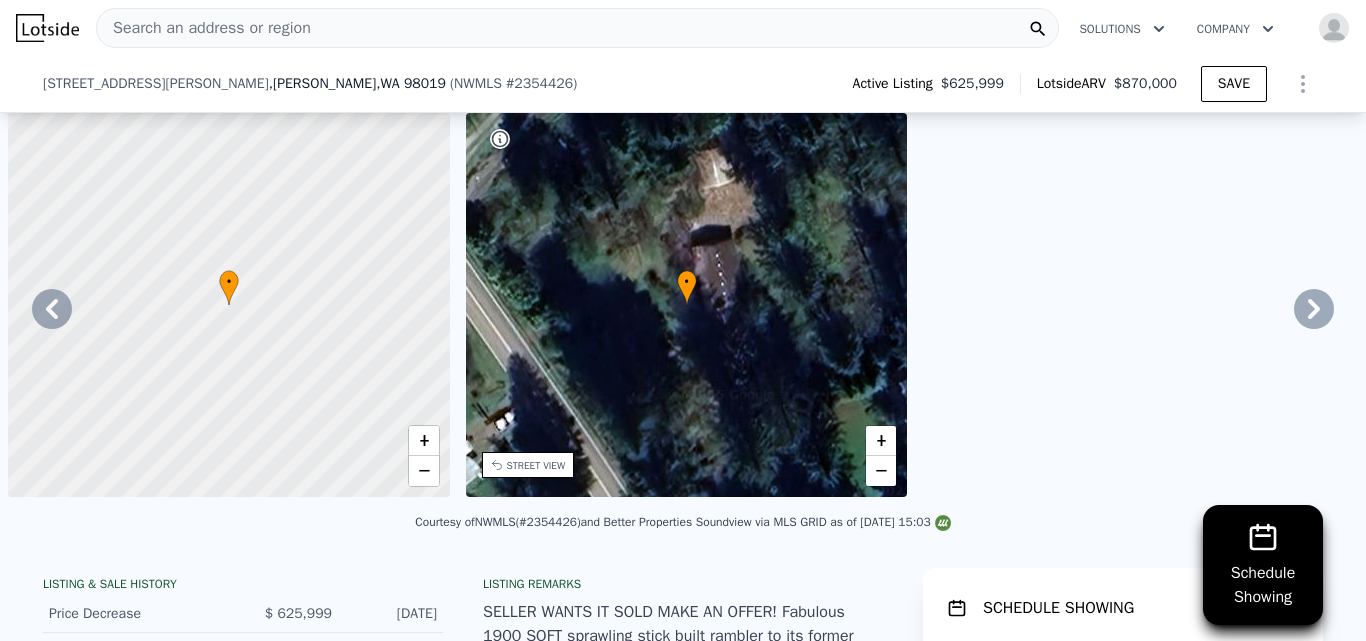 scroll, scrollTop: 0, scrollLeft: 0, axis: both 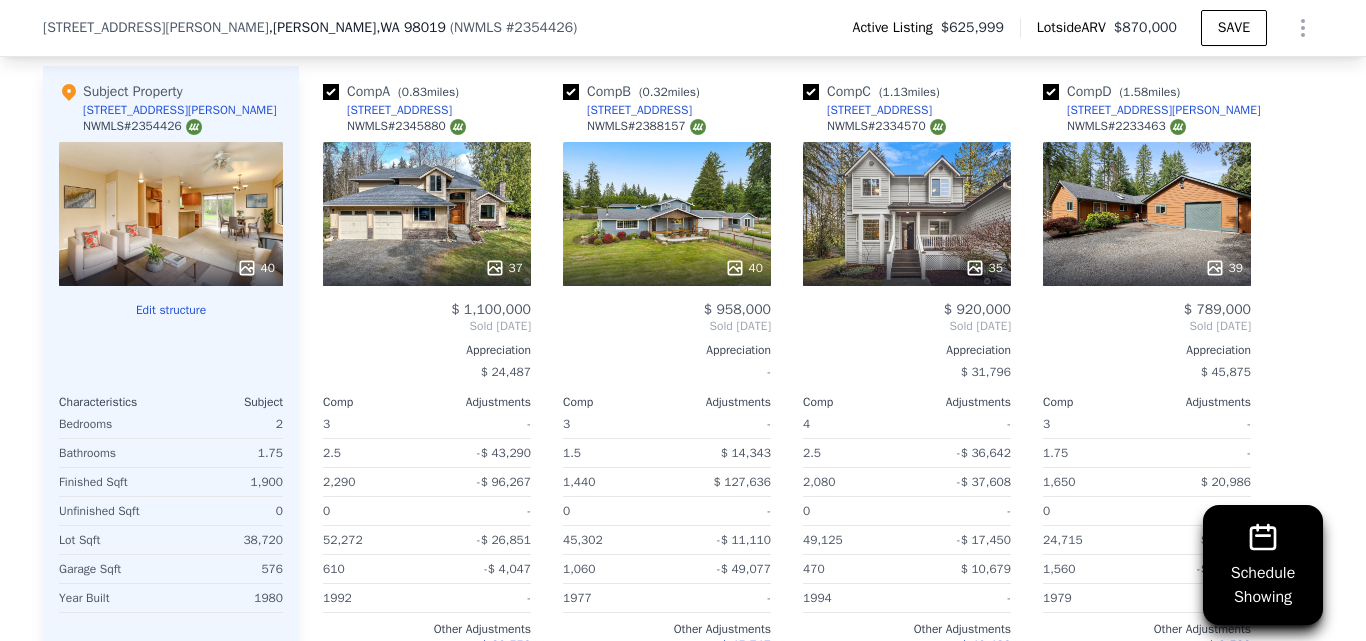 click on "39" at bounding box center [1147, 214] 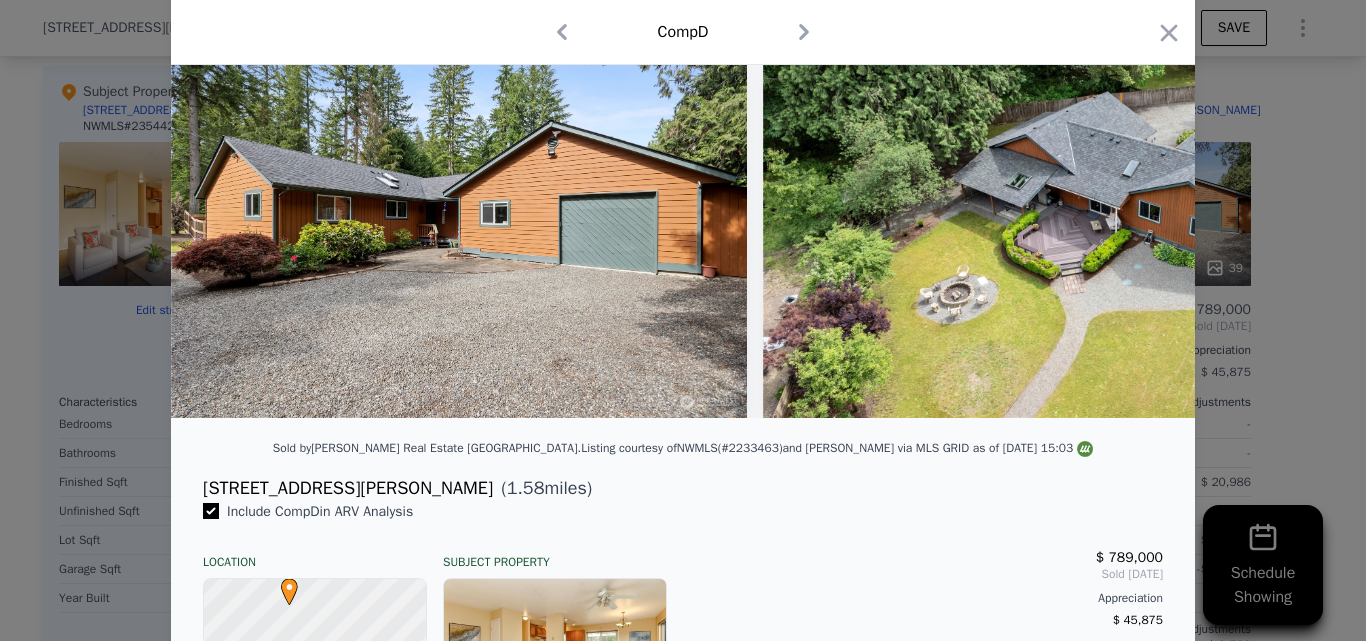 scroll, scrollTop: 50, scrollLeft: 0, axis: vertical 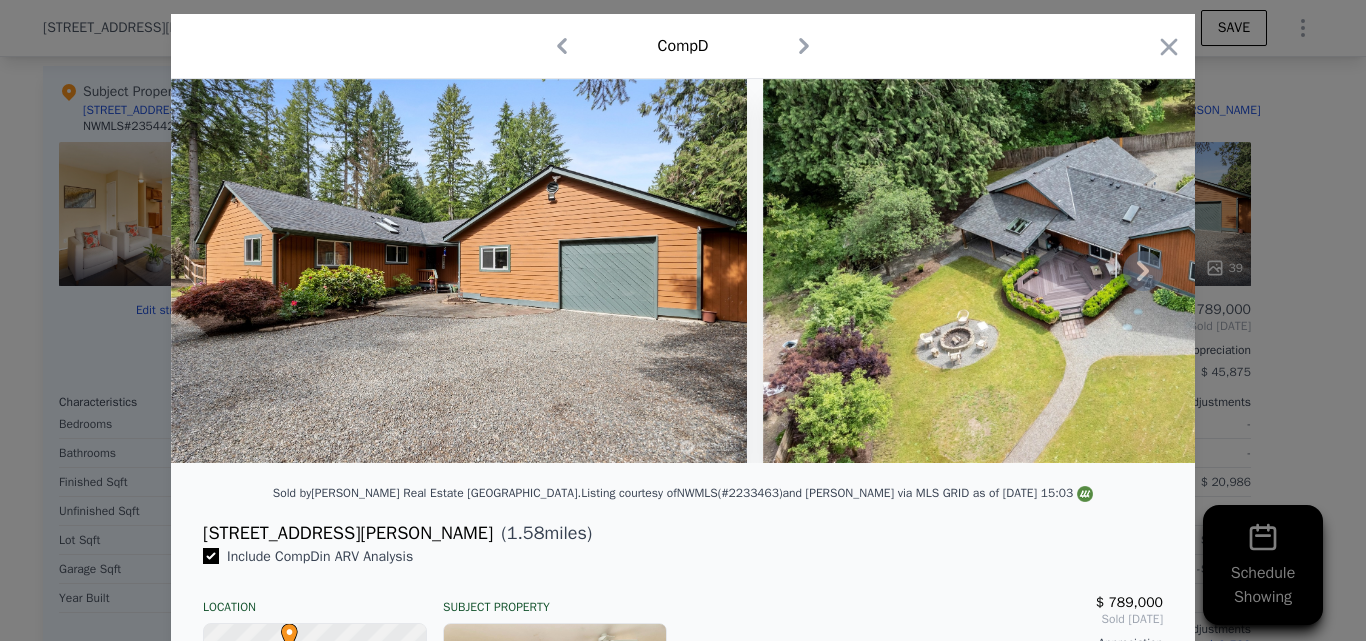 click 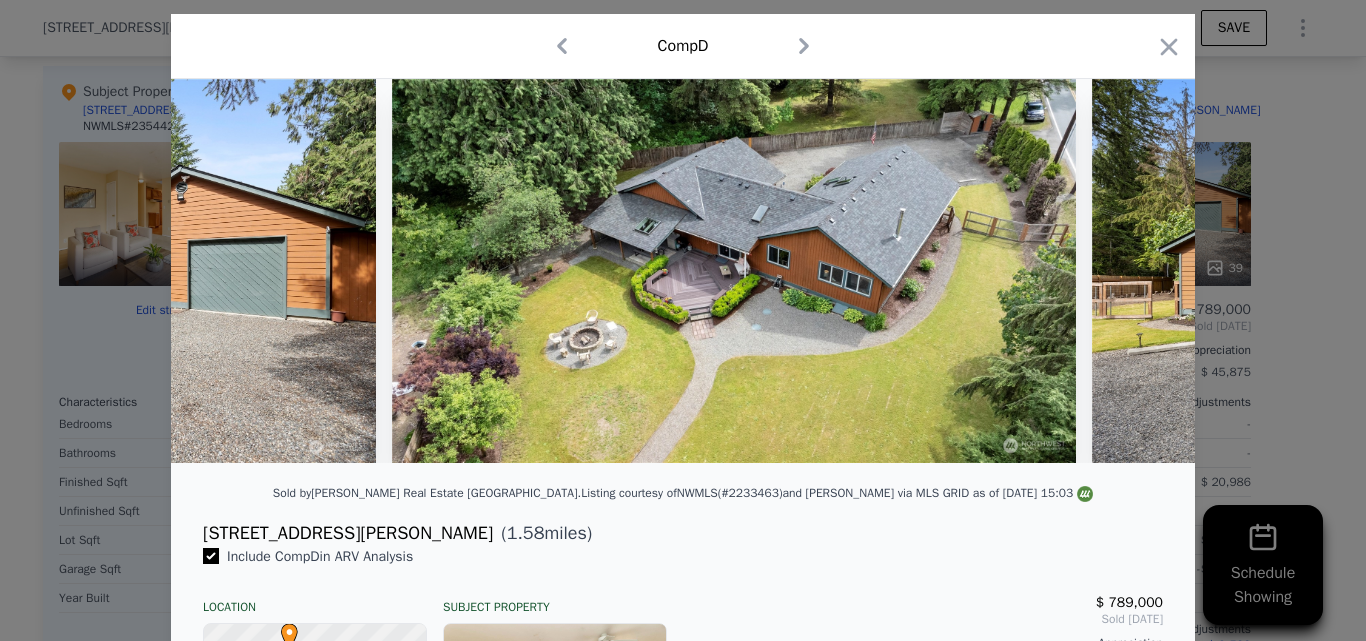 scroll, scrollTop: 0, scrollLeft: 480, axis: horizontal 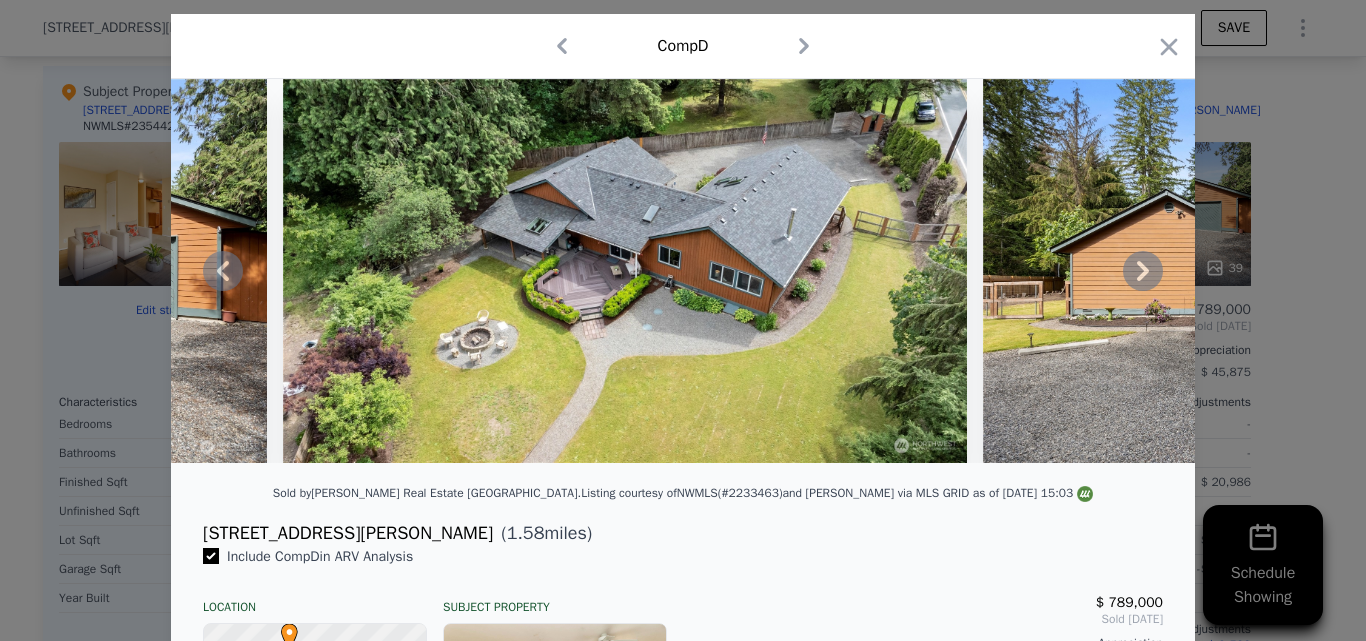 click at bounding box center [683, 271] 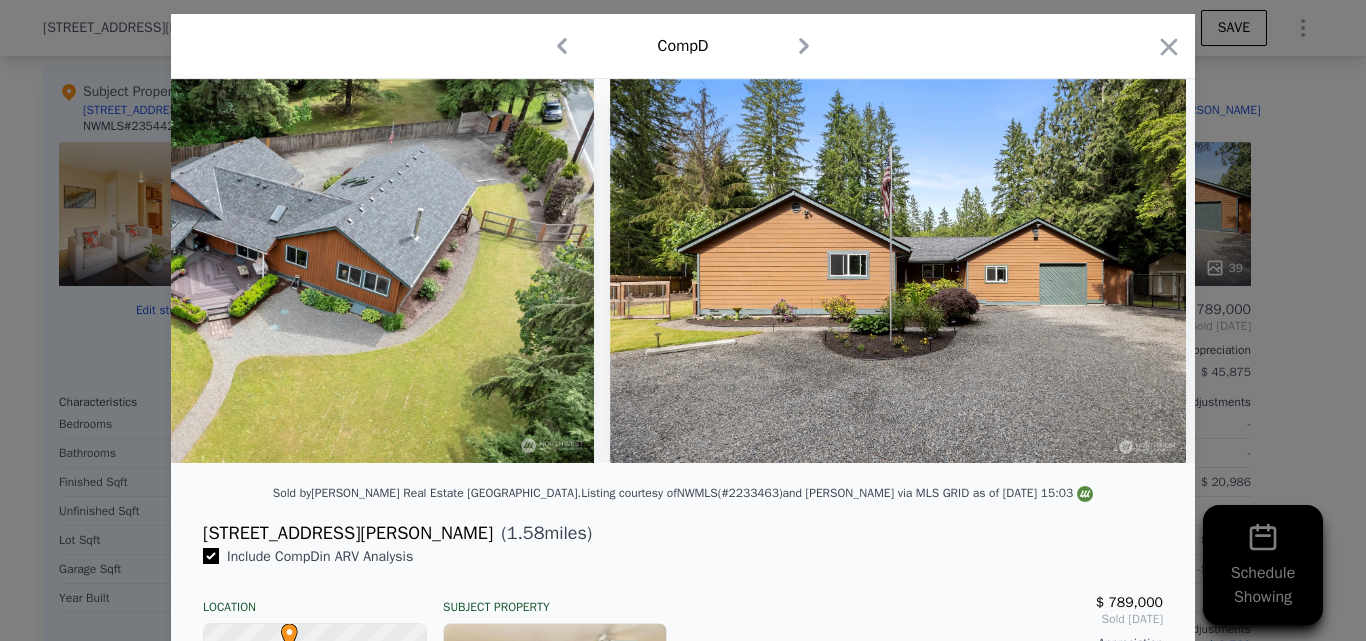 scroll, scrollTop: 0, scrollLeft: 960, axis: horizontal 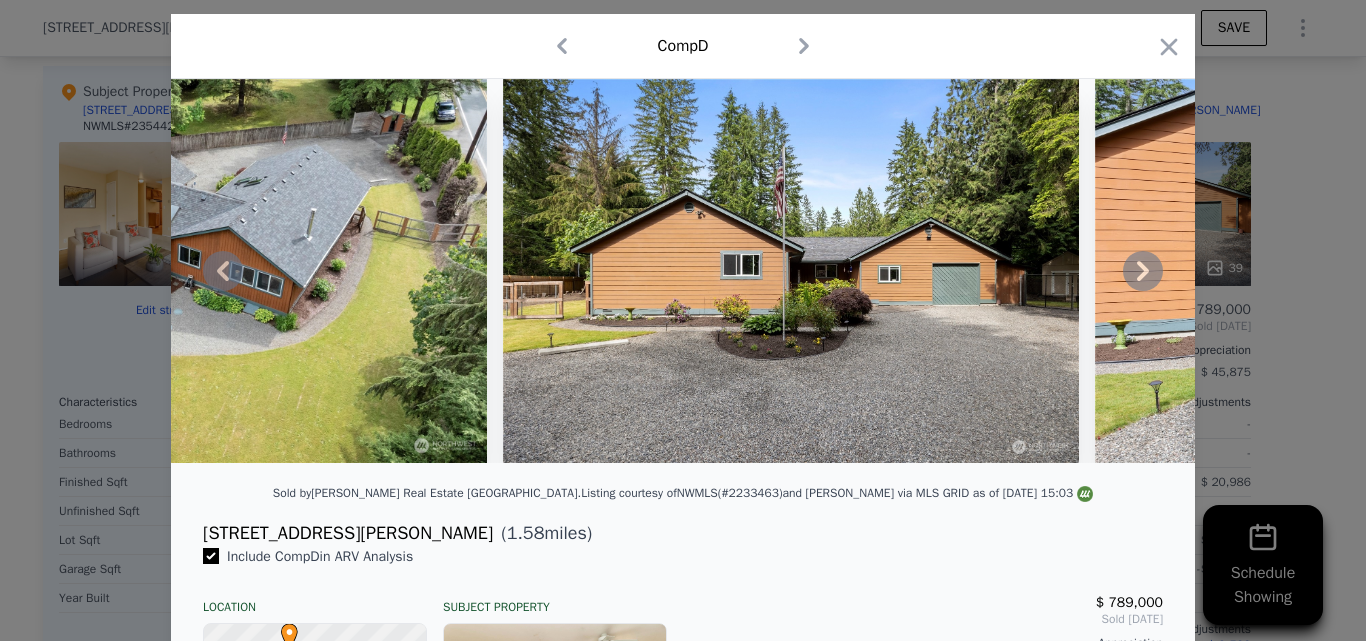 click 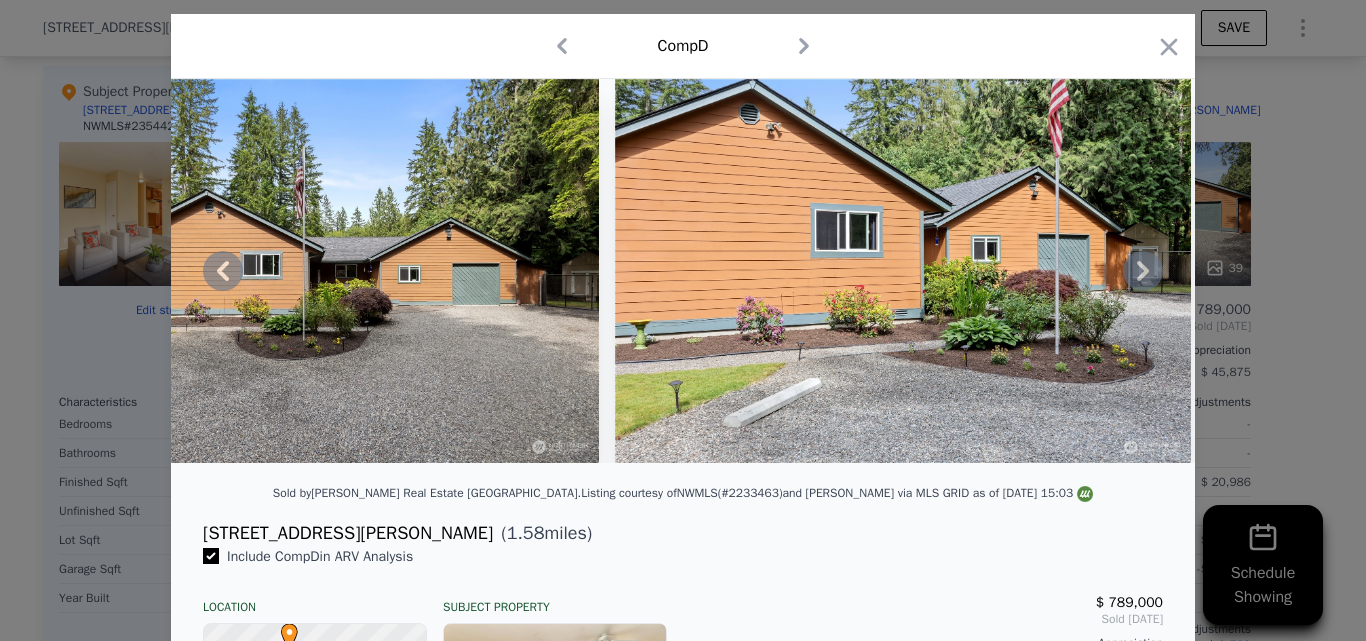 click 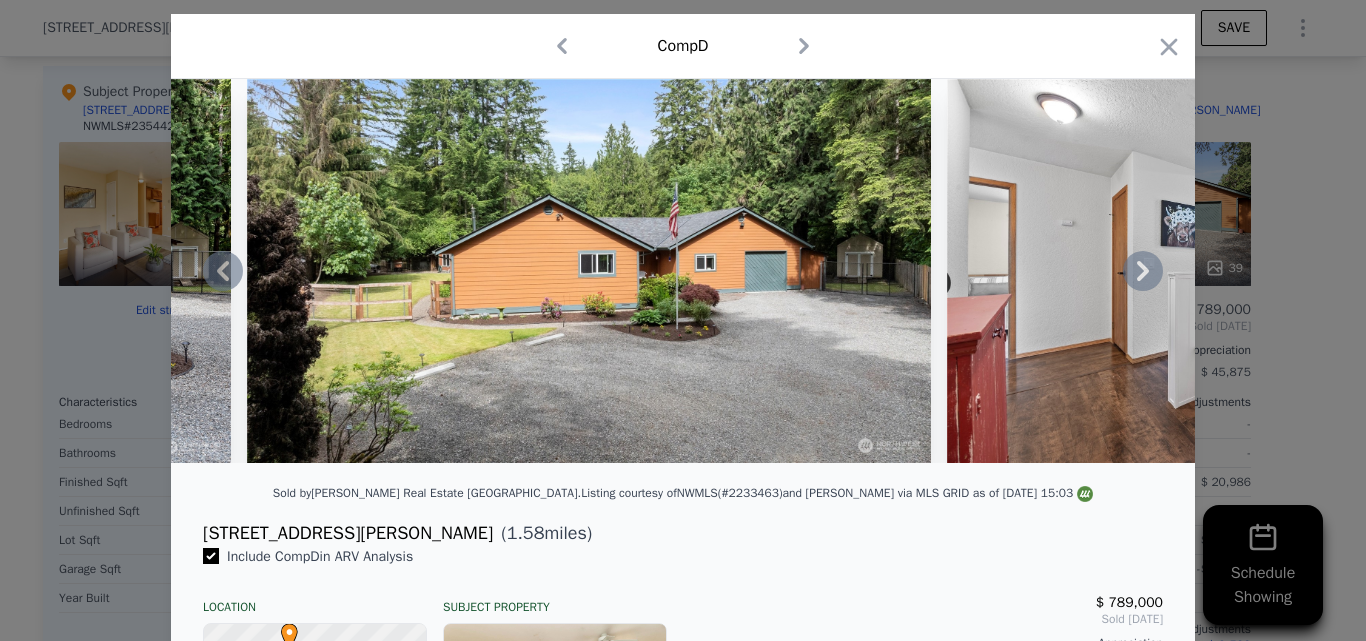 click 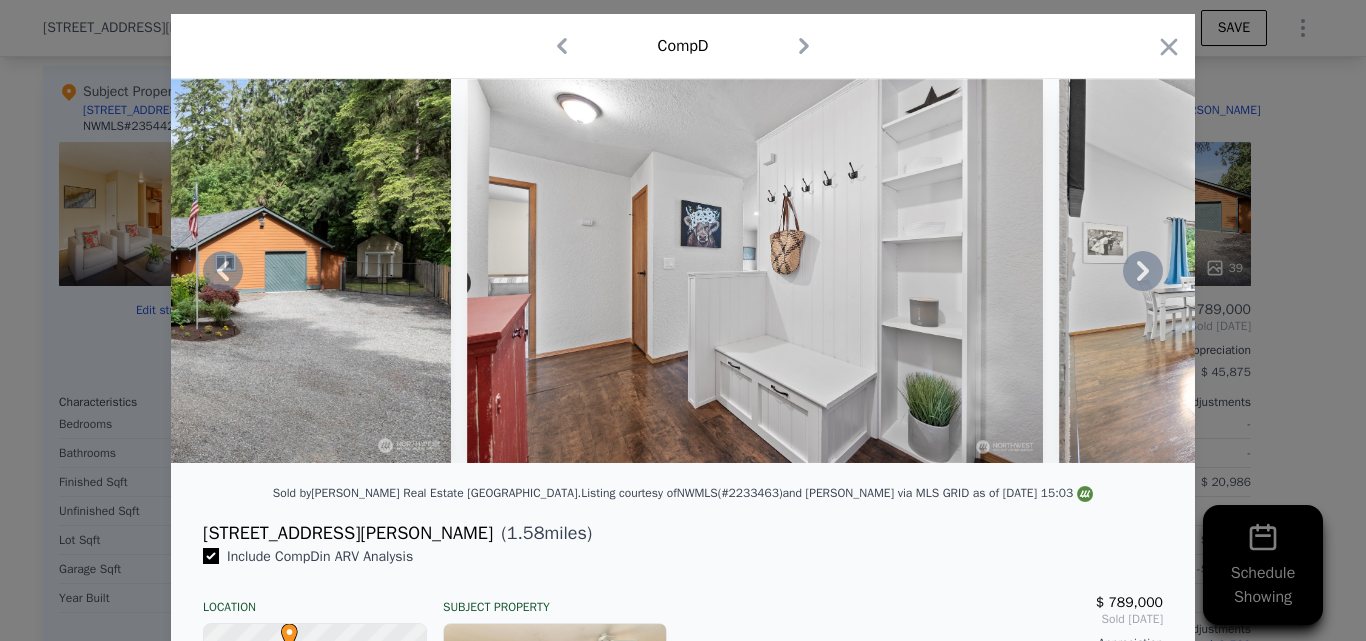click 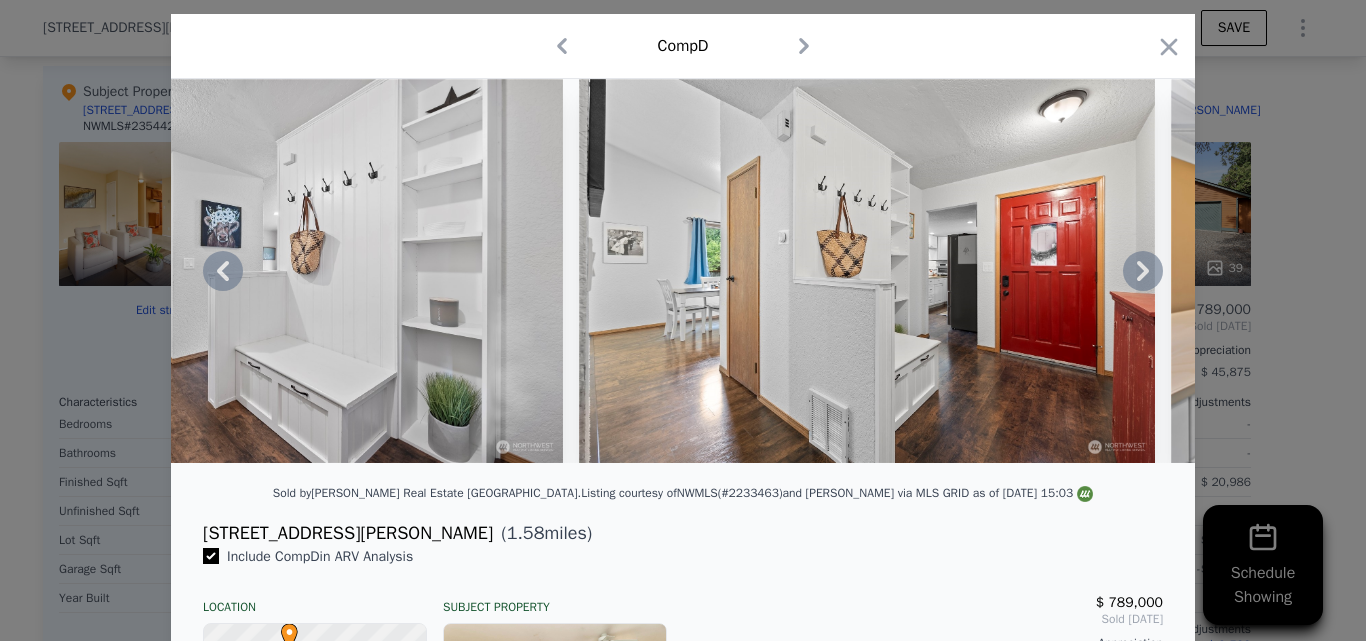 click 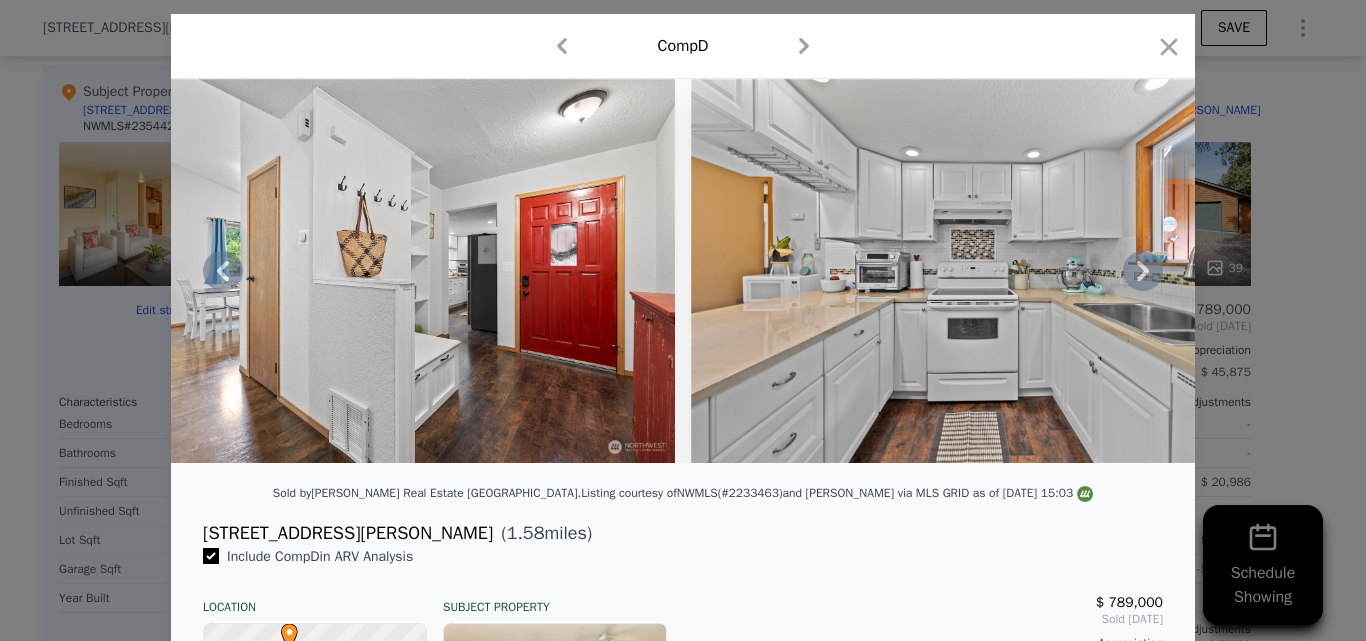 click 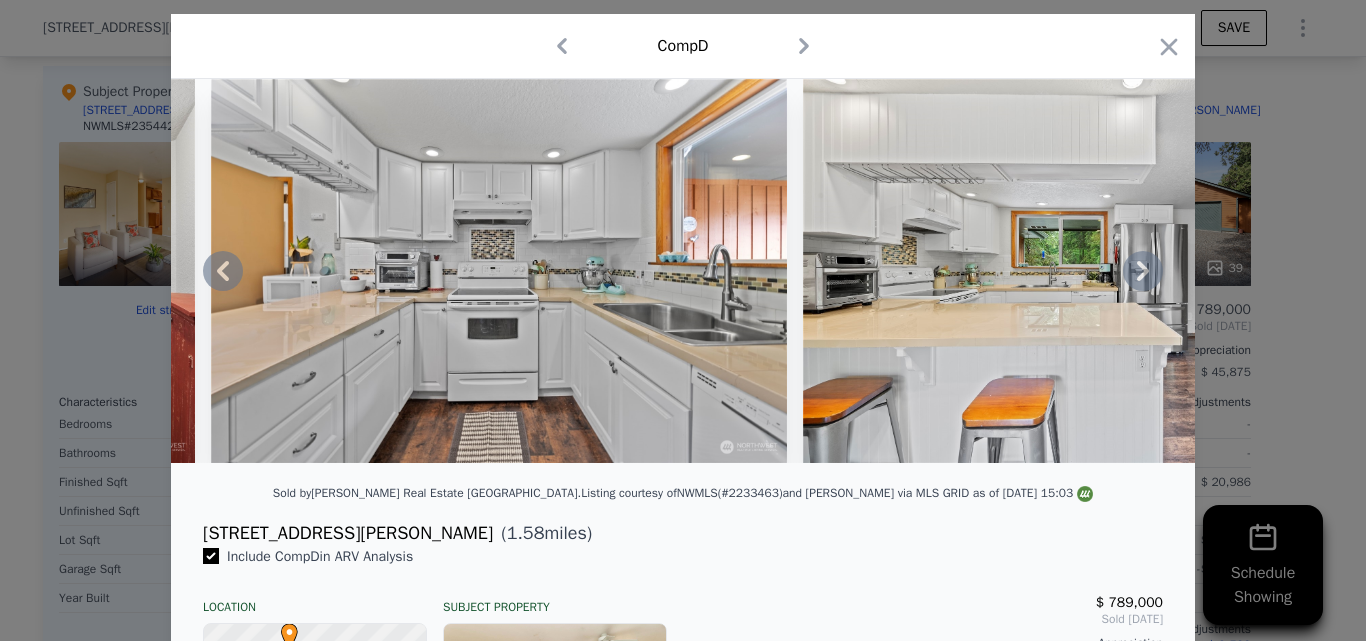 click 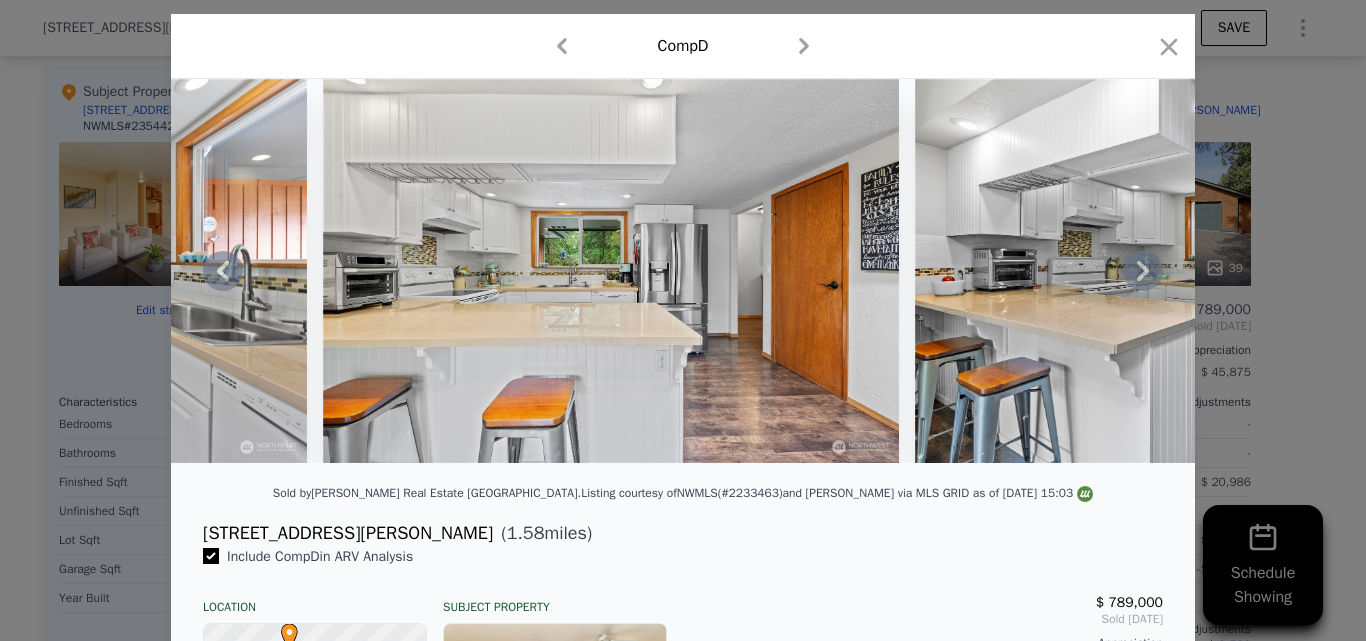 click 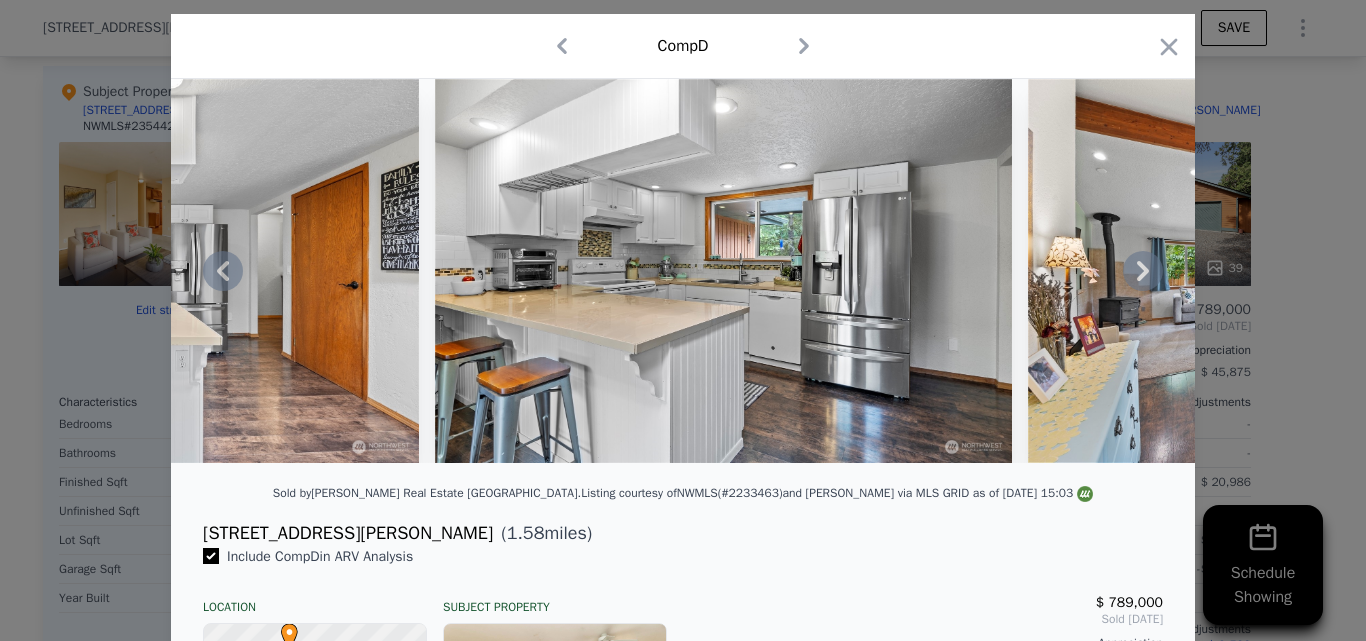 click 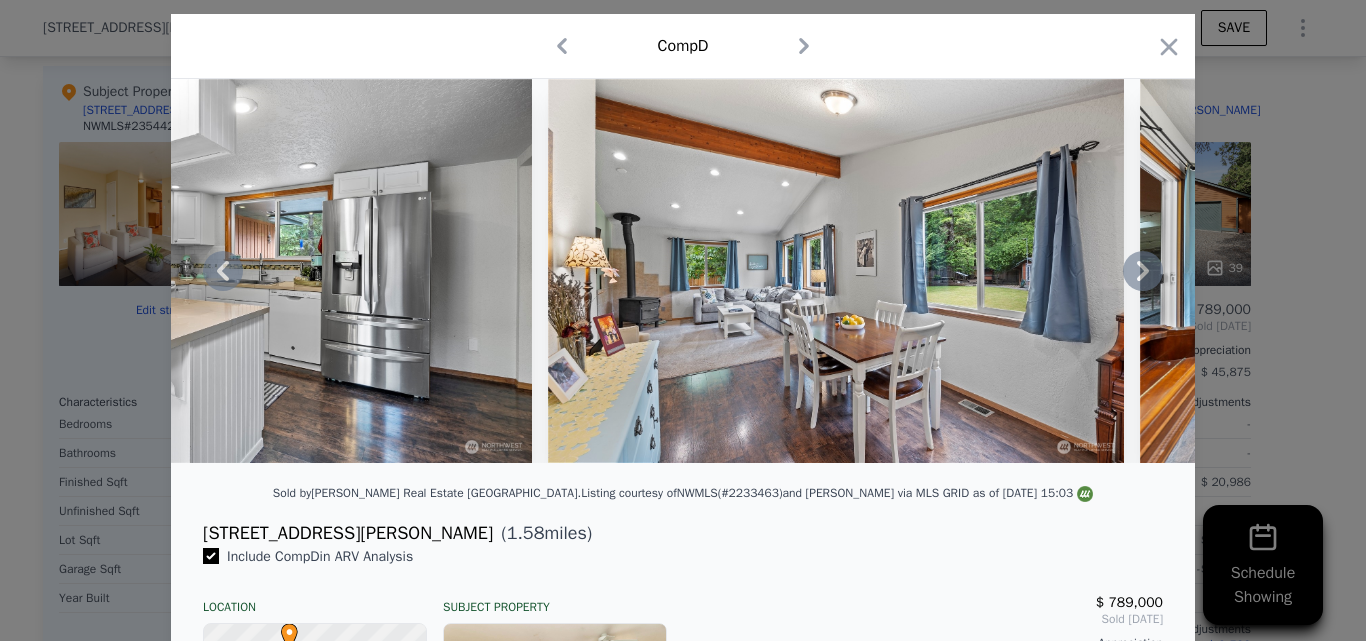 click 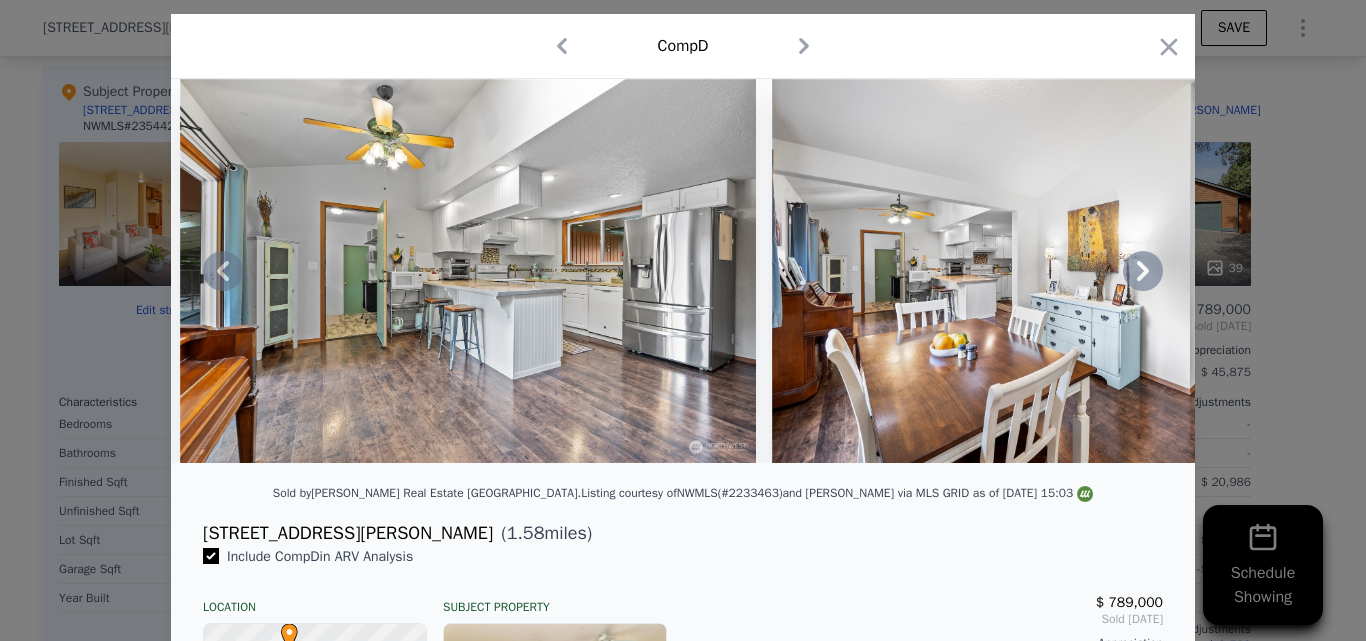 click 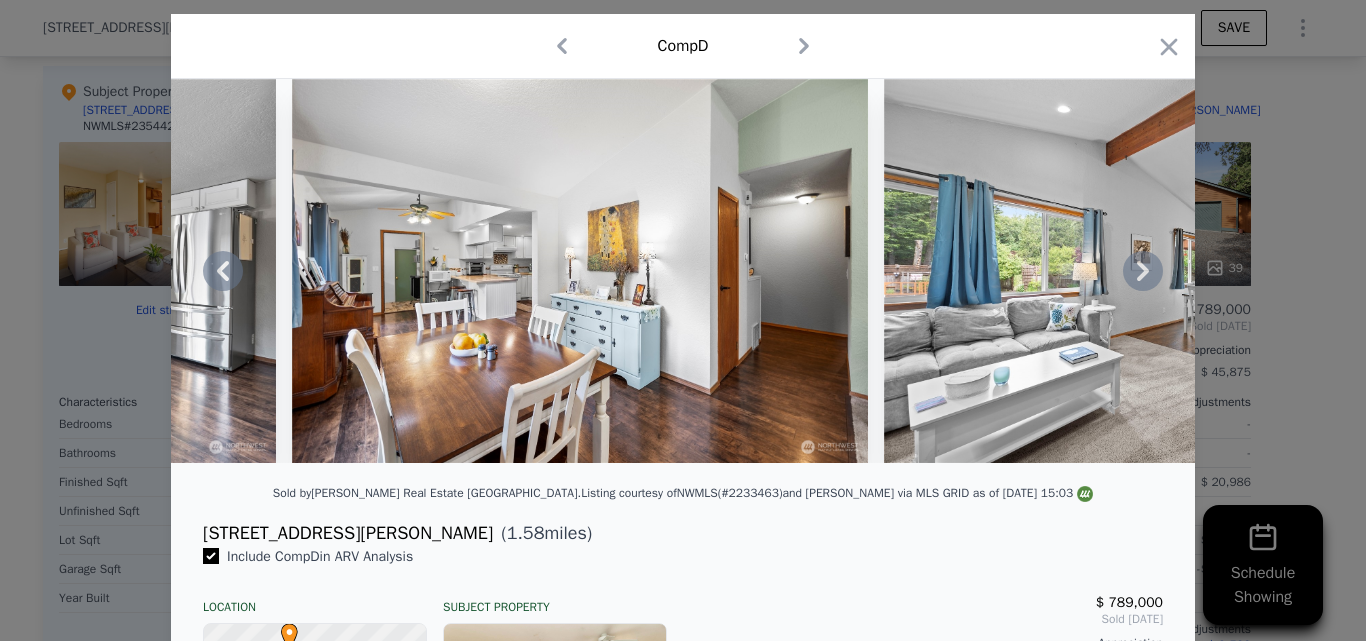 click 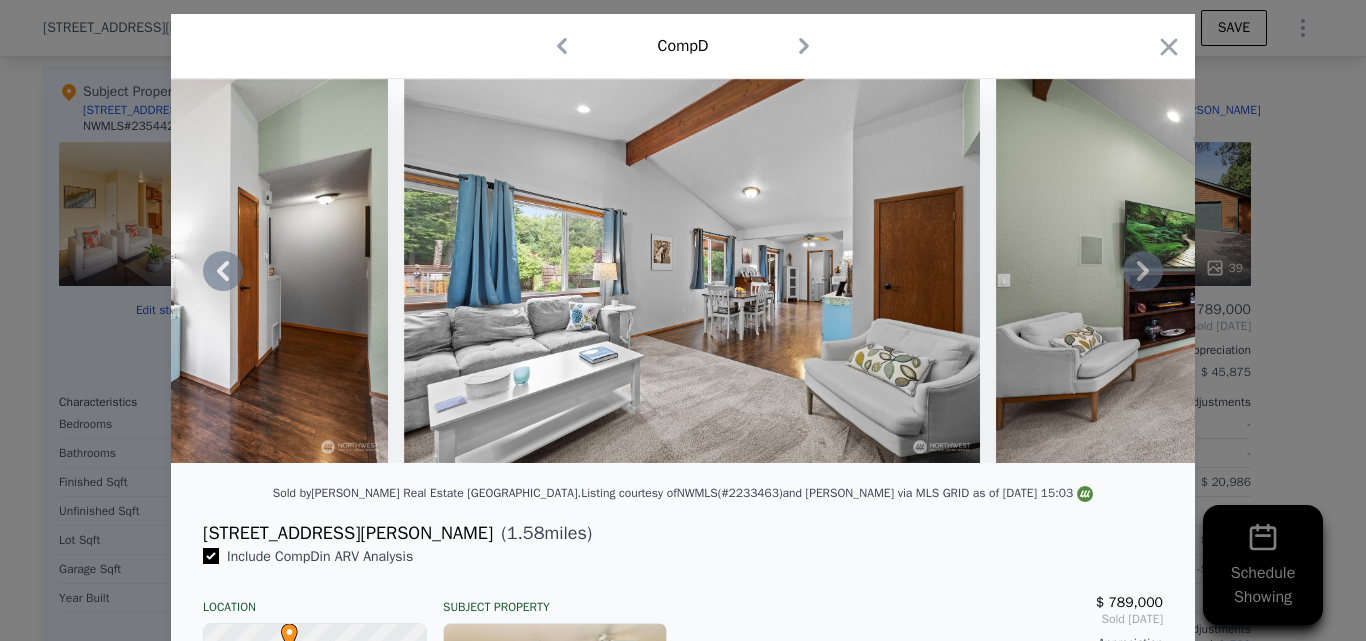click 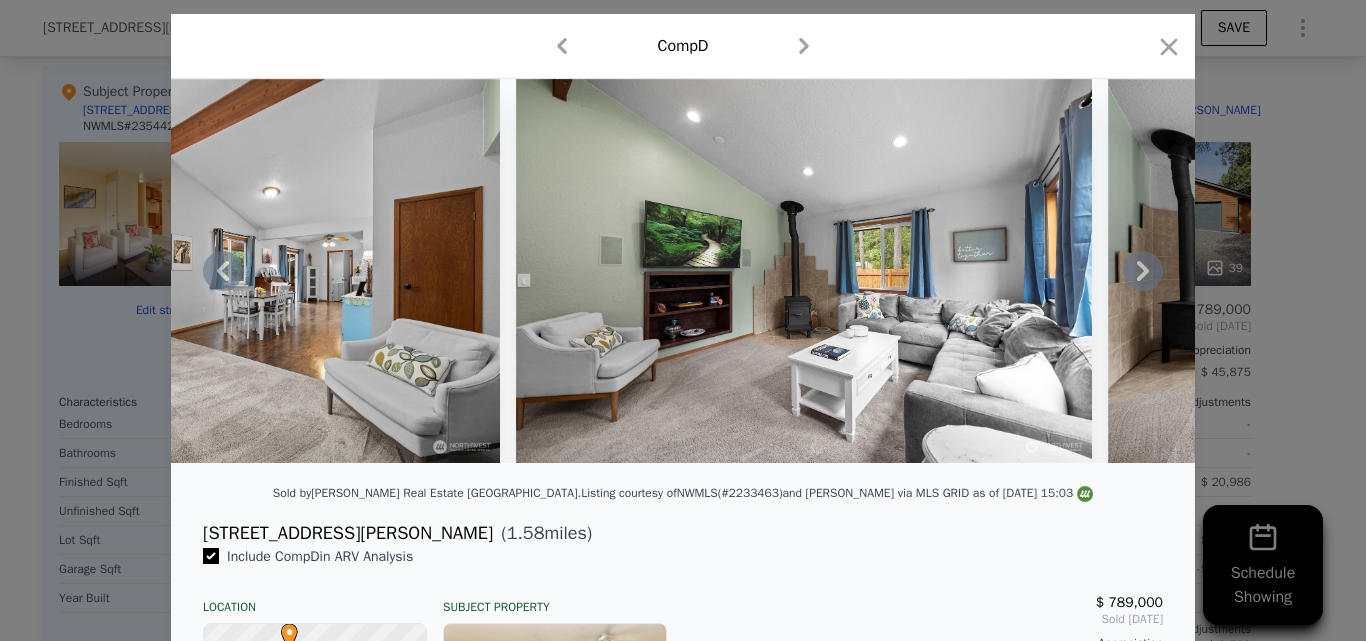 click 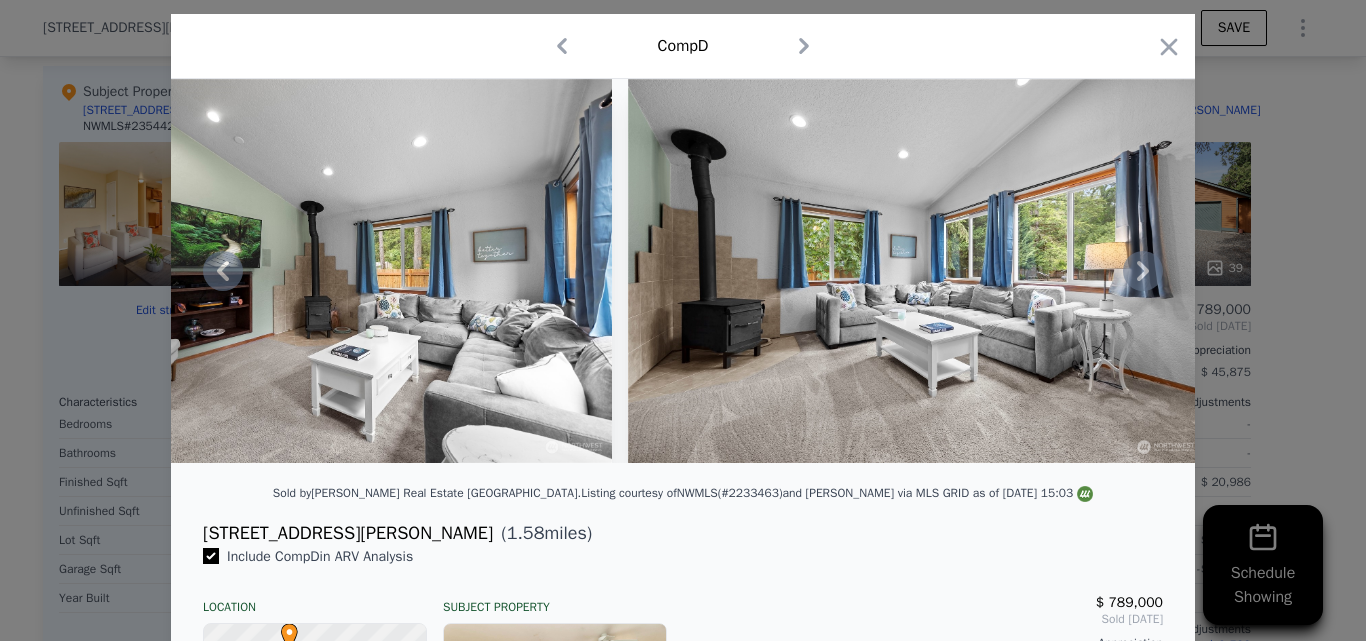 click 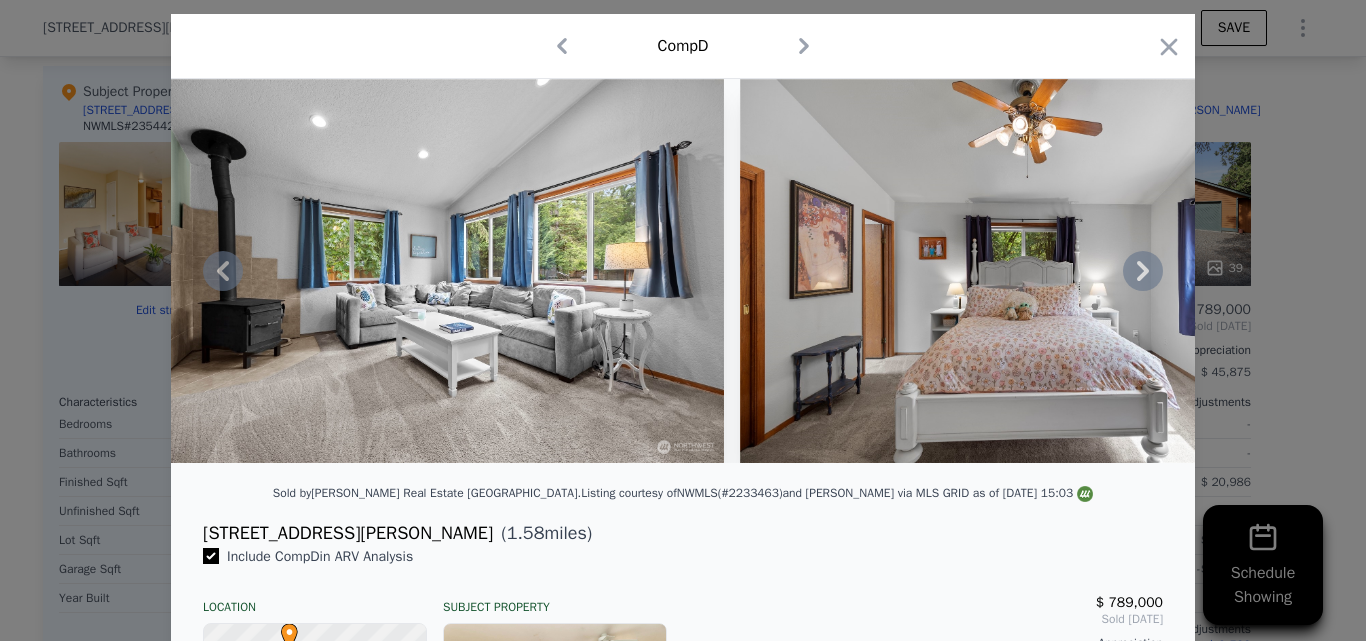 click 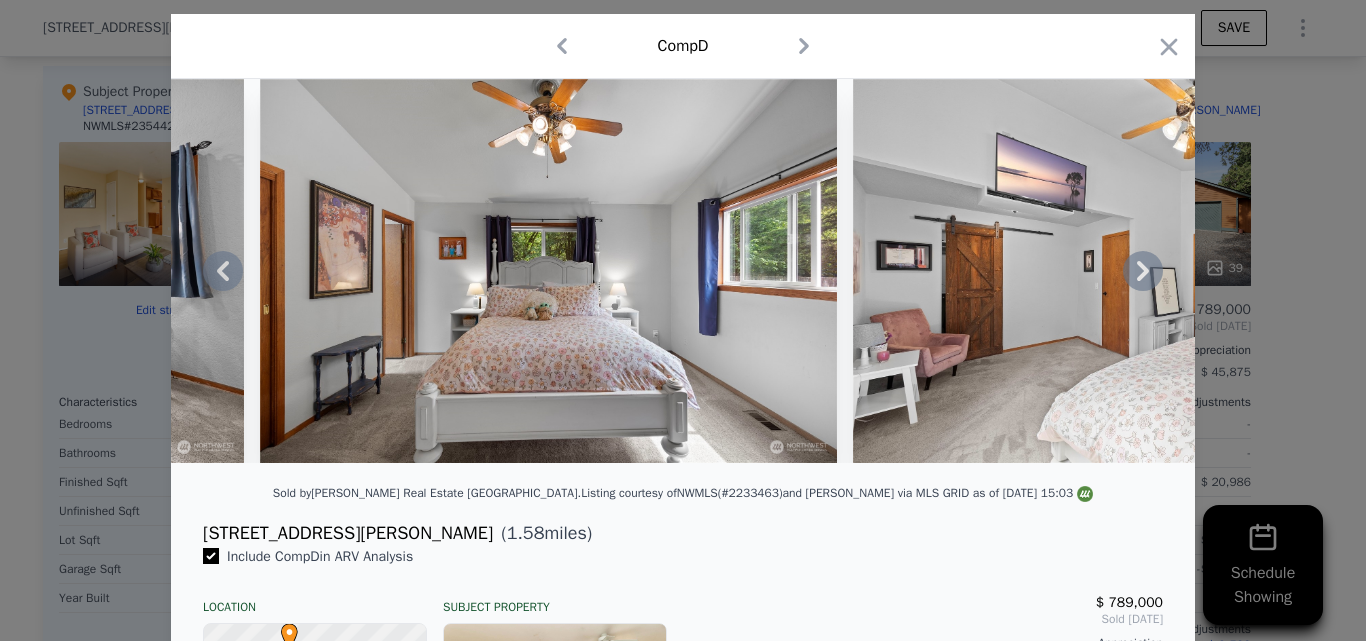 click 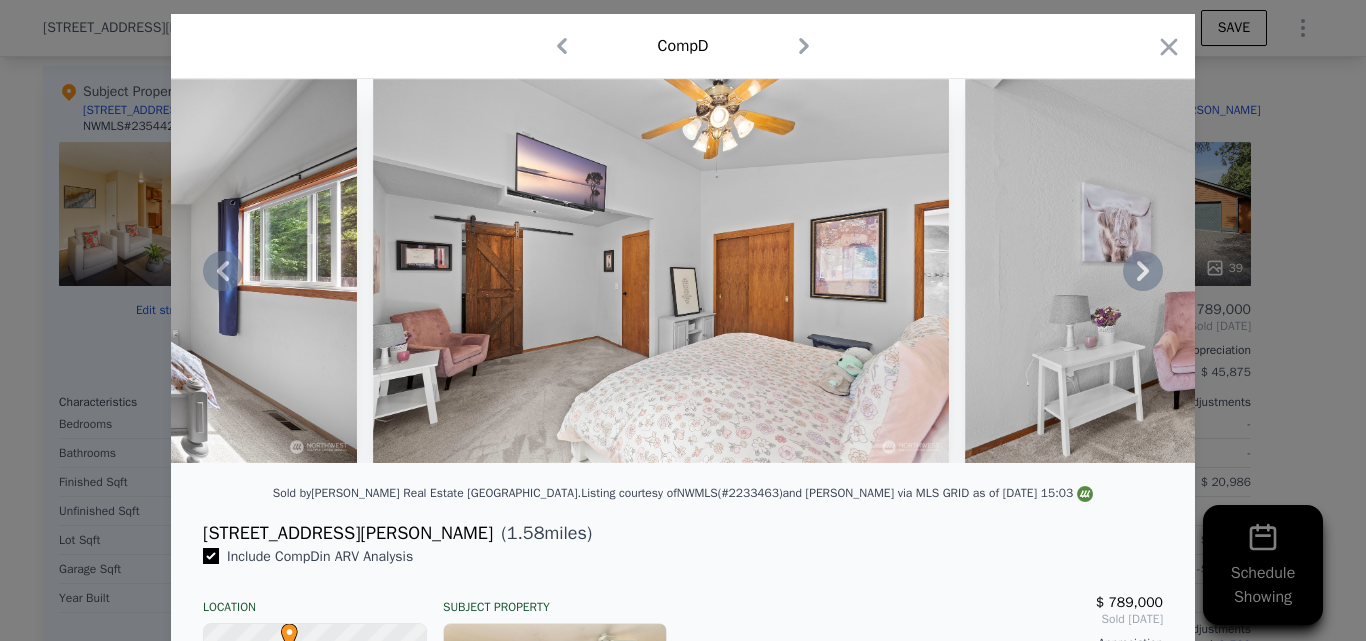 click 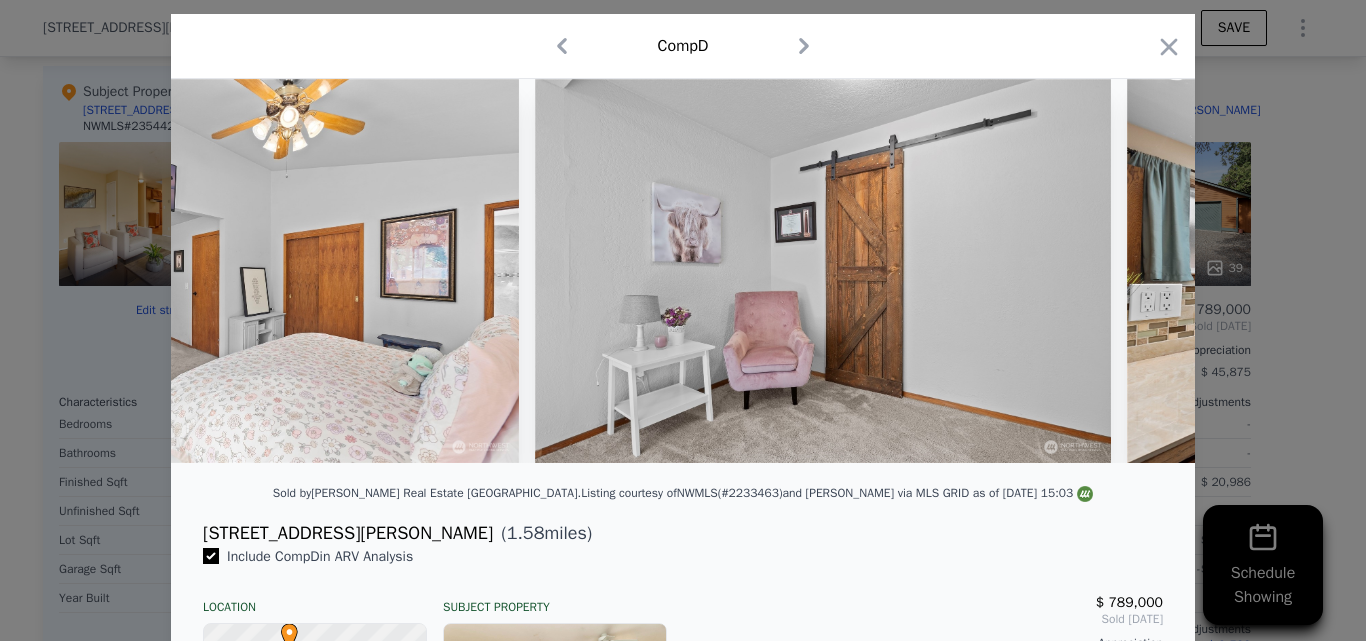 scroll, scrollTop: 0, scrollLeft: 10560, axis: horizontal 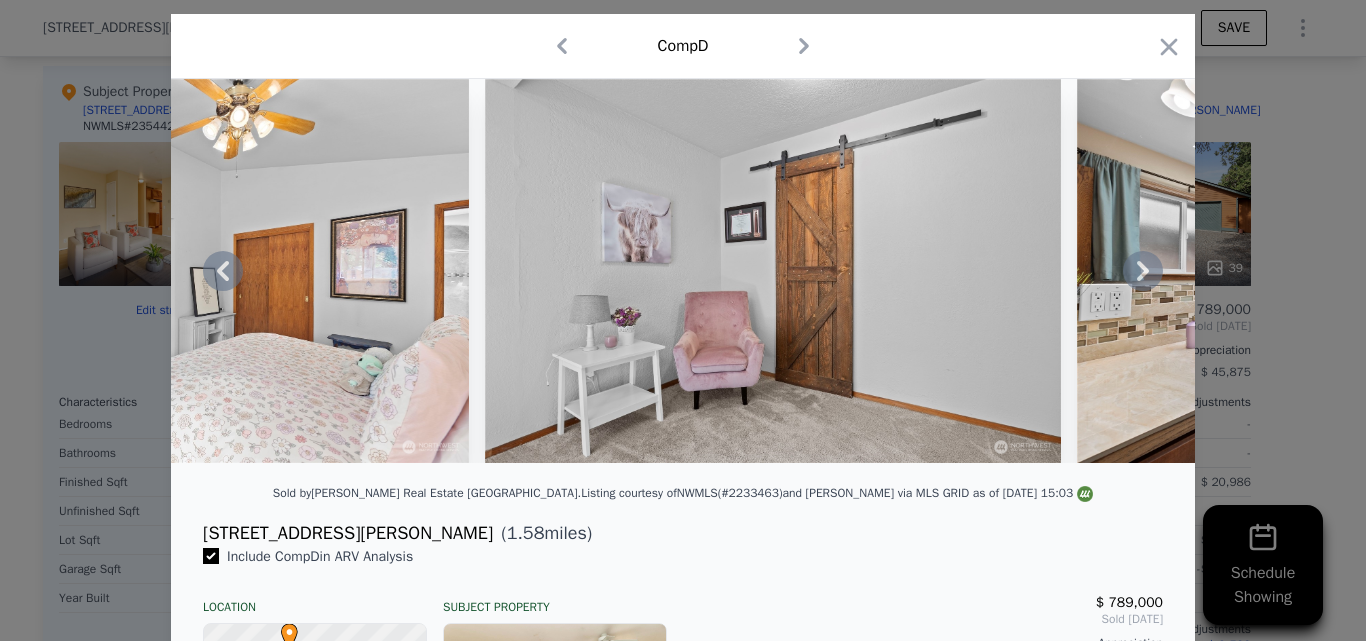 click 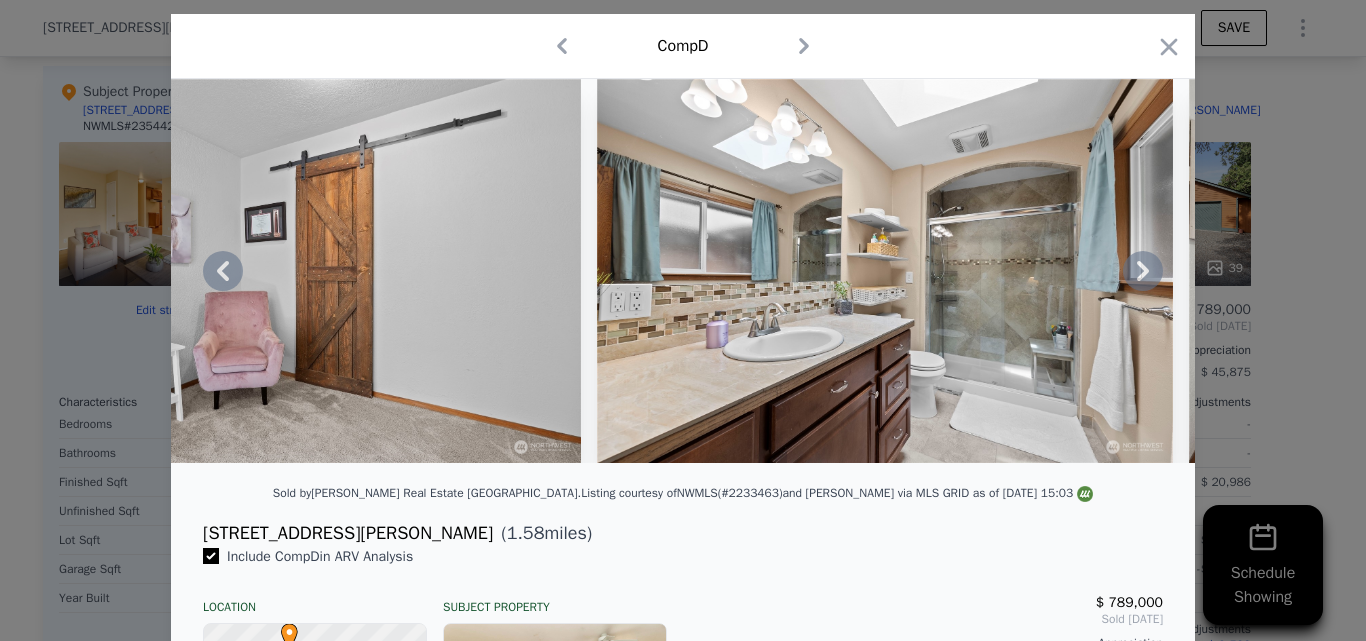 click 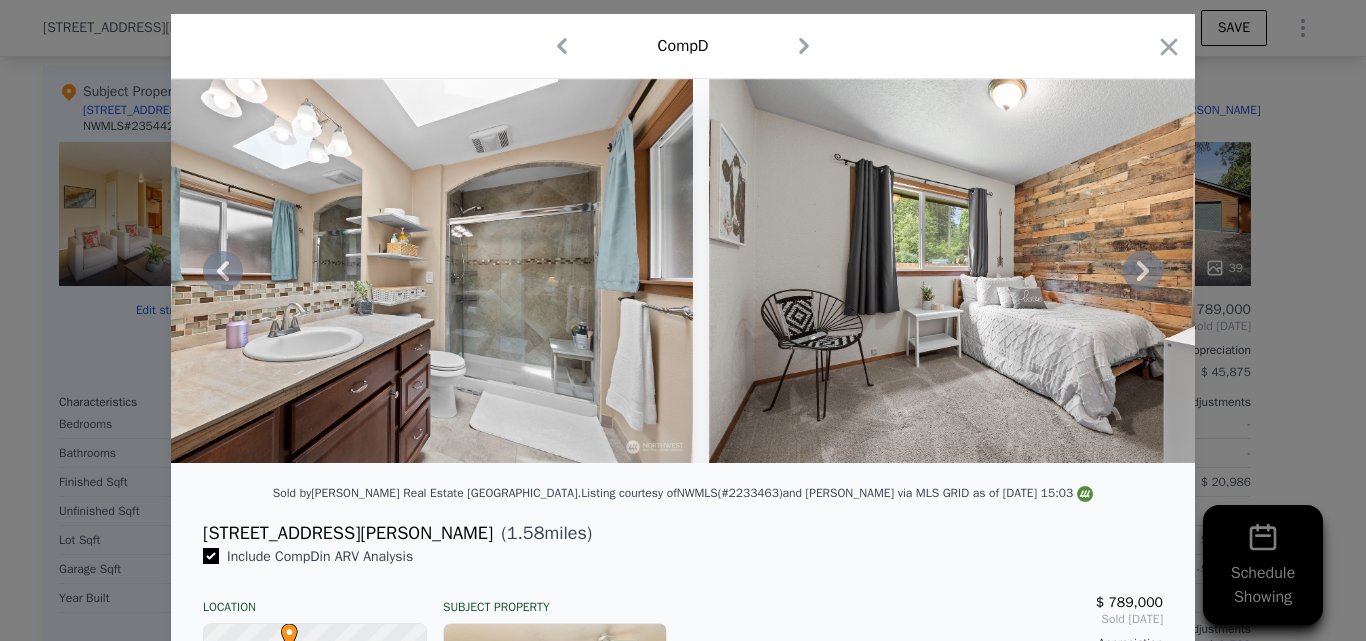 click 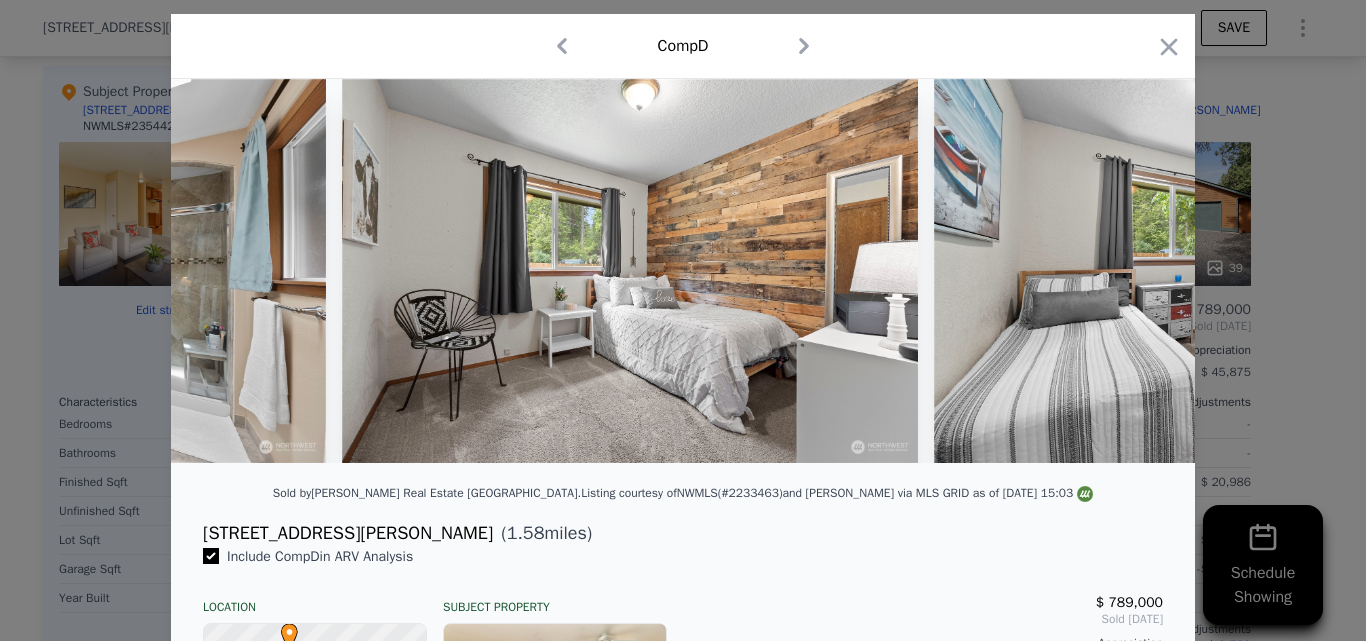 scroll, scrollTop: 0, scrollLeft: 12000, axis: horizontal 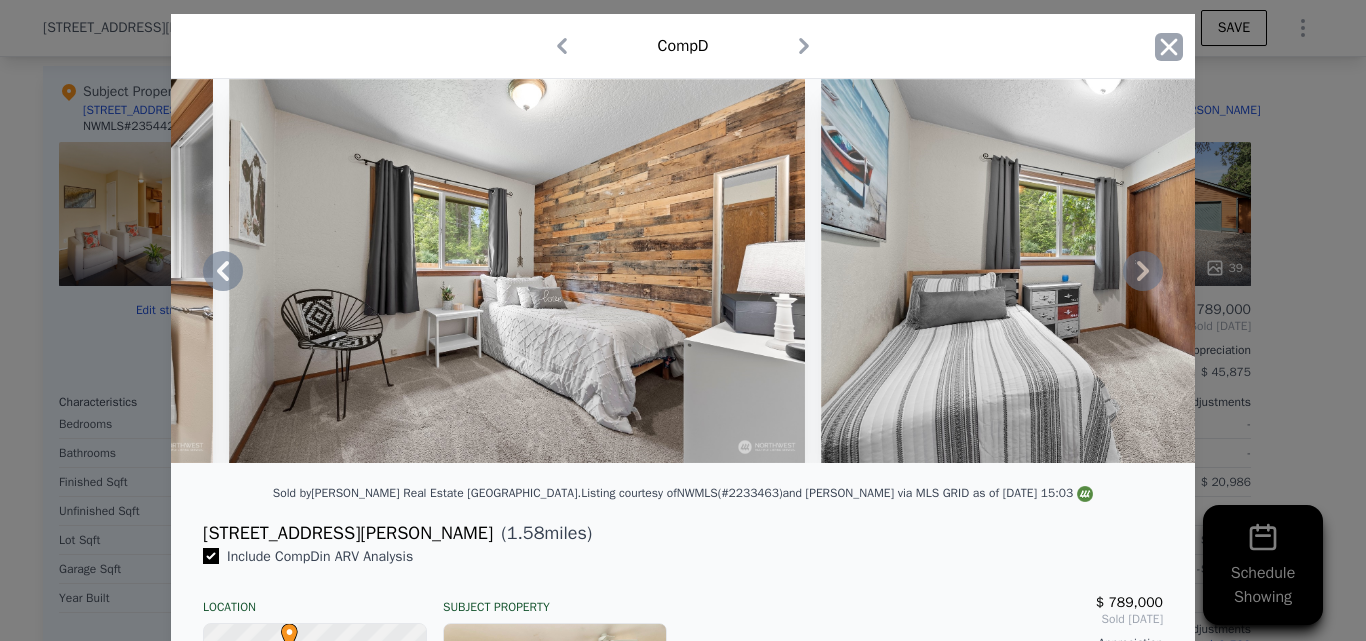 click 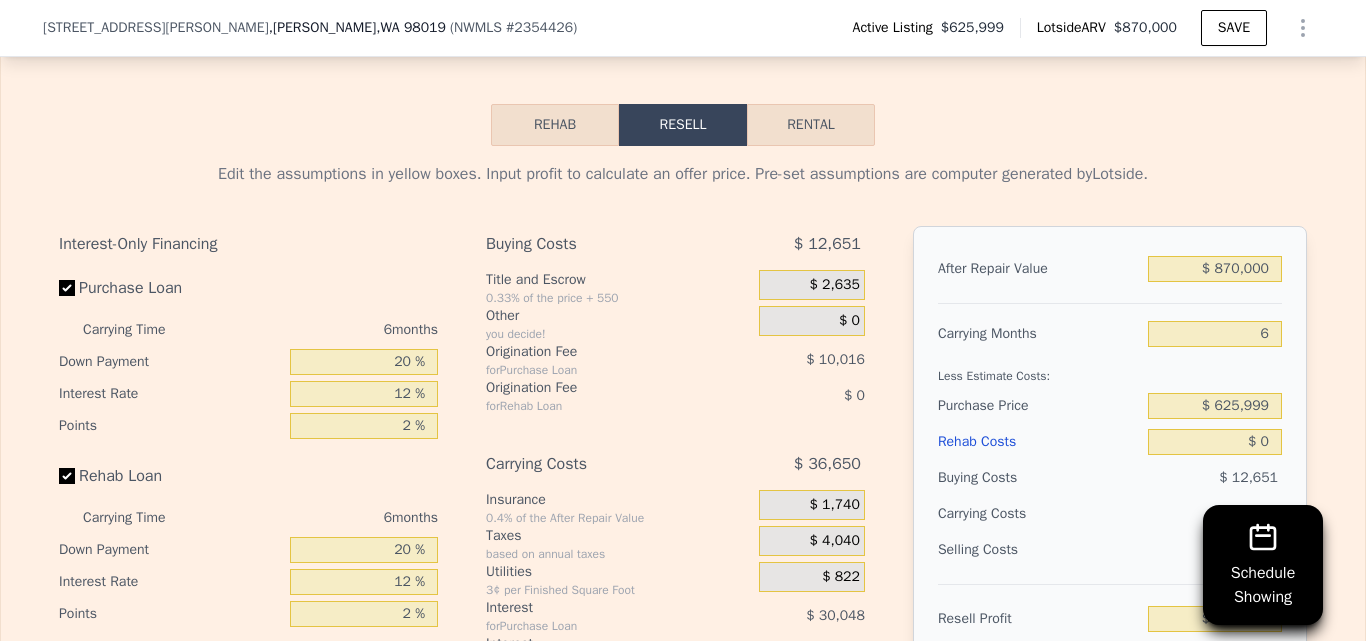 scroll, scrollTop: 3055, scrollLeft: 0, axis: vertical 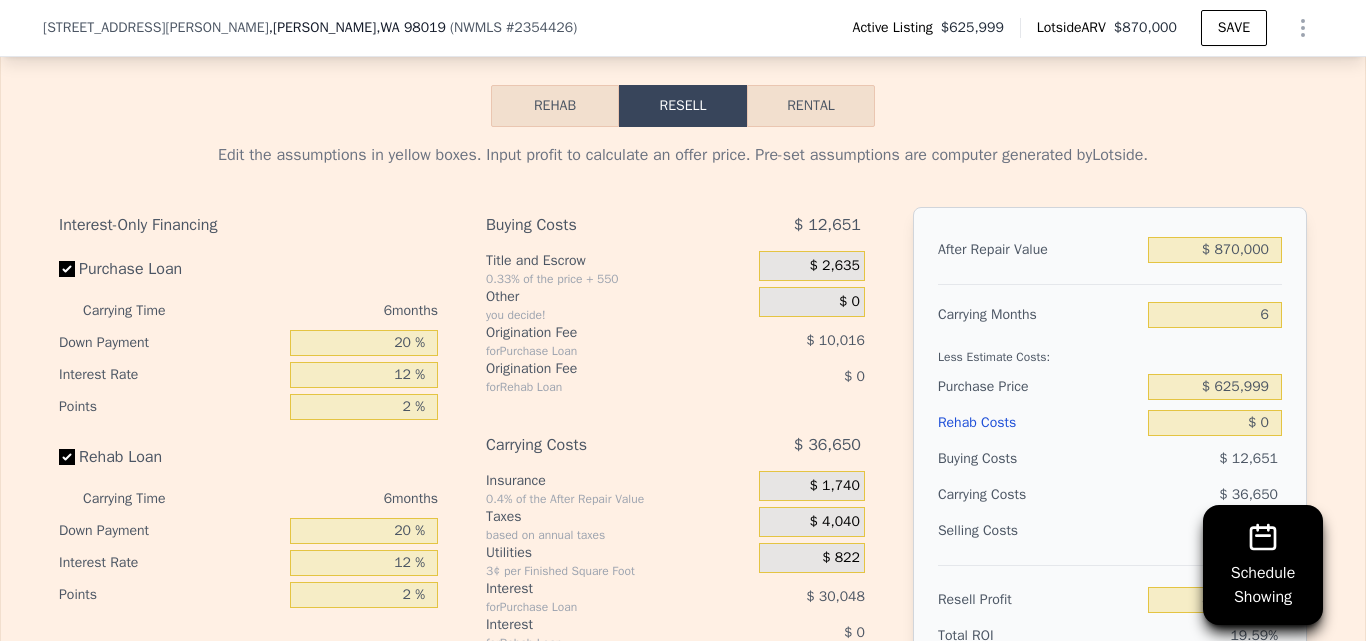 click on "Rehab" at bounding box center [555, 106] 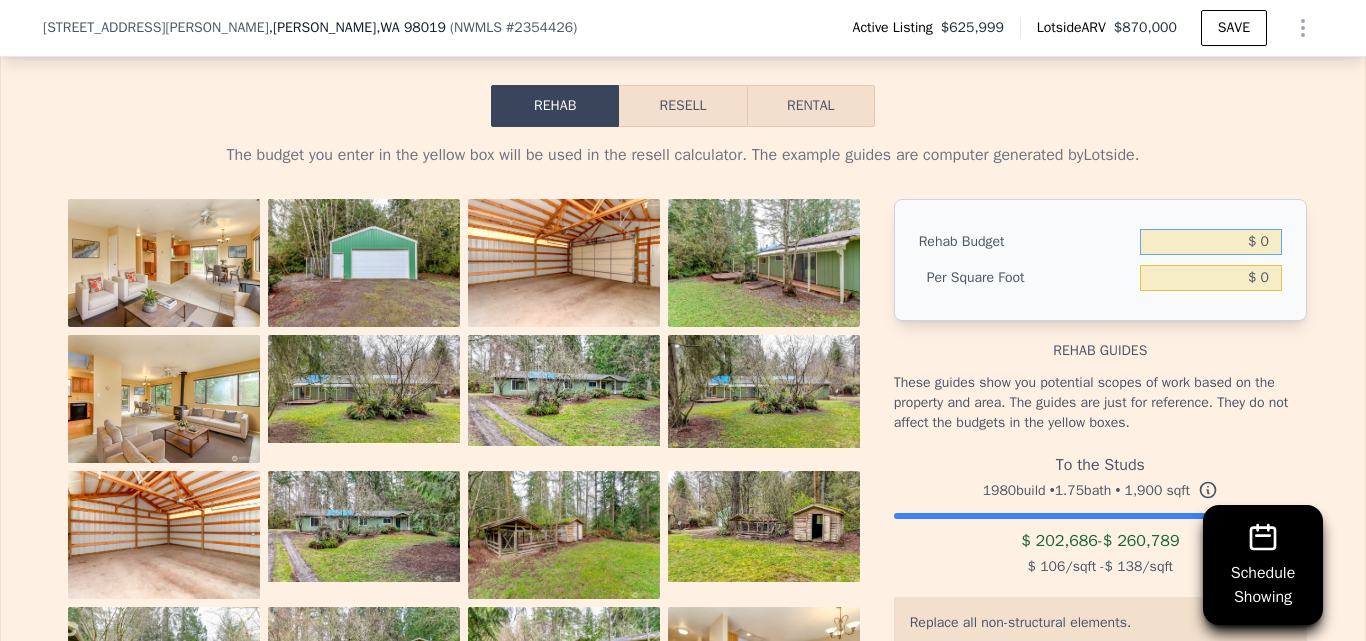 click on "$ 0" at bounding box center [1211, 242] 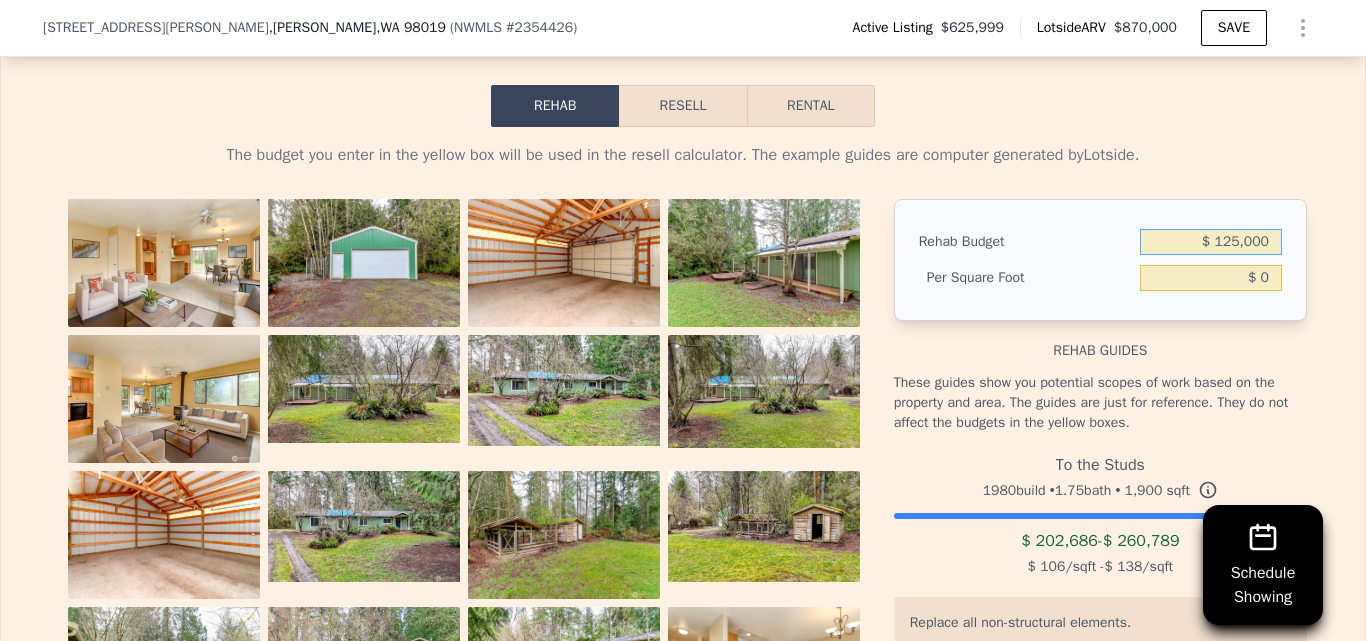 type on "$ 125,000" 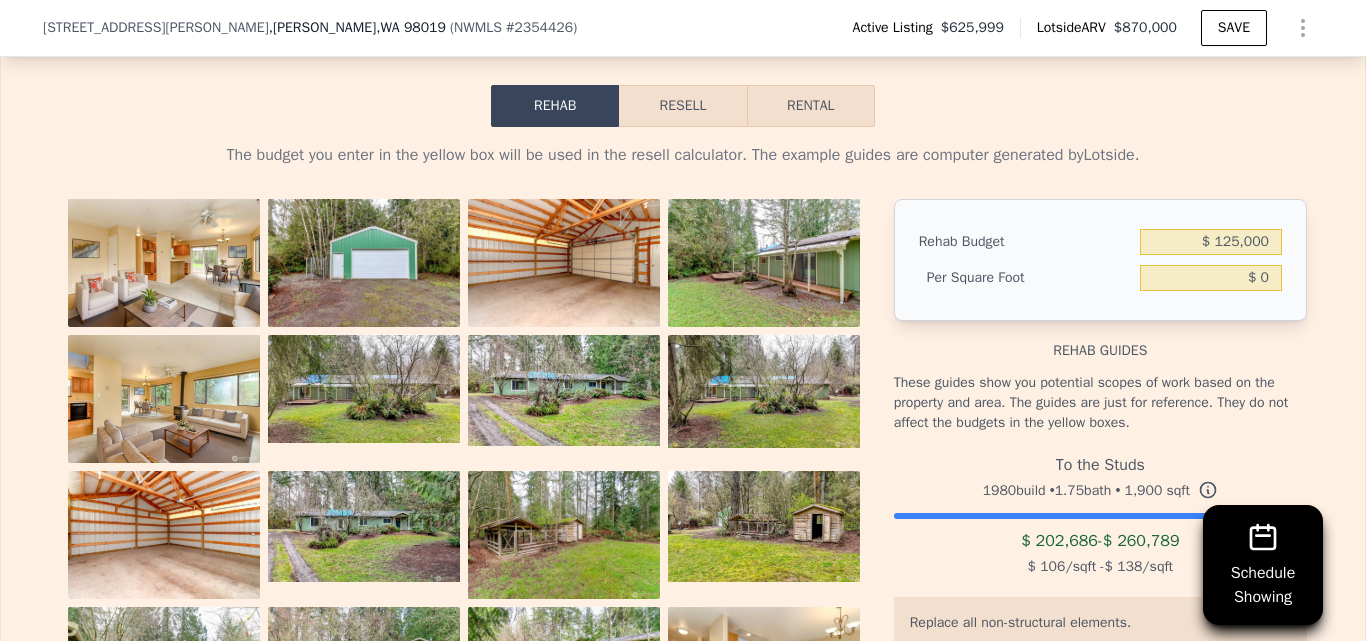 click on "The budget you enter in the yellow box will be used in the resell calculator. The example guides are computer generated by  Lotside . View All Photos Rehab Budget $ 125,000 Per Square Foot $ 0 Rehab guides These guides show you potential scopes of work based on the property and area. The guides are just for reference. They do not affect the budgets in the yellow boxes. To the Studs 1980  build •  1.75  bath •   1,900   sqft $ 202,686  -  $ 260,789 $ 106 /sqft -  $ 138 /sqft Replace all non-structural elements. Replace roofing and siding Paint interior and exterior Replace drywall and insulate Electrical and plumbing rough in Replace electrical and plumbing fixtures Replace doors and trim Replace windows, window fixtures and window trim Replace floors Replace cabinetry and countertops Replace appliances Heavy landscaping These guides are computer generated. They should not substitute for getting bids from a contractor." at bounding box center (683, 526) 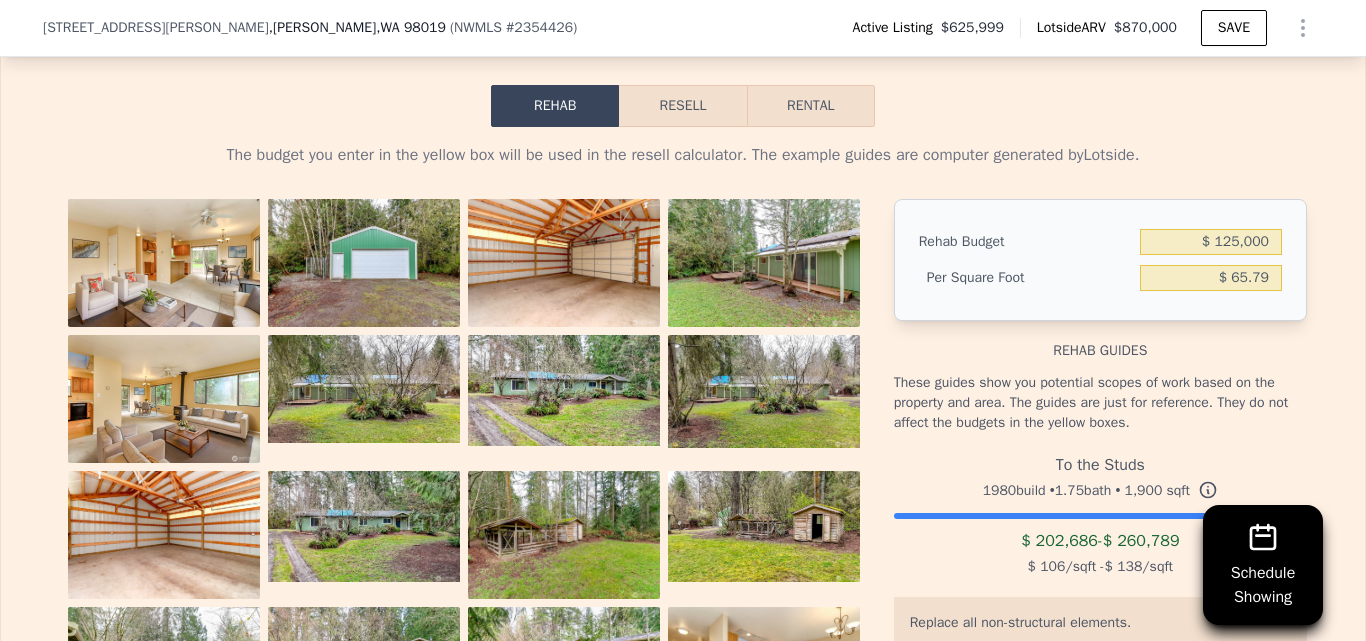 type on "$ 65.79" 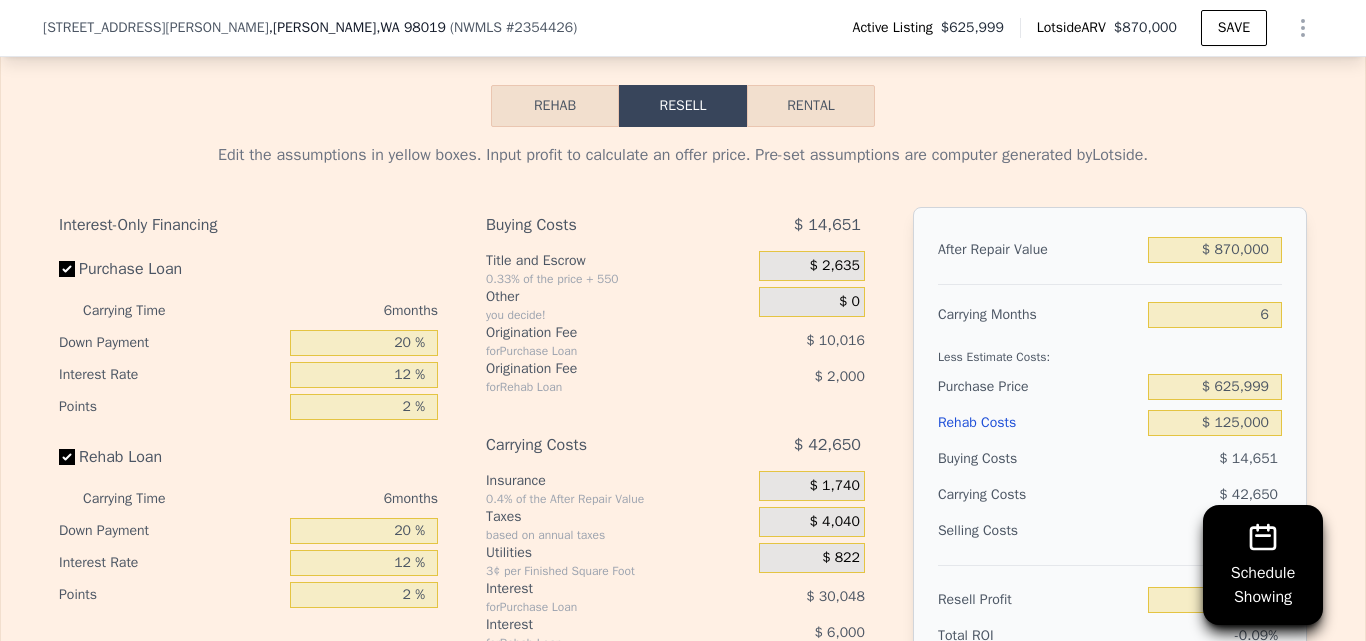 scroll, scrollTop: 3124, scrollLeft: 0, axis: vertical 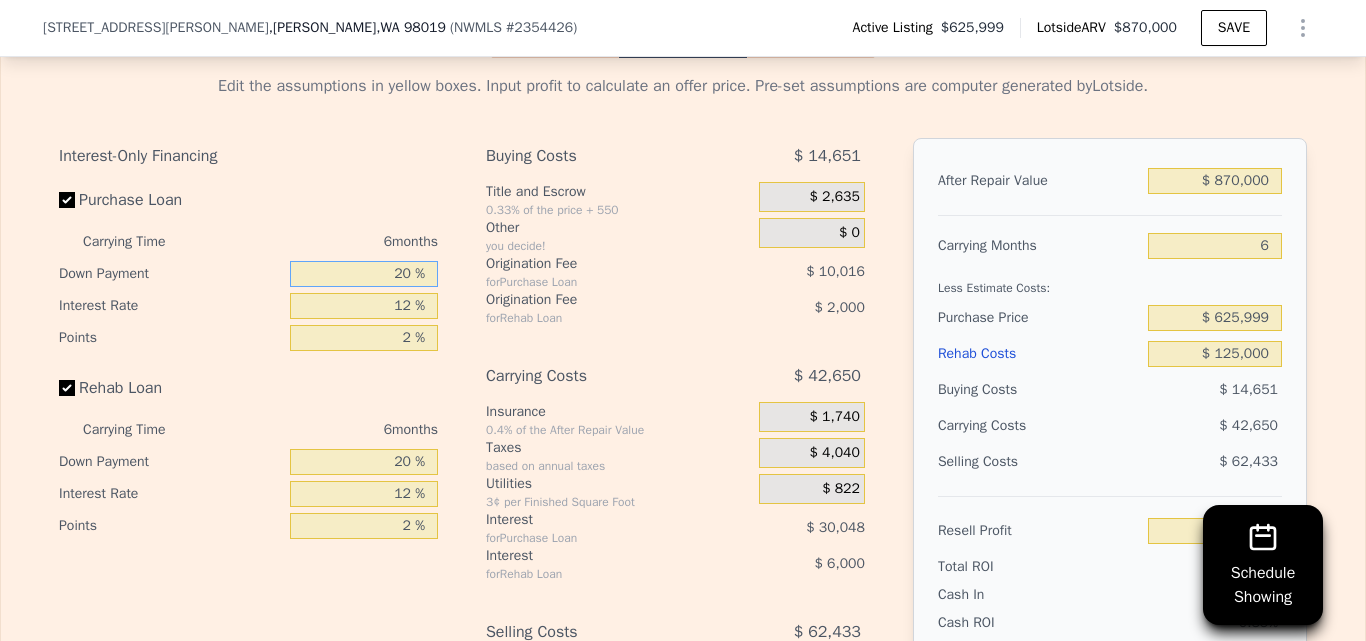 click on "20 %" at bounding box center (364, 274) 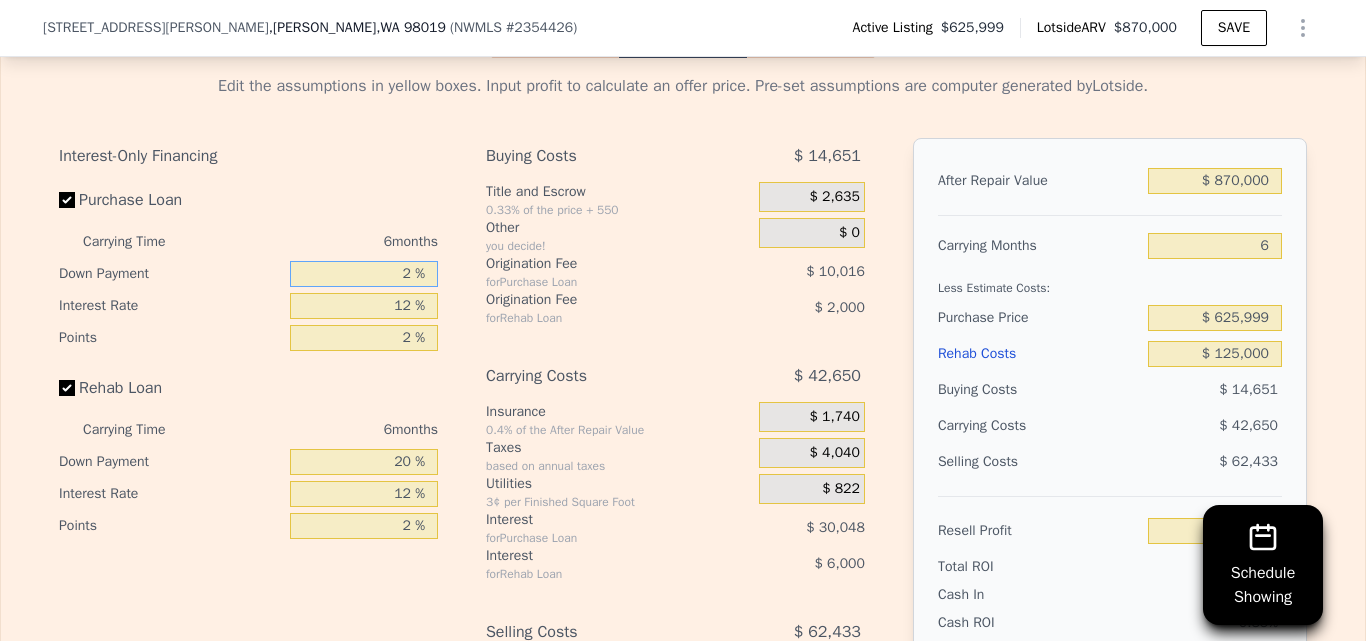 type 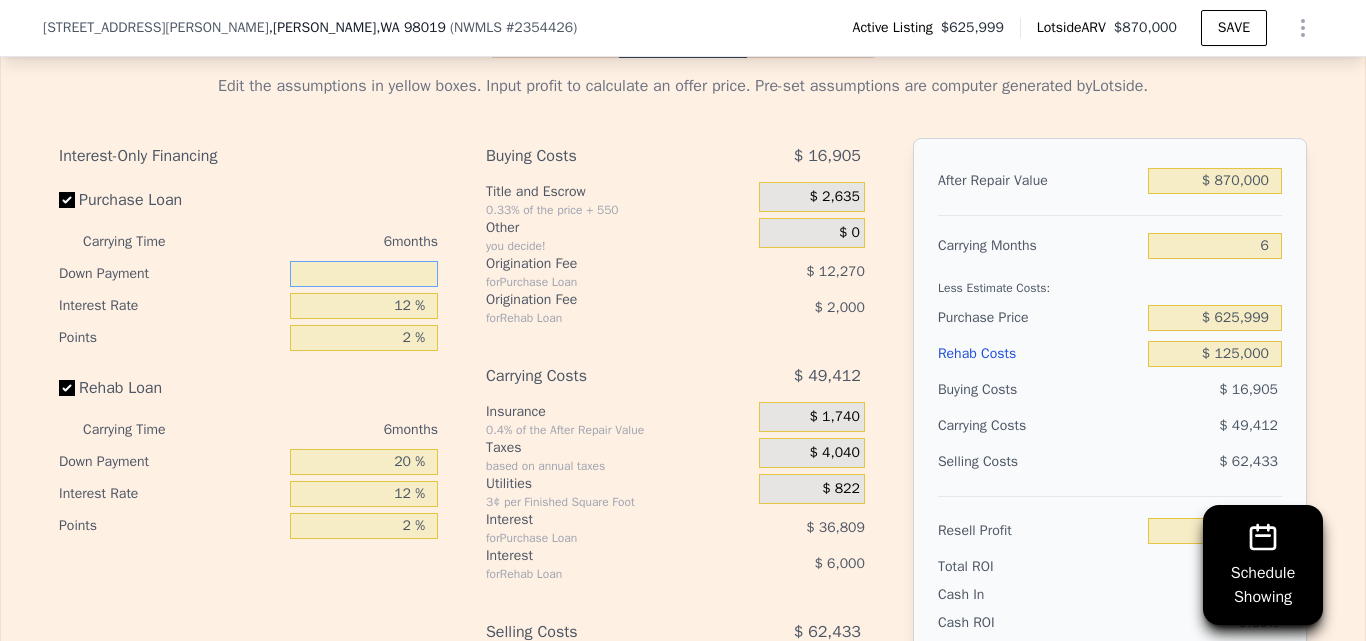 type on "-$ 9,749" 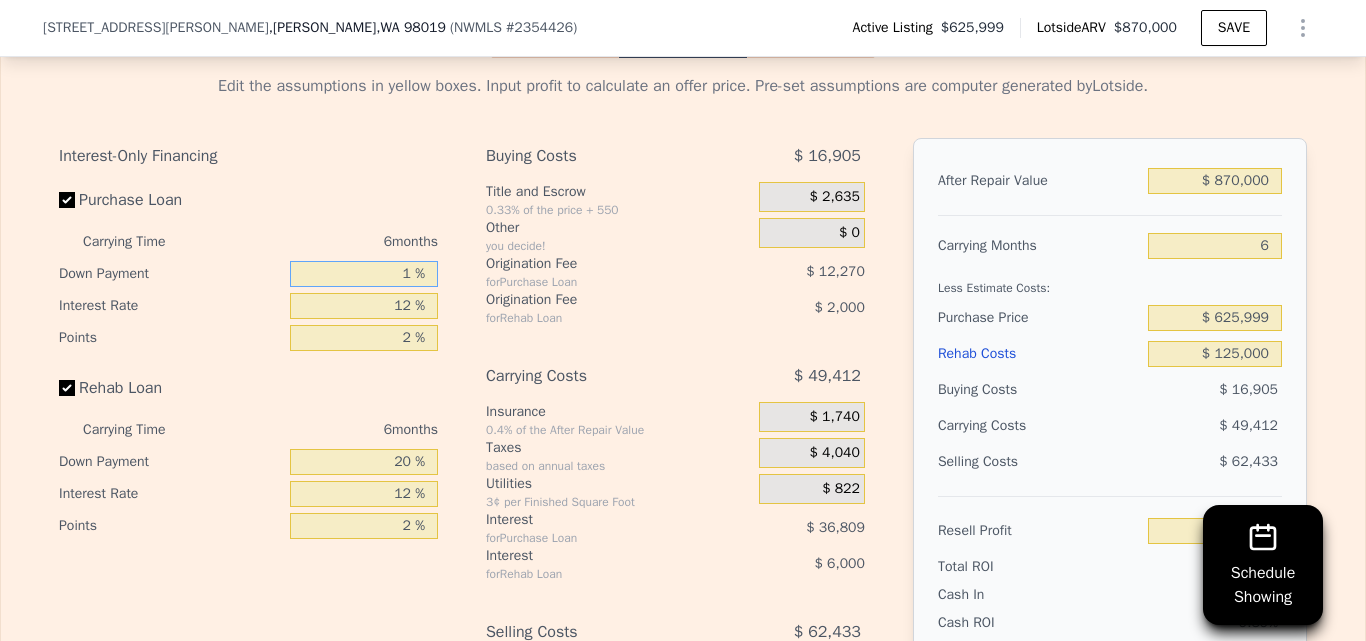 type on "10 %" 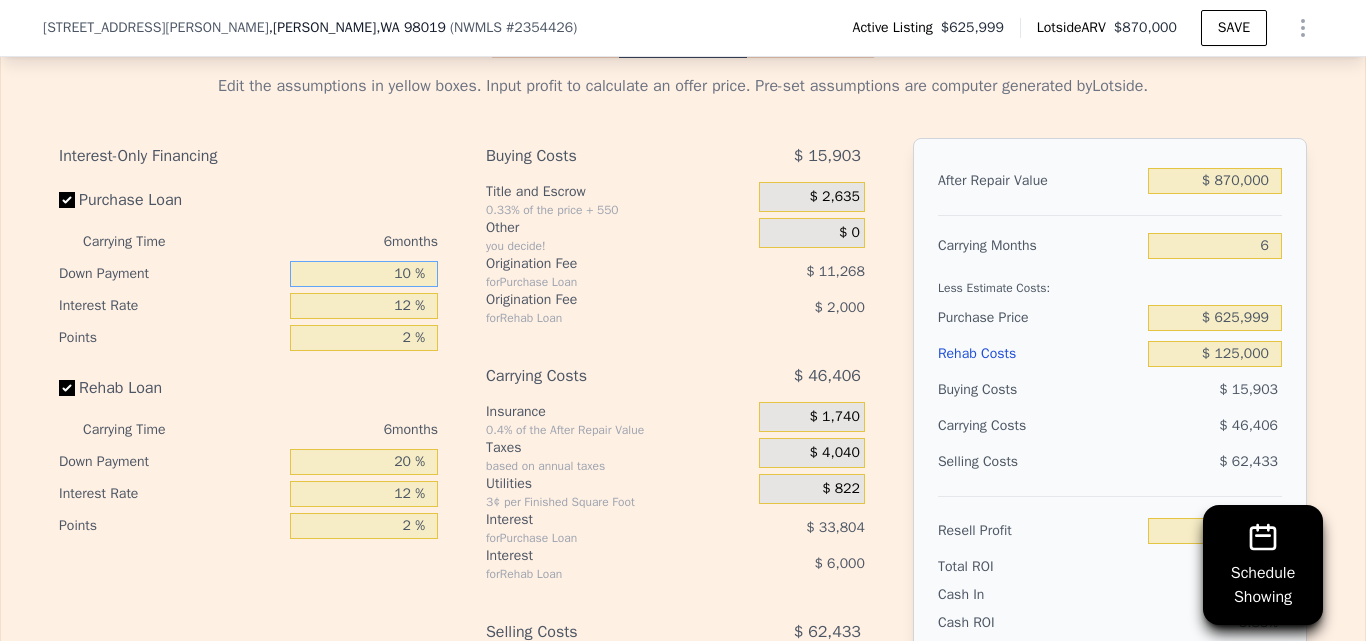type on "-$ 5,741" 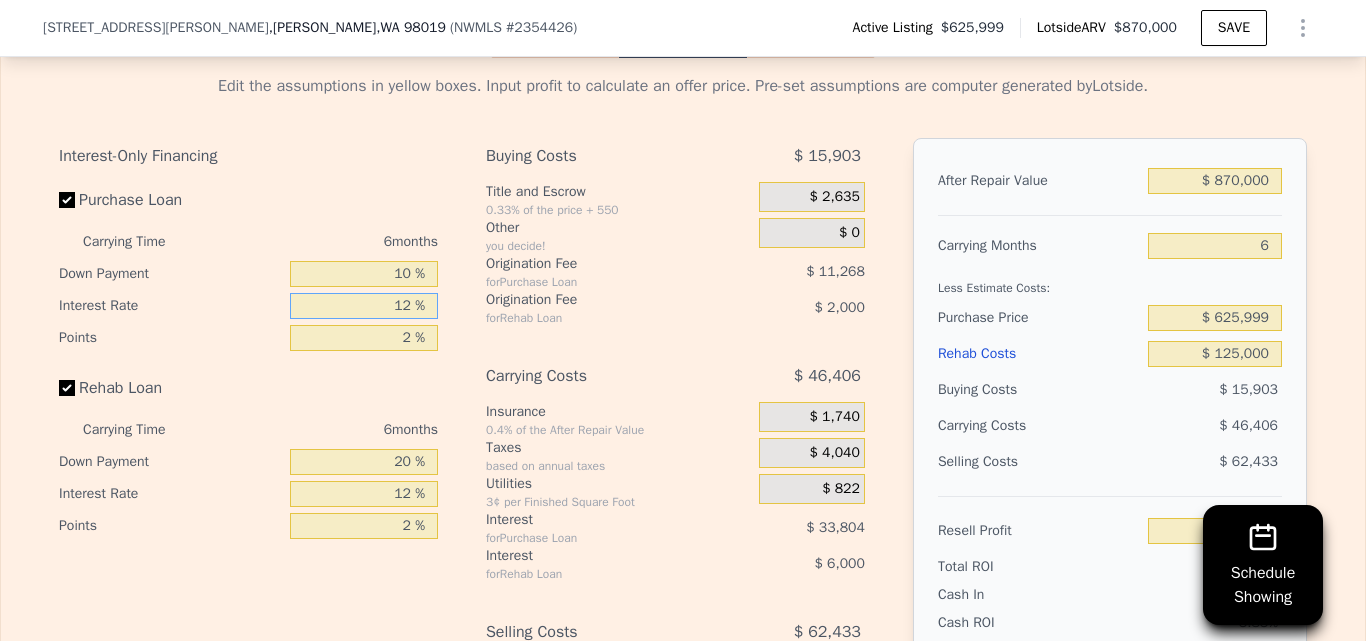 click on "12 %" at bounding box center (364, 306) 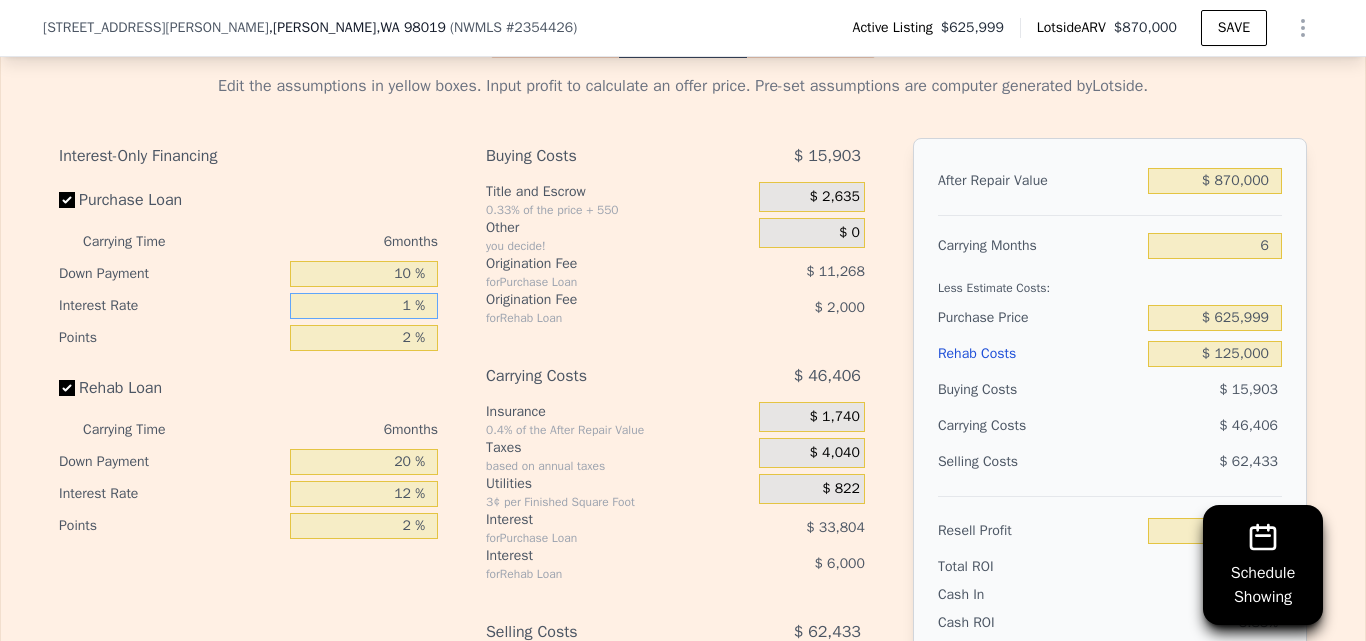 type 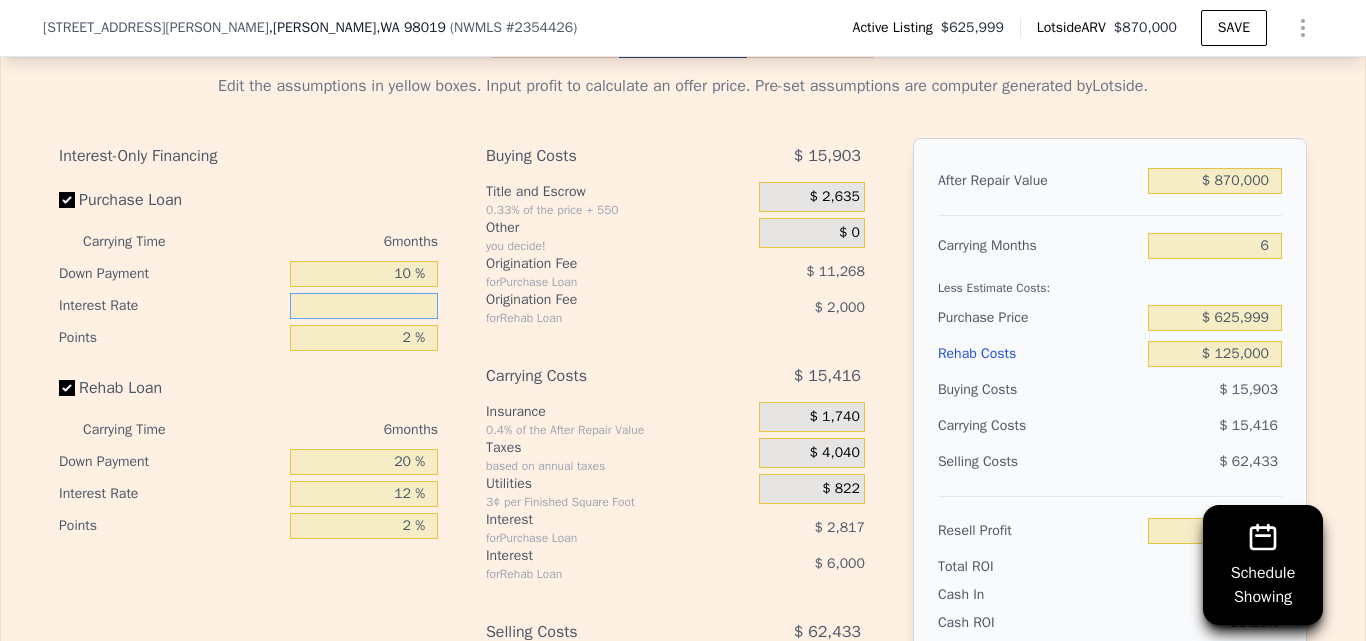 type on "$ 25,249" 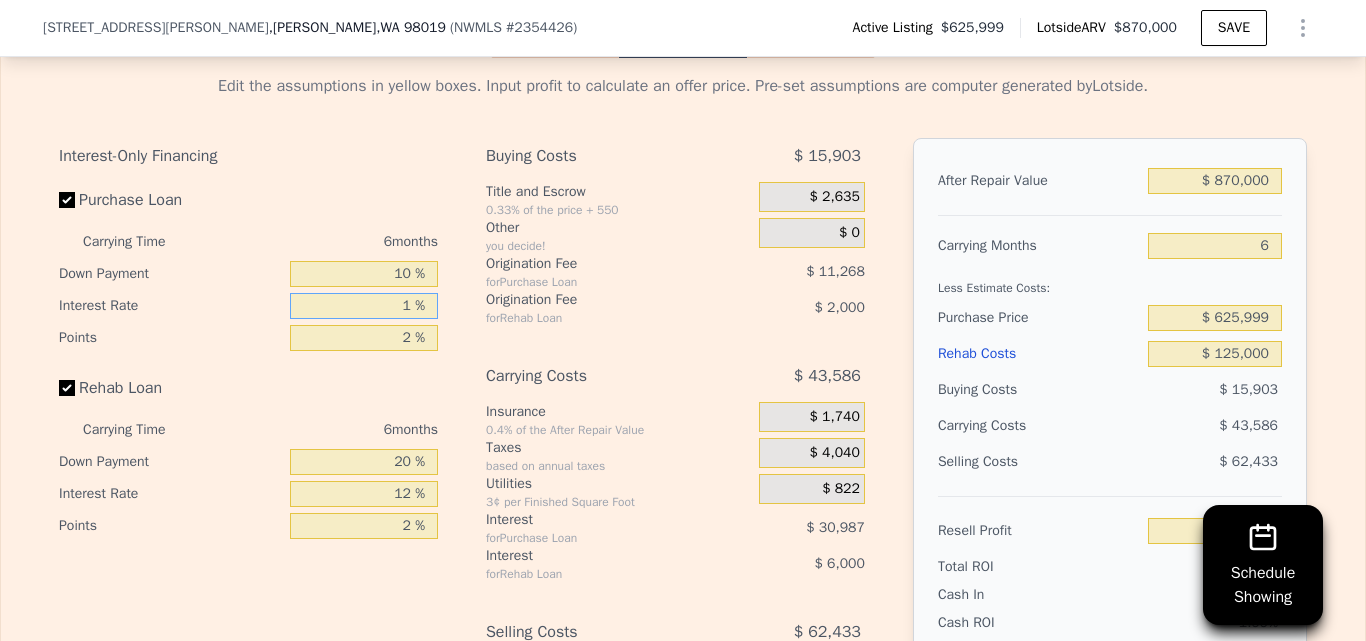 type on "11 %" 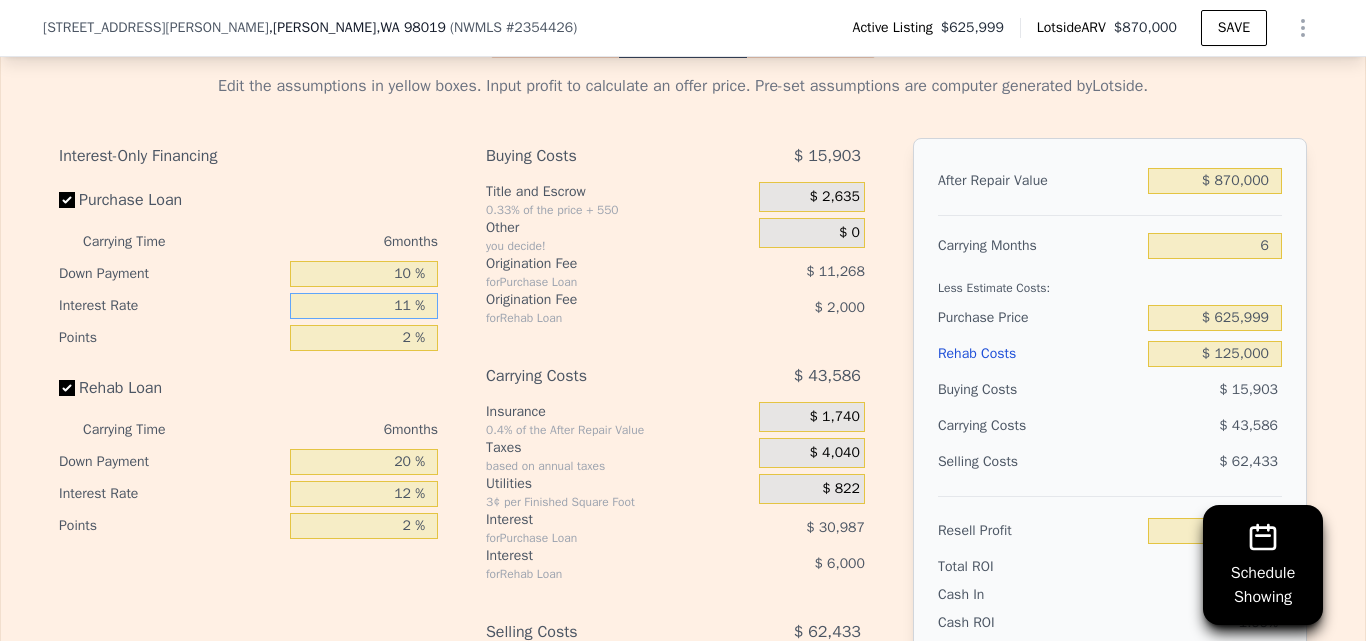 type on "-$ 2,921" 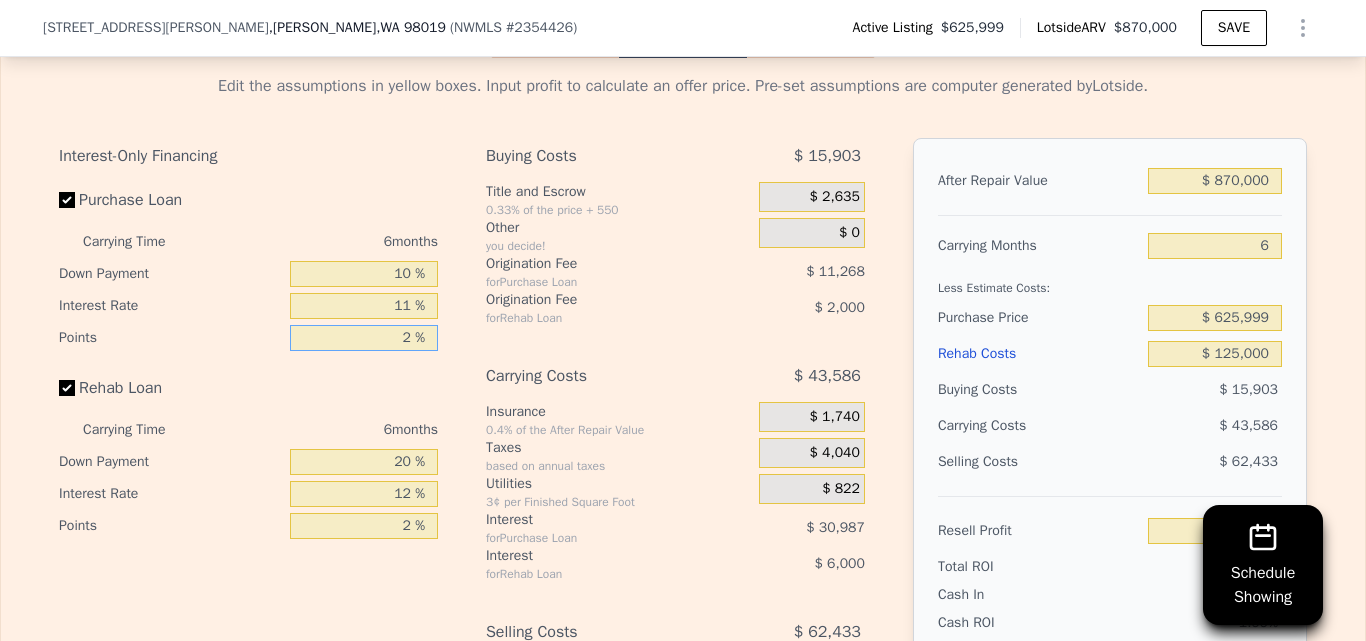 click on "2 %" at bounding box center (364, 338) 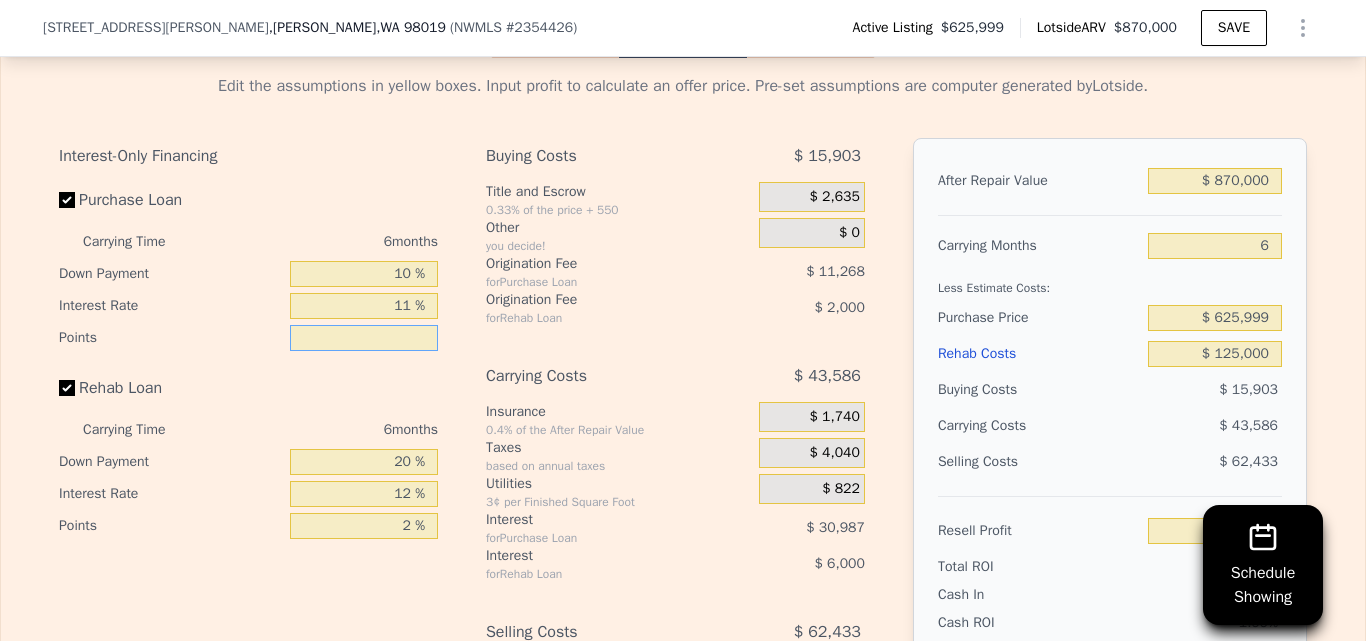type on "1 %" 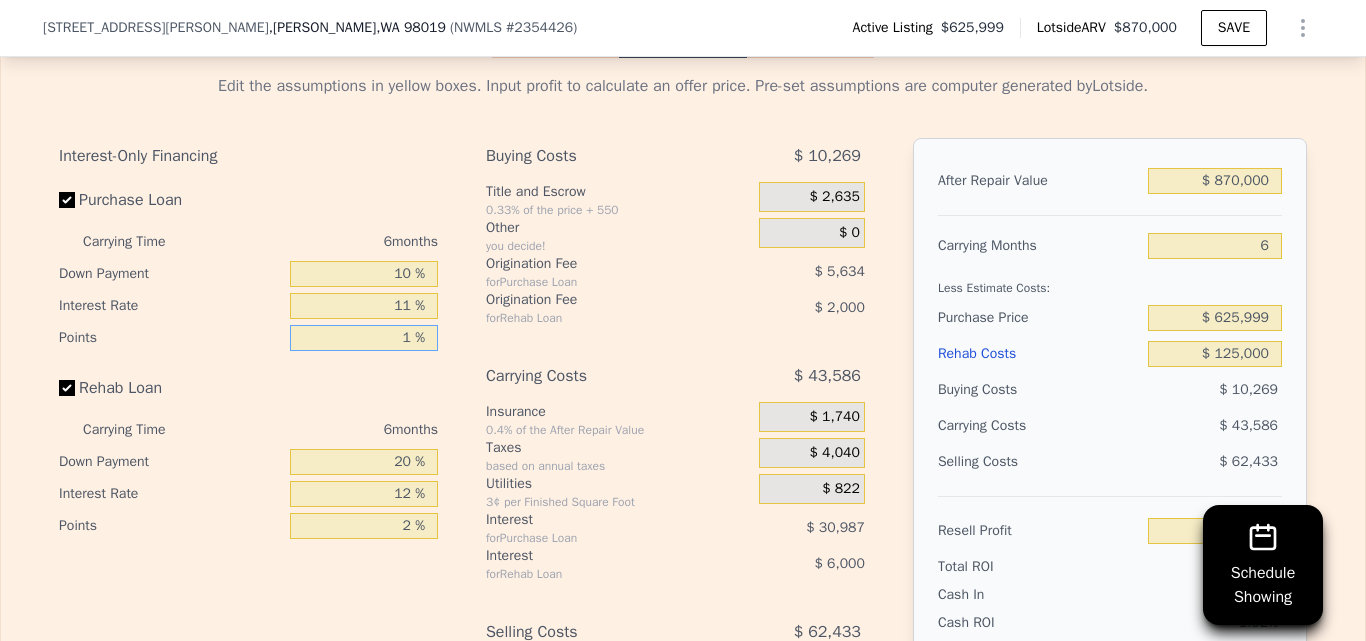 type on "$ 2,713" 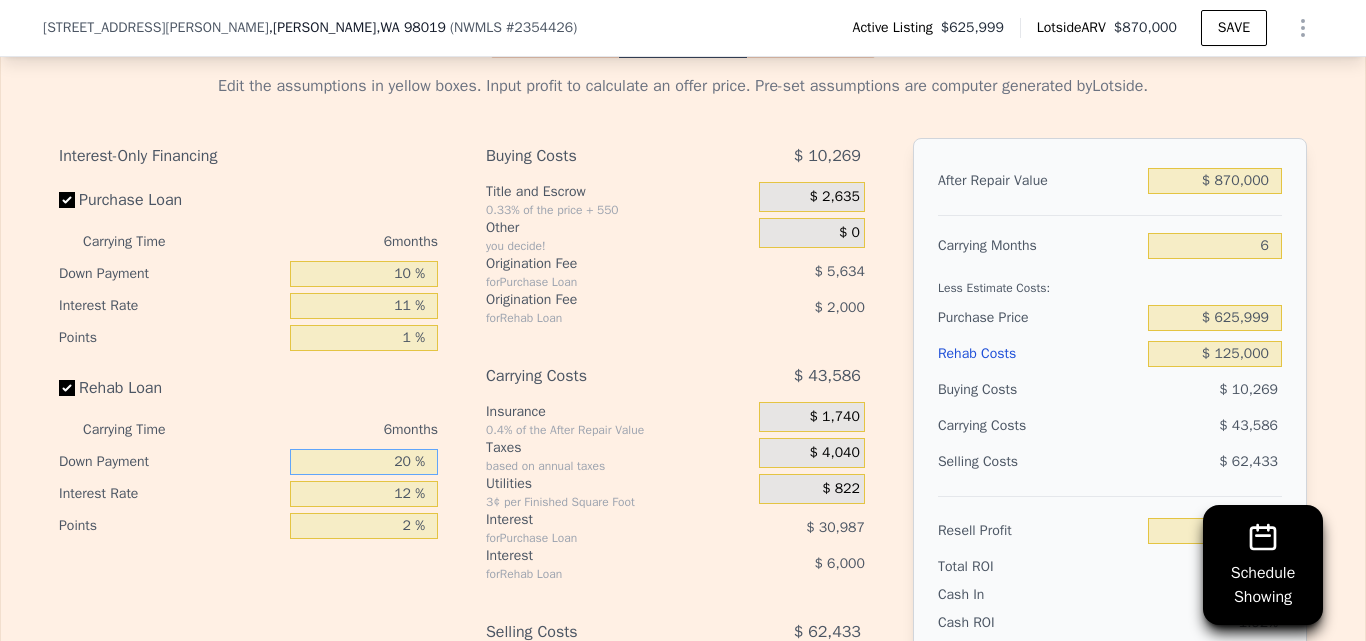click on "20 %" at bounding box center [364, 462] 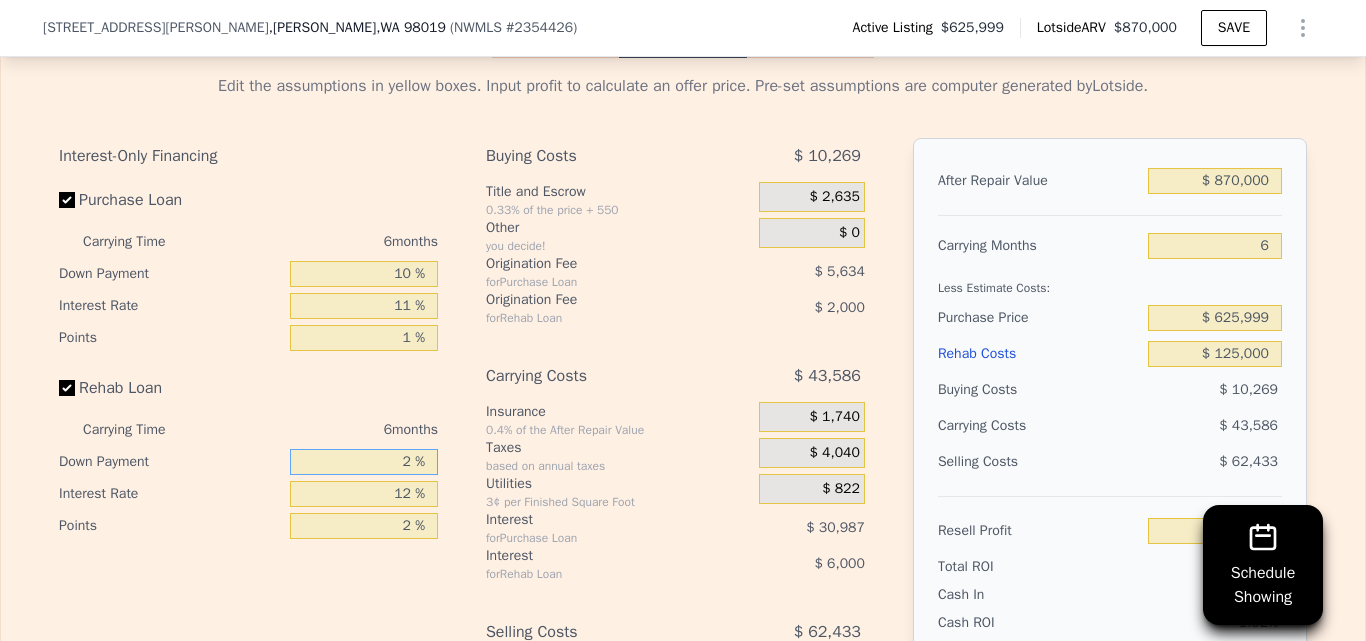 type 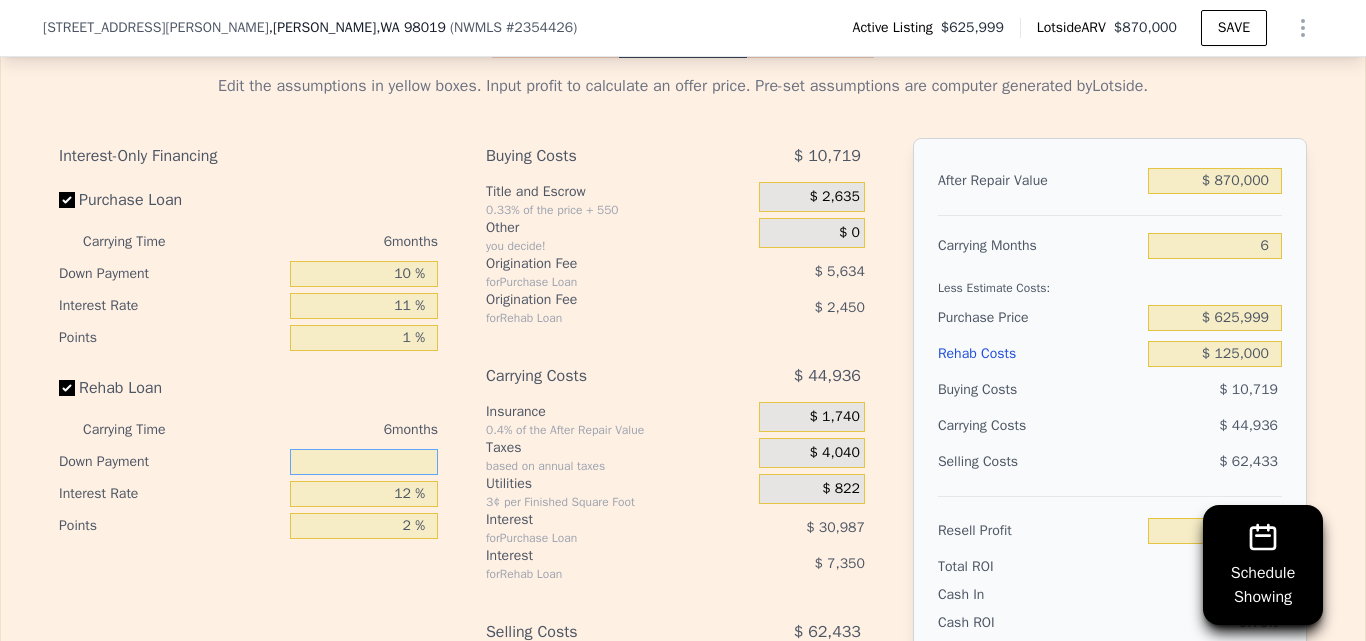 type on "$ 913" 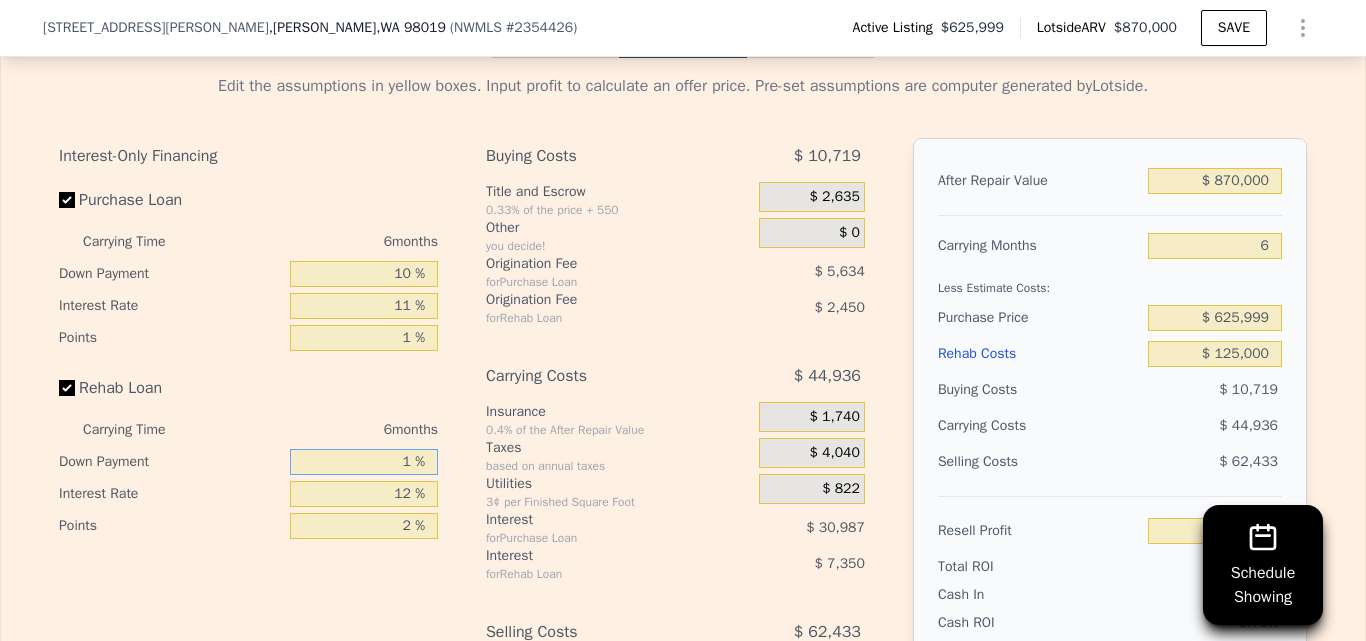type on "10 %" 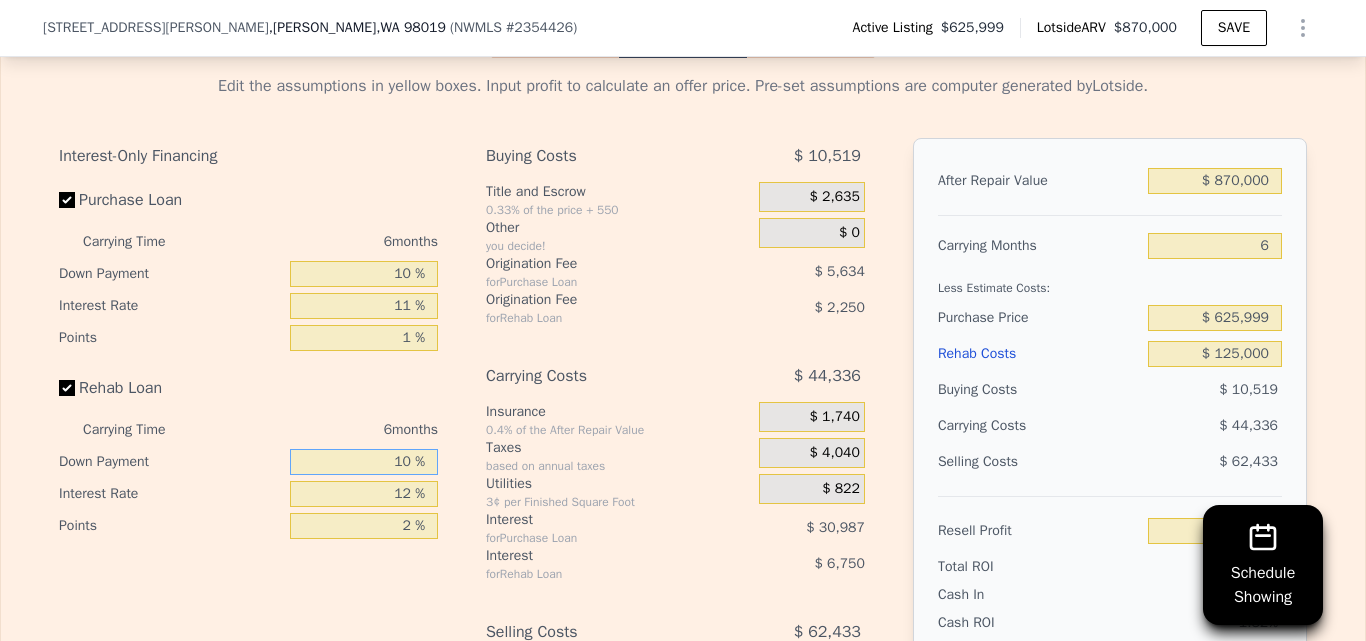 type on "$ 1,713" 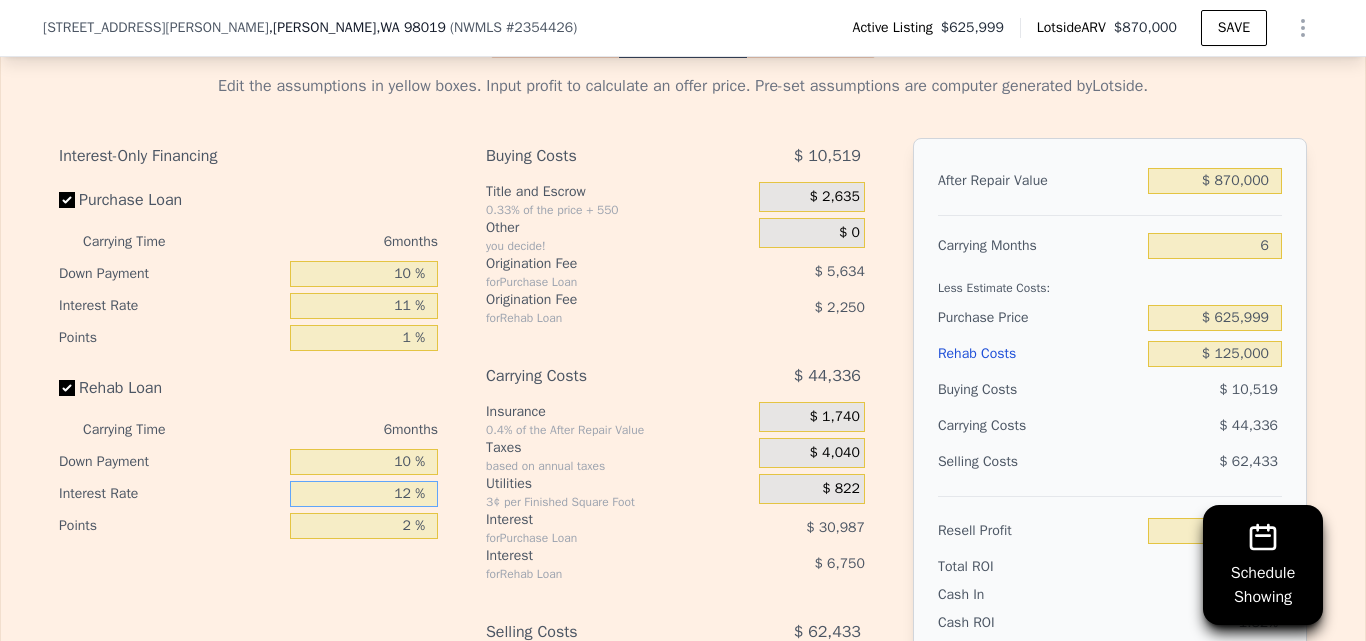 click on "12 %" at bounding box center (364, 494) 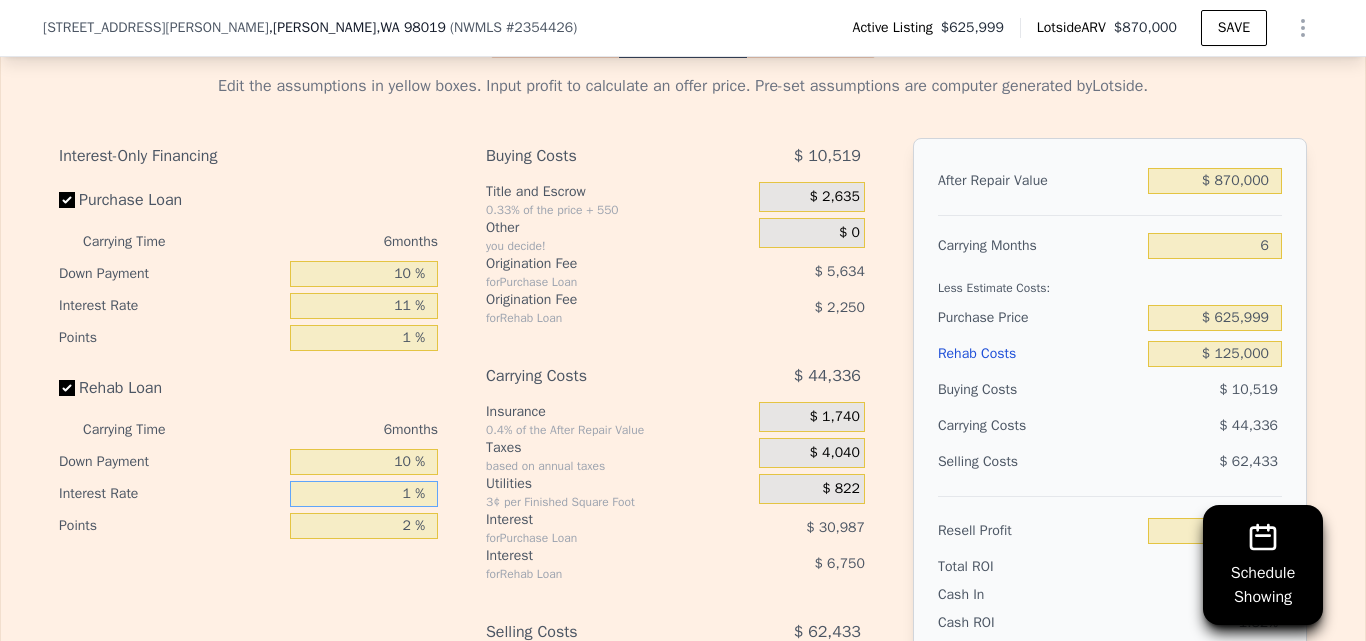 type 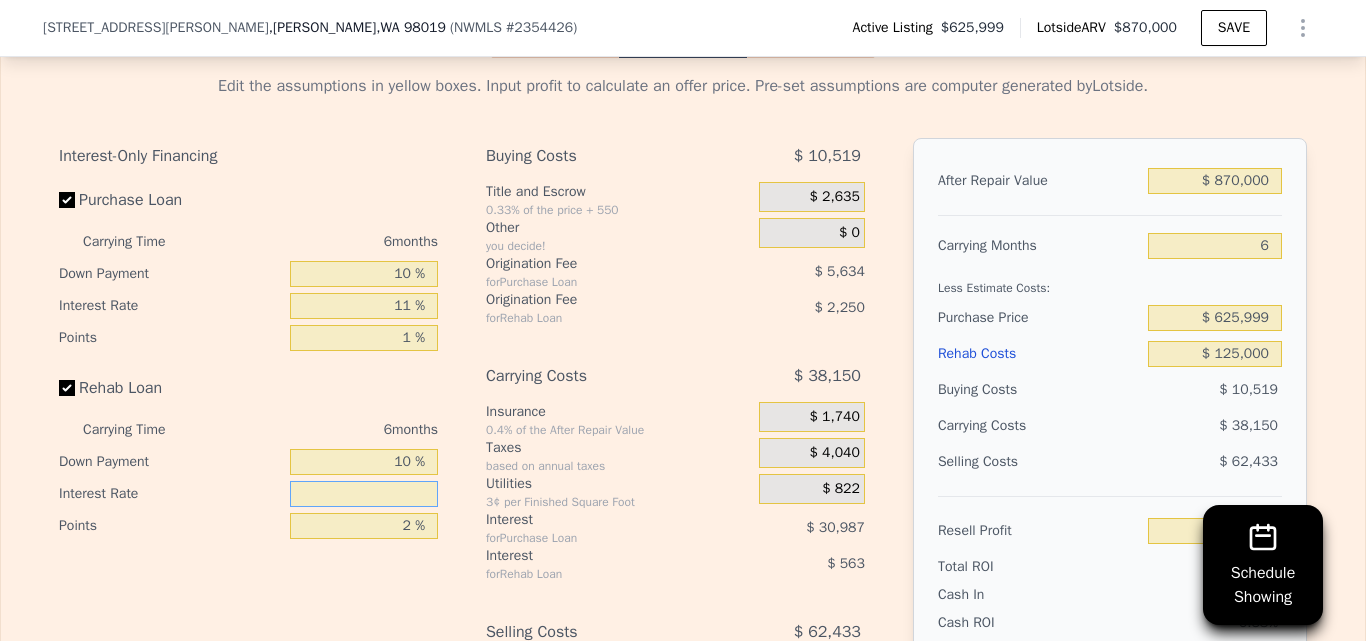 type on "$ 7,899" 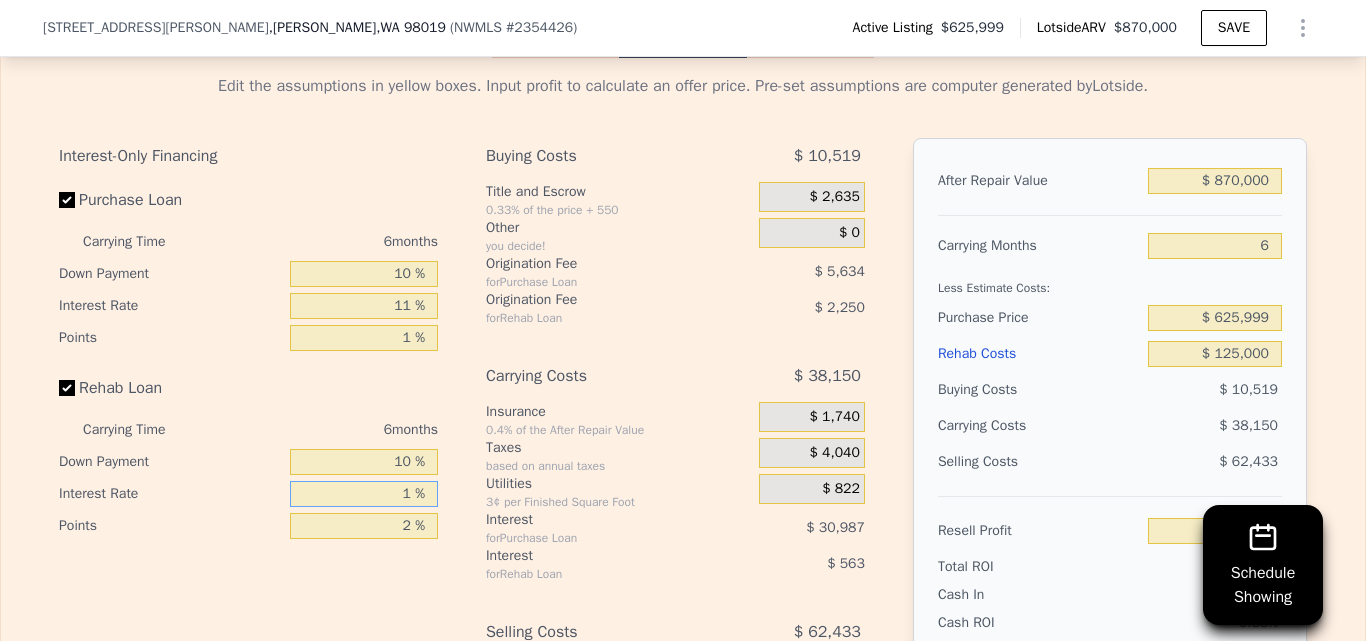 type on "10 %" 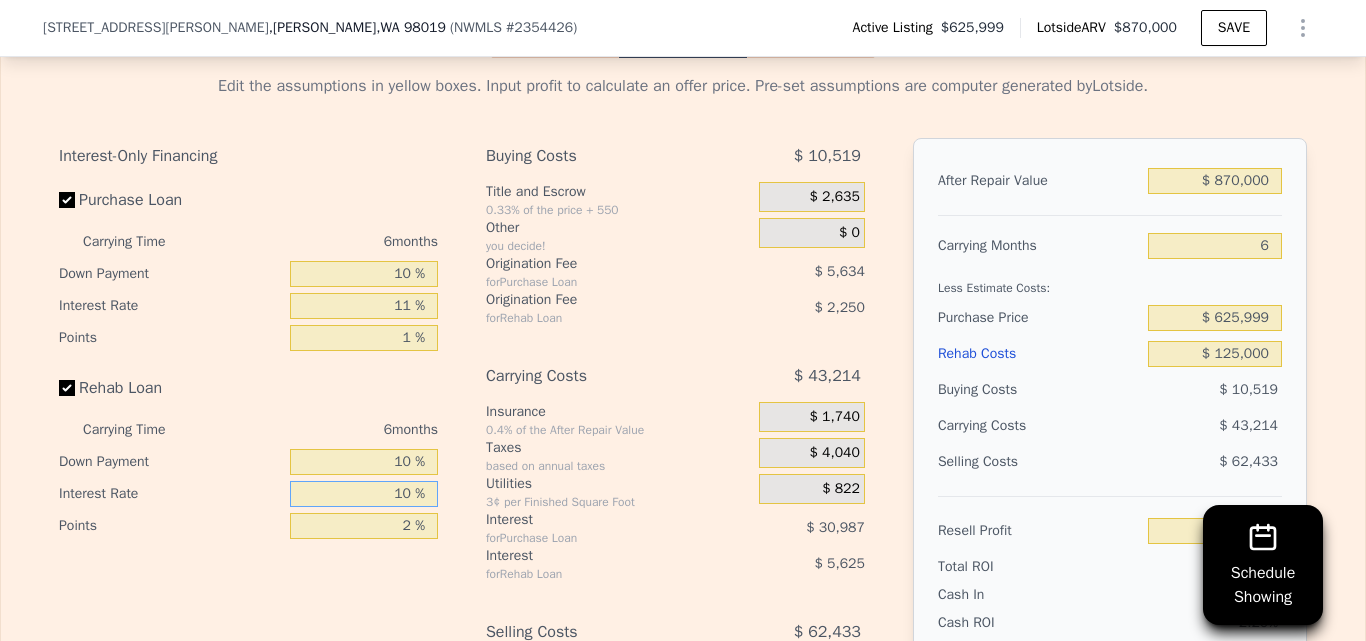 type on "$ 2,835" 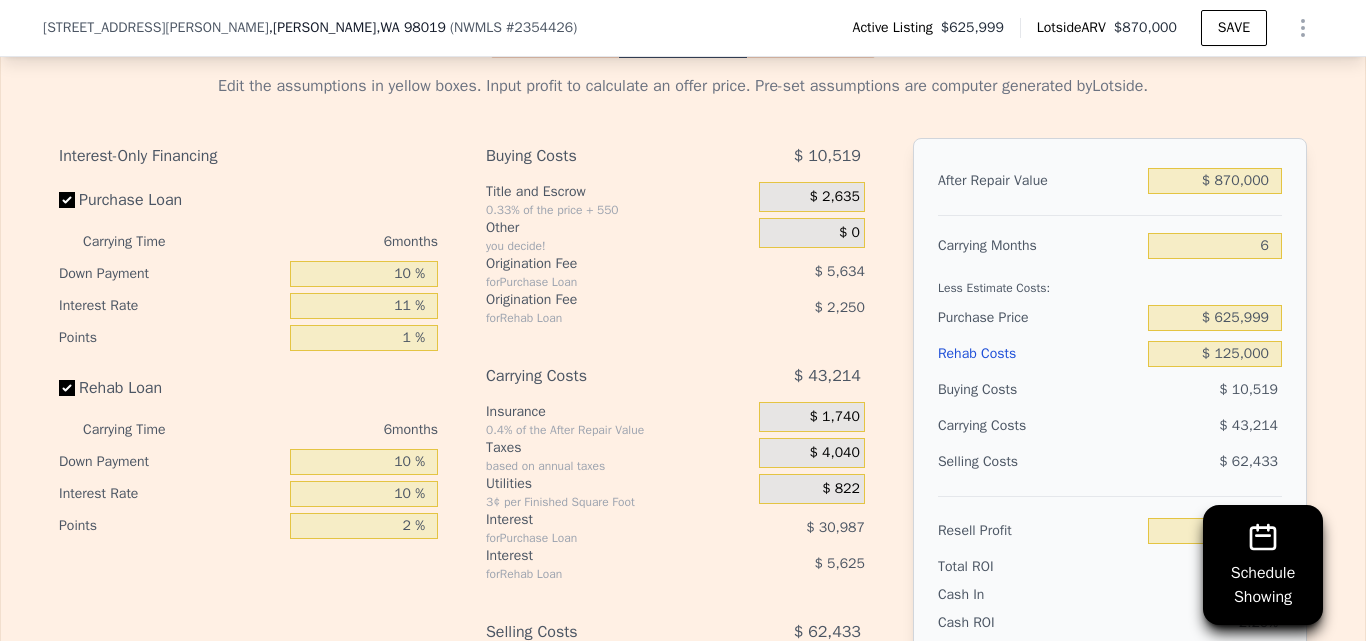 click on "Interest-Only Financing Purchase Loan Carrying Time 6  months Down Payment 10 % Interest Rate 11 % Points 1 % Rehab Loan Carrying Time 6  months Down Payment 10 % Interest Rate 10 % Points 2 % Buying Costs $ 10,519 Title and Escrow 0.33% of the price + 550 $ 2,635 Other you decide! $ 0 Origination Fee for  Purchase Loan $ 5,634 Origination Fee for  Rehab Loan $ 2,250 Carrying Costs $ 43,214 Insurance 0.4% of the After Repair Value $ 1,740 Taxes based on annual taxes $ 4,040 Utilities 3¢ per Finished Square Foot $ 822 Interest for  Purchase Loan $ 30,987 Interest for  Rehab Loan $ 5,625 Selling Costs $ 62,433 Excise Tax 1.78% of the After Repair Value $ 15,486 Listing Commission 2.5% of the After Repair Value $ 21,750 Selling Commission 2.5% of the After Repair Value $ 21,750 Title and Escrow 0.33% of the After Repair Value $ 3,447 After Repair Value $ 870,000 Carrying Months 6 Less Estimate Costs: Purchase Price $ 625,999 Rehab Costs $ 125,000 Buying Costs $ 10,519 Carrying Costs $ 43,214 Selling Costs 0.35%" at bounding box center (683, 470) 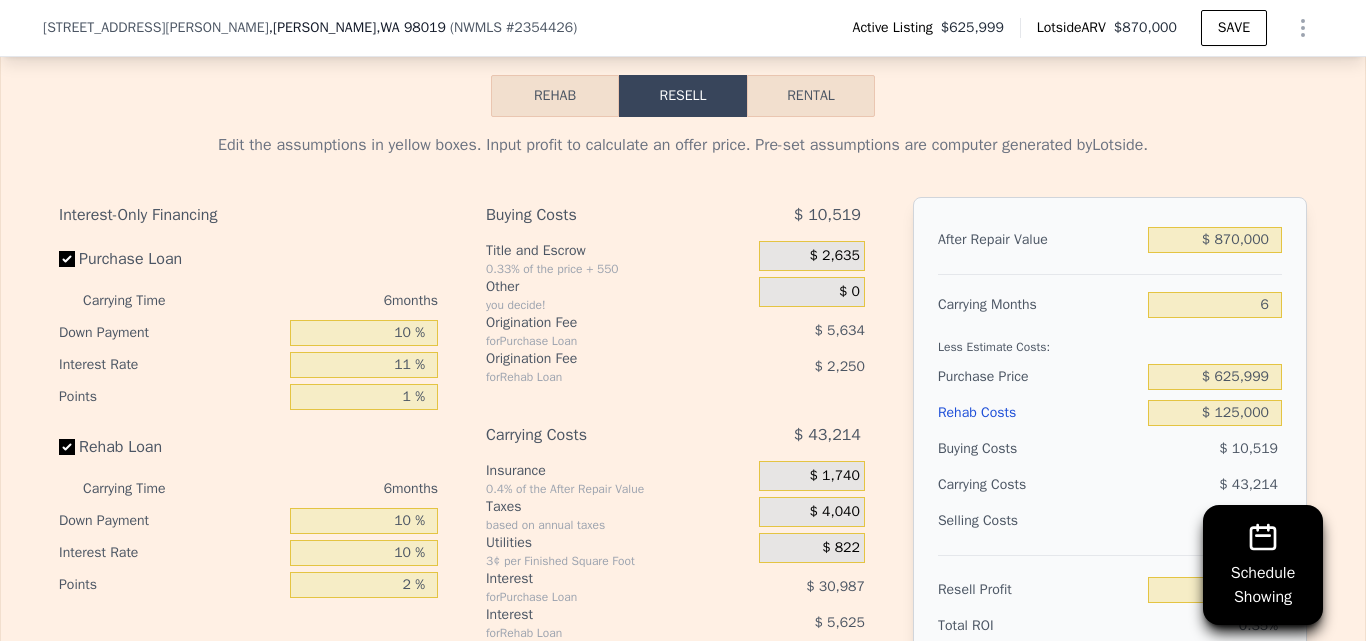 scroll, scrollTop: 3144, scrollLeft: 0, axis: vertical 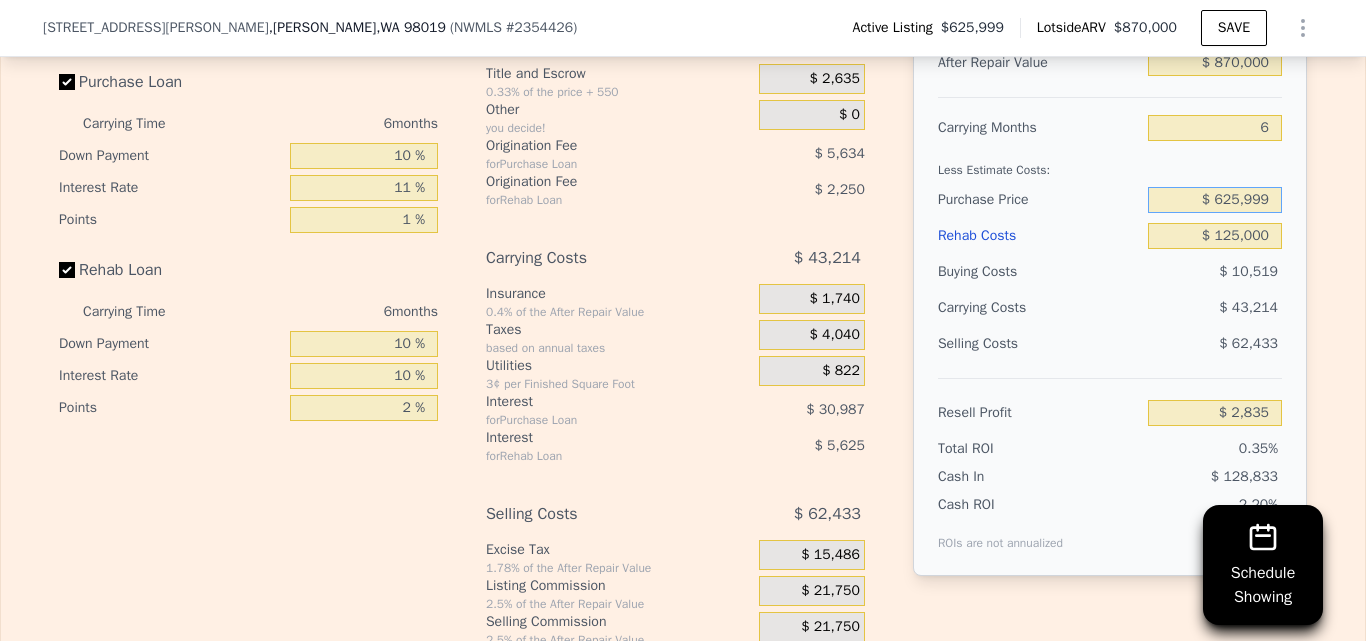 click on "$ 625,999" at bounding box center [1215, 200] 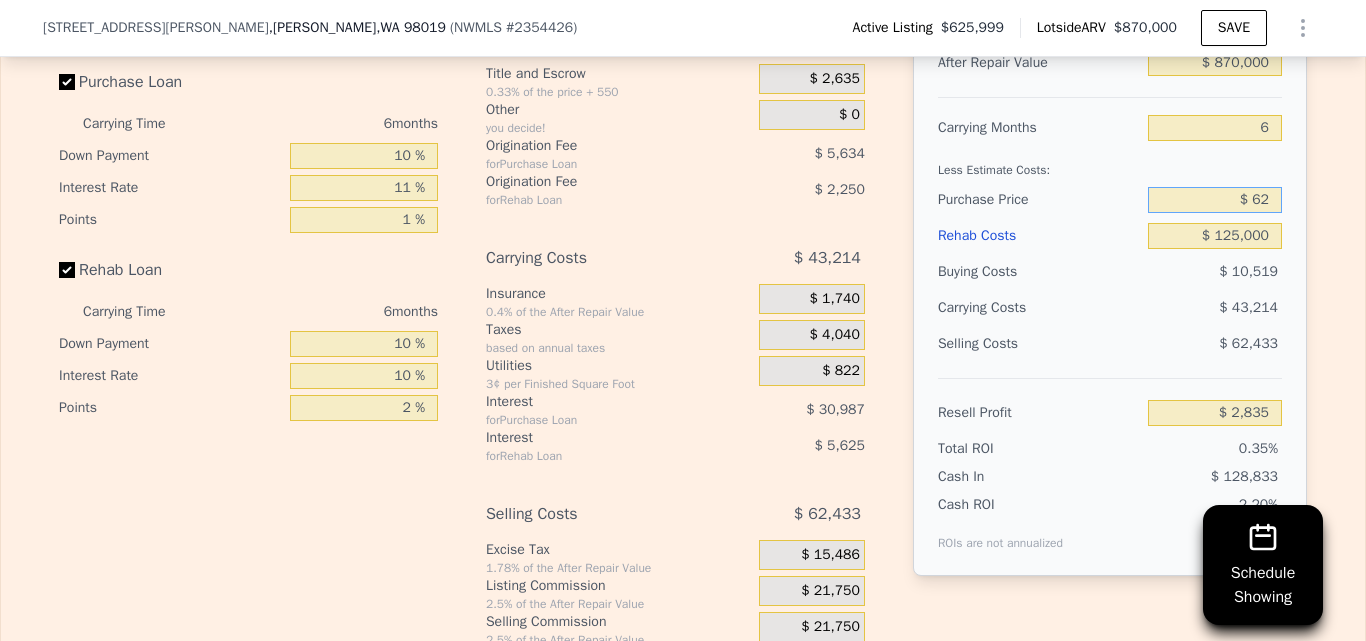 type on "$ 6" 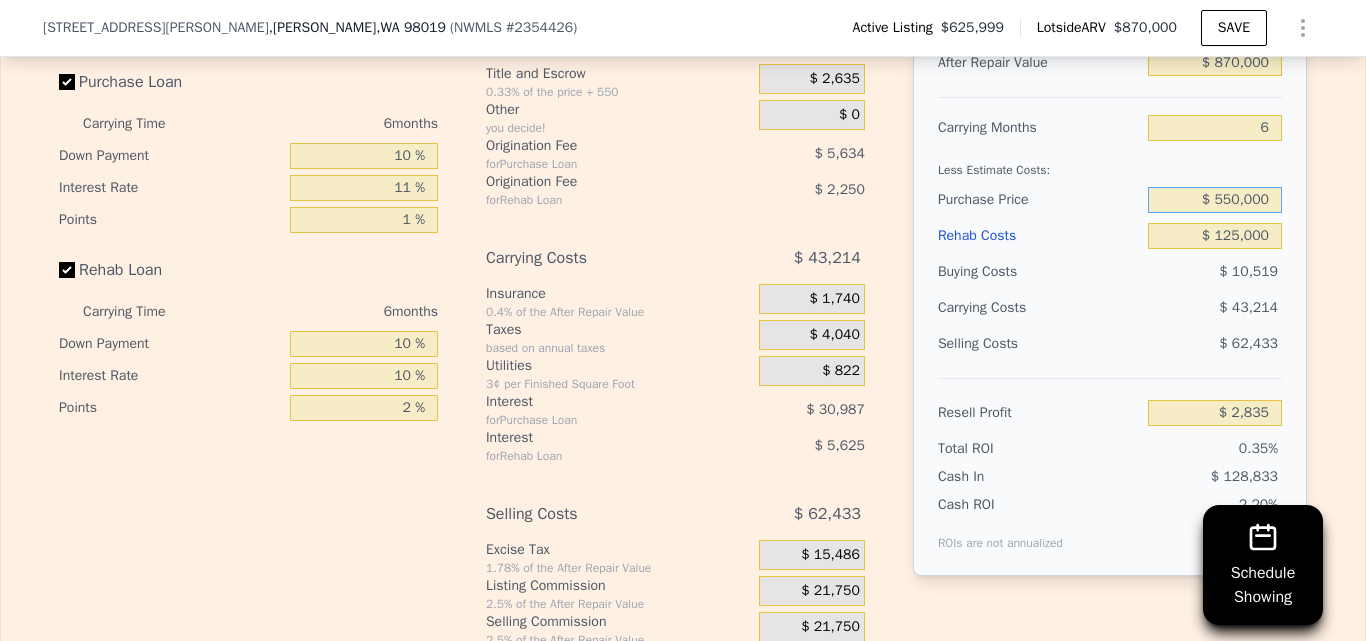 type on "$ 550,000" 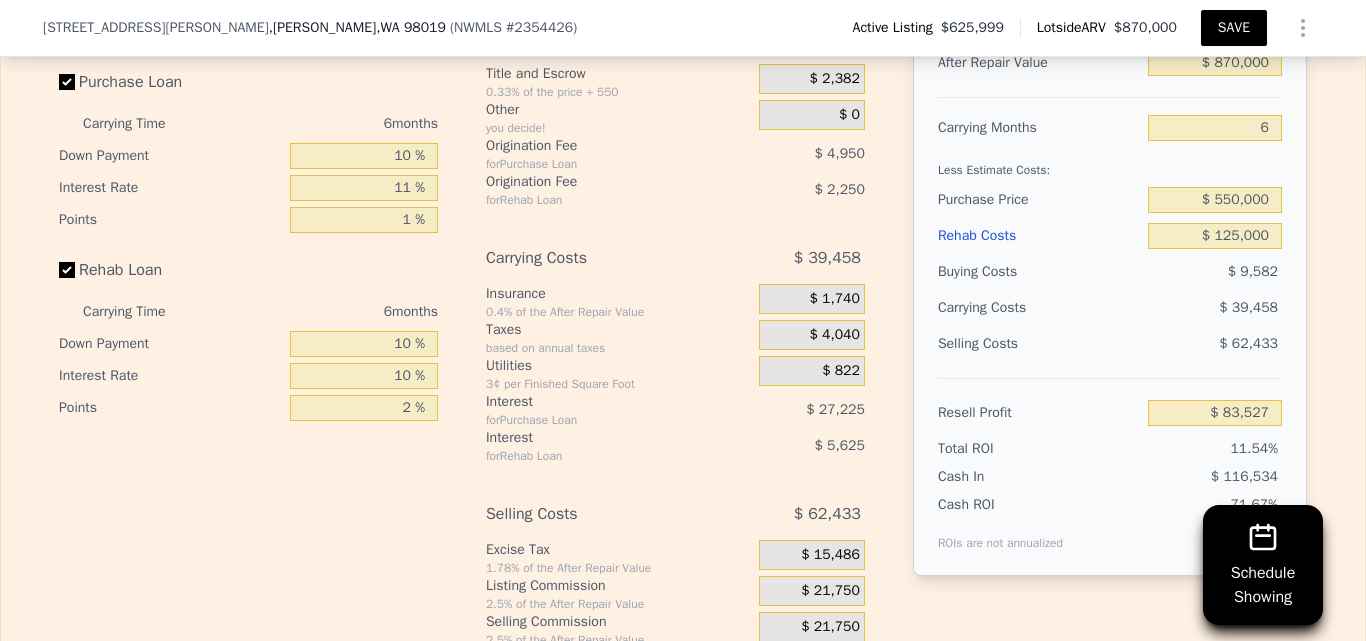 click on "SAVE" at bounding box center [1234, 28] 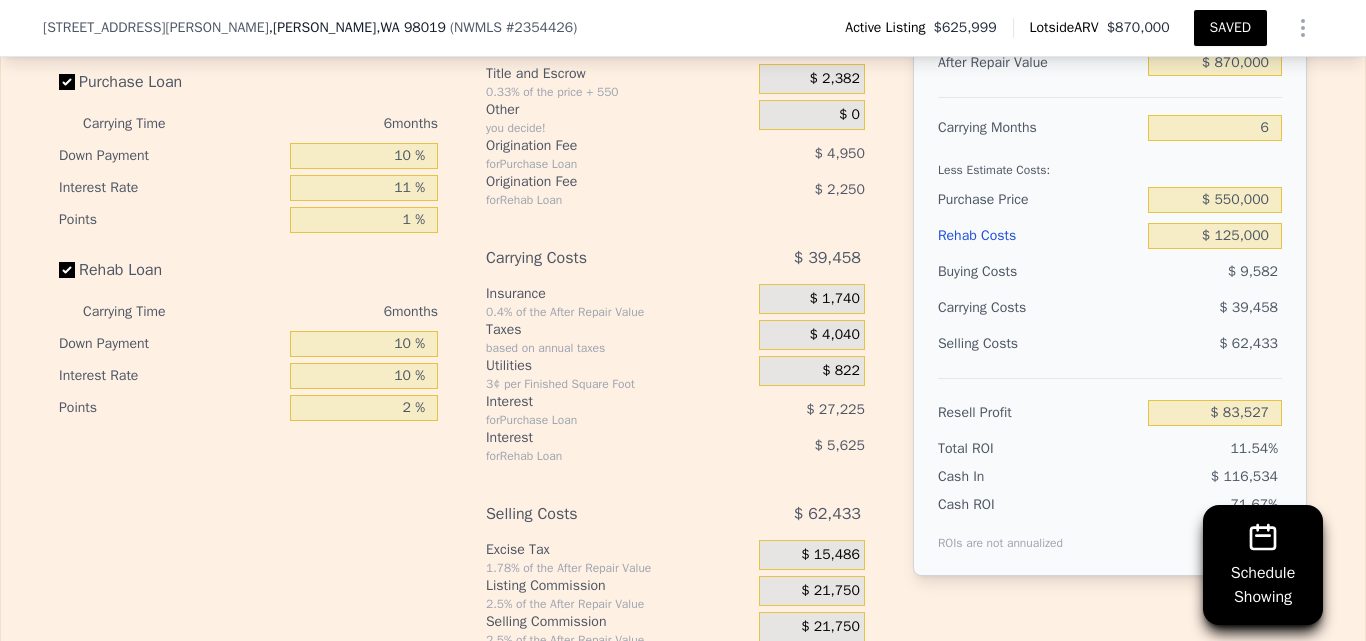 click 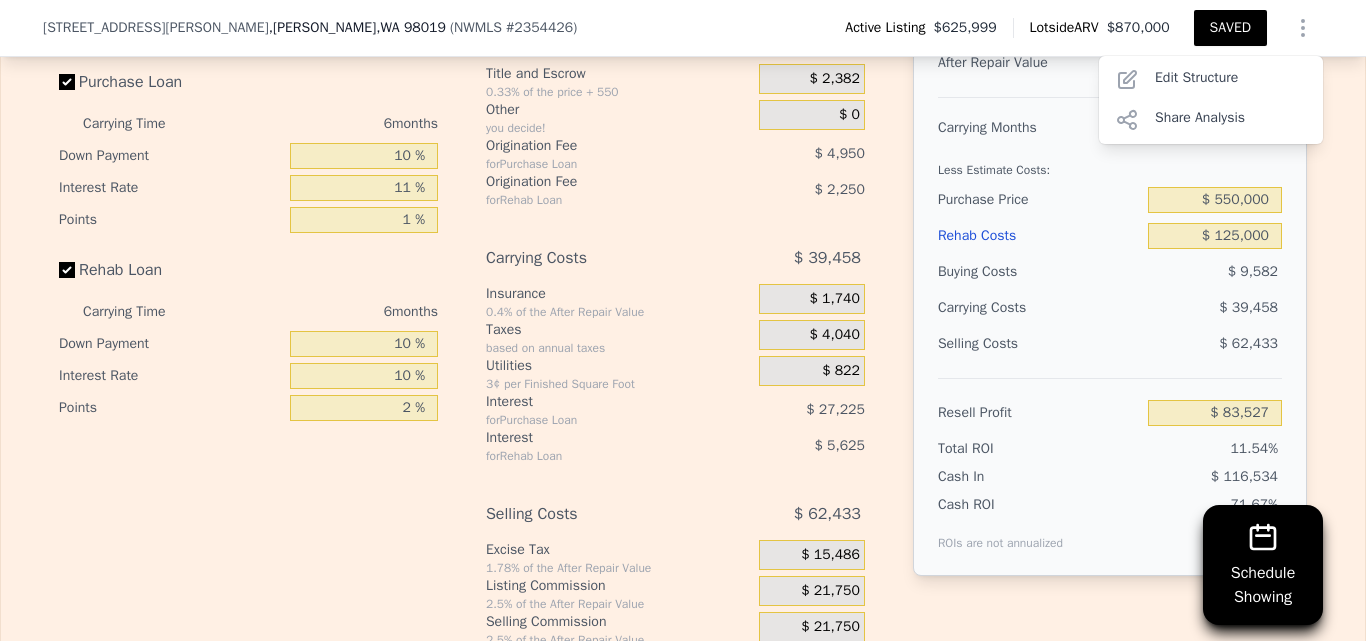 click on "Edit the assumptions in yellow boxes. Input profit to calculate an offer price. Pre-set assumptions are computer generated by  Lotside . Interest-Only Financing Purchase Loan Carrying Time 6  months Down Payment 10 % Interest Rate 11 % Points 1 % Rehab Loan Carrying Time 6  months Down Payment 10 % Interest Rate 10 % Points 2 % Buying Costs $ 9,582 Title and Escrow 0.33% of the price + 550 $ 2,382 Other you decide! $ 0 Origination Fee for  Purchase Loan $ 4,950 Origination Fee for  Rehab Loan $ 2,250 Carrying Costs $ 39,458 Insurance 0.4% of the After Repair Value $ 1,740 Taxes based on annual taxes $ 4,040 Utilities 3¢ per Finished Square Foot $ 822 Interest for  Purchase Loan $ 27,225 Interest for  Rehab Loan $ 5,625 Selling Costs $ 62,433 Excise Tax 1.78% of the After Repair Value $ 15,486 Listing Commission 2.5% of the After Repair Value $ 21,750 Selling Commission 2.5% of the After Repair Value $ 21,750 Title and Escrow 0.33% of the After Repair Value $ 3,447 After Repair Value $ 870,000 Carrying Months" at bounding box center (683, 312) 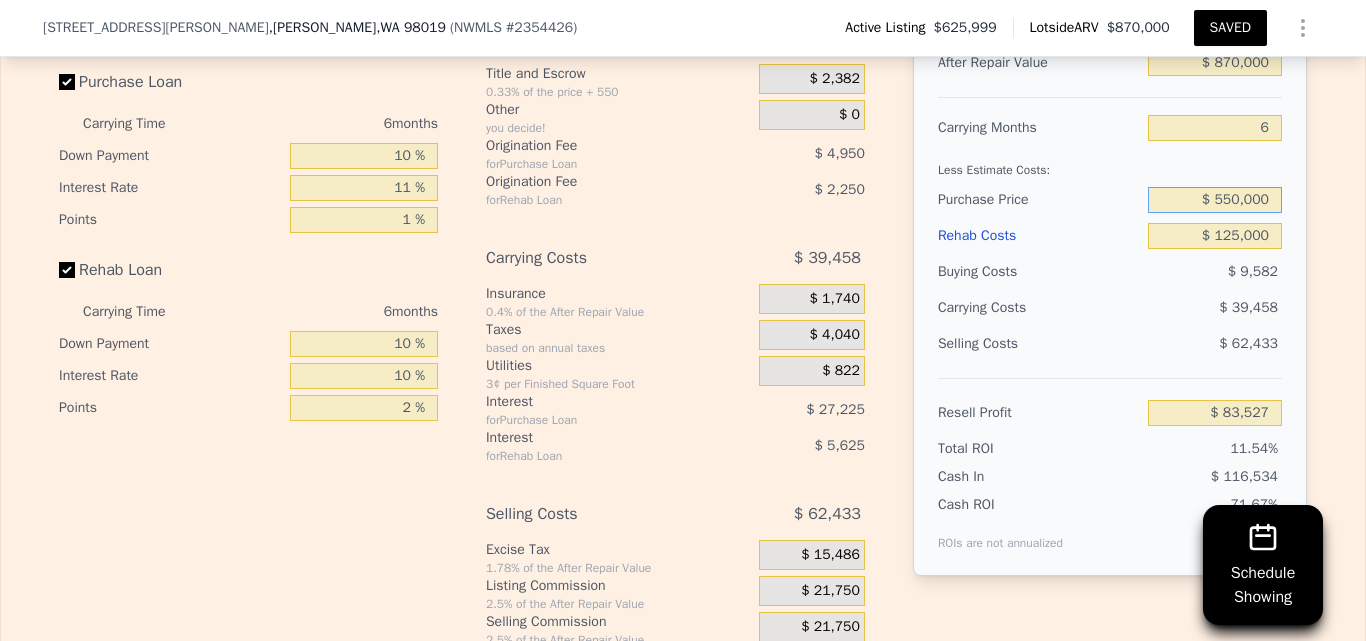 click on "$ 550,000" at bounding box center (1215, 200) 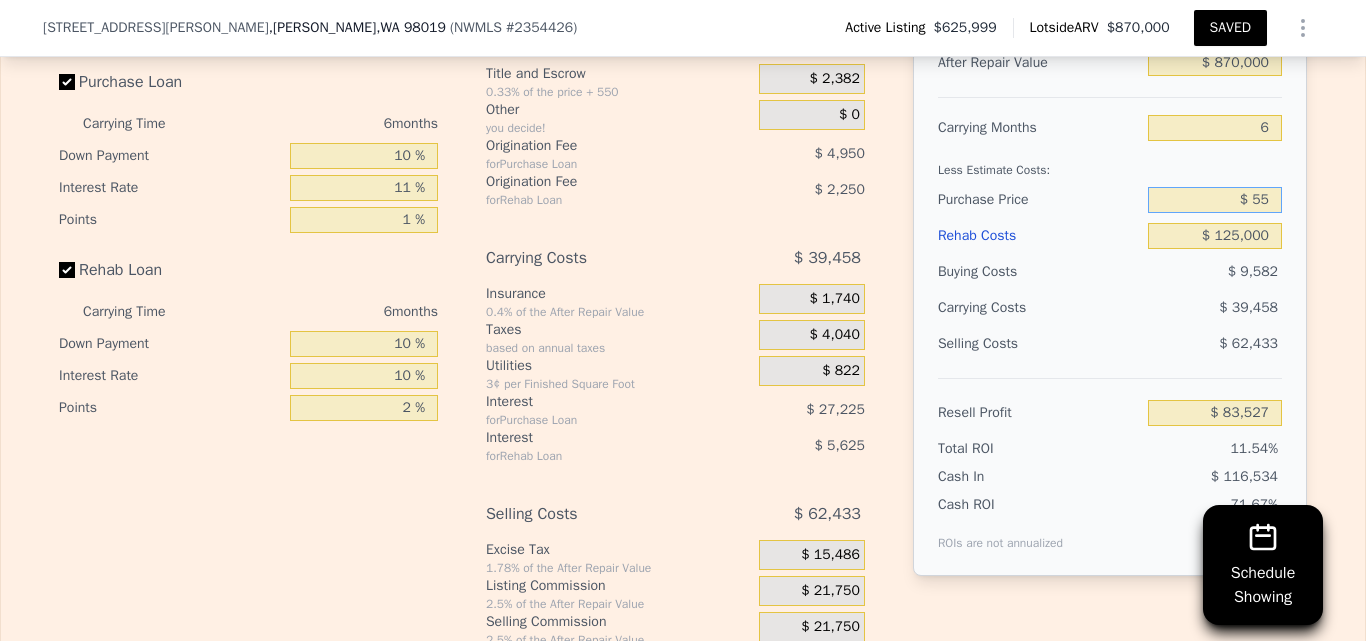 type on "$ 5" 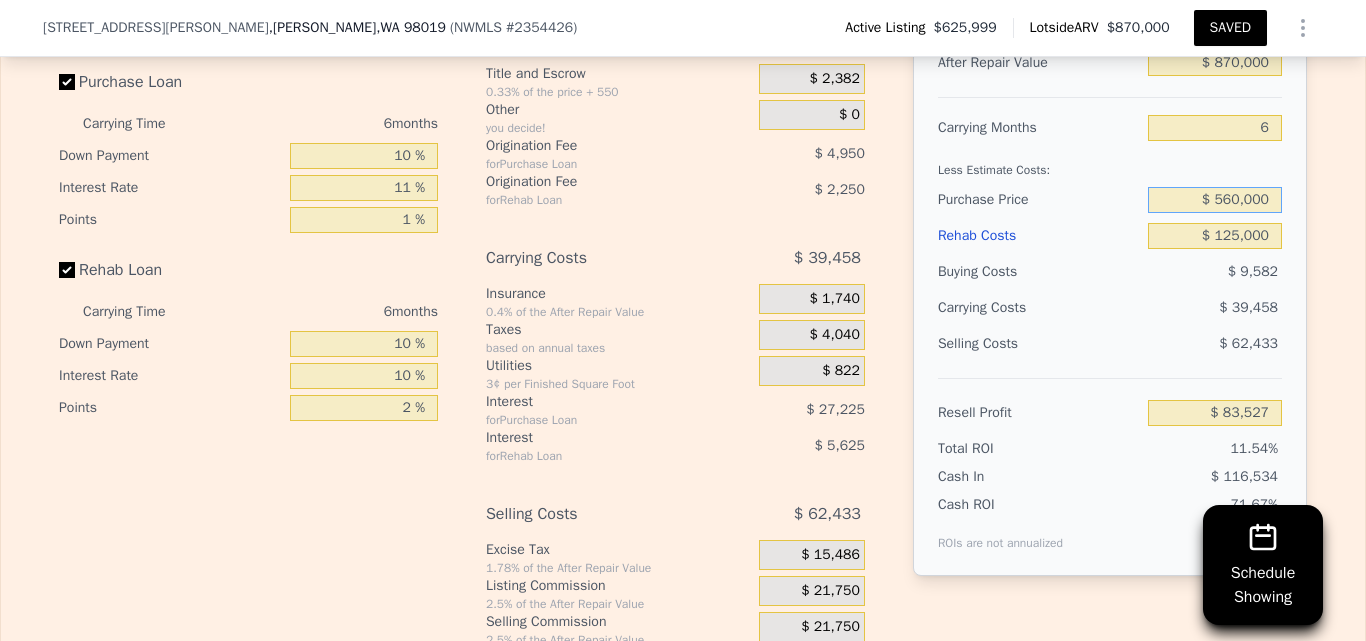 type on "$ 560,000" 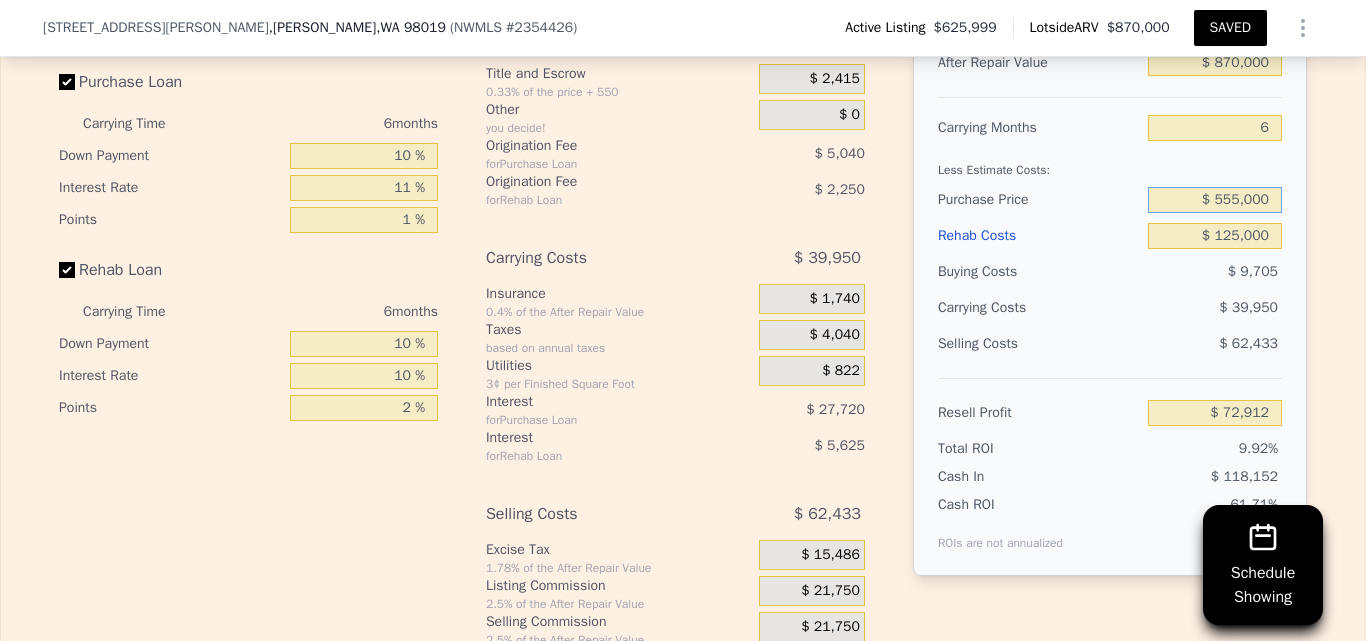 type on "$ 555,000" 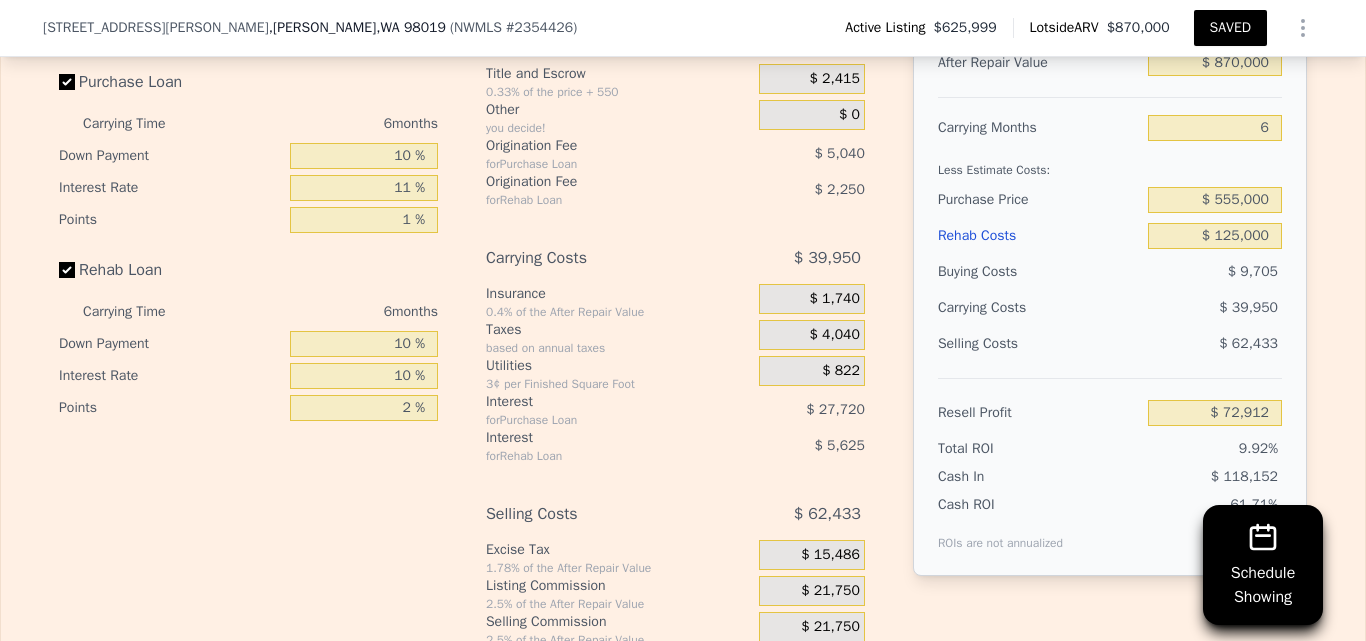 click on "Edit the assumptions in yellow boxes. Input profit to calculate an offer price. Pre-set assumptions are computer generated by  Lotside . Interest-Only Financing Purchase Loan Carrying Time 6  months Down Payment 10 % Interest Rate 11 % Points 1 % Rehab Loan Carrying Time 6  months Down Payment 10 % Interest Rate 10 % Points 2 % Buying Costs $ 9,705 Title and Escrow 0.33% of the price + 550 $ 2,415 Other you decide! $ 0 Origination Fee for  Purchase Loan $ 5,040 Origination Fee for  Rehab Loan $ 2,250 Carrying Costs $ 39,950 Insurance 0.4% of the After Repair Value $ 1,740 Taxes based on annual taxes $ 4,040 Utilities 3¢ per Finished Square Foot $ 822 Interest for  Purchase Loan $ 27,720 Interest for  Rehab Loan $ 5,625 Selling Costs $ 62,433 Excise Tax 1.78% of the After Repair Value $ 15,486 Listing Commission 2.5% of the After Repair Value $ 21,750 Selling Commission 2.5% of the After Repair Value $ 21,750 Title and Escrow 0.33% of the After Repair Value $ 3,447 After Repair Value $ 870,000 Carrying Months" at bounding box center (683, 312) 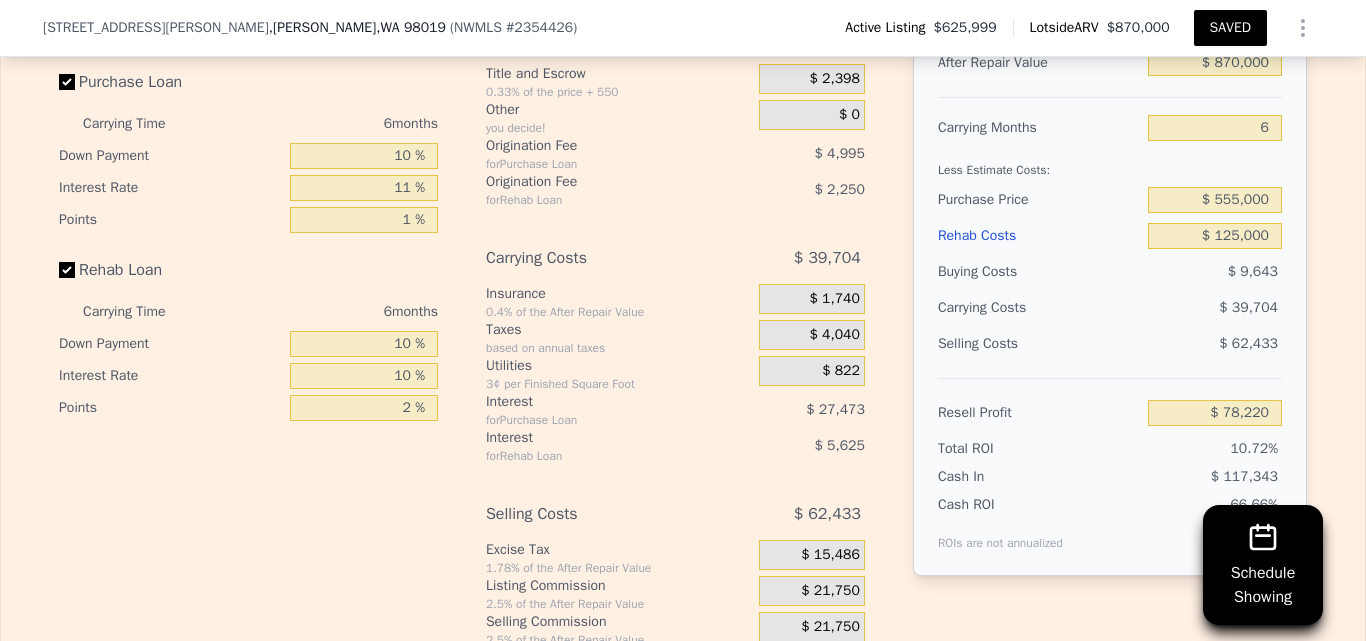 click on "SAVED" at bounding box center [1230, 28] 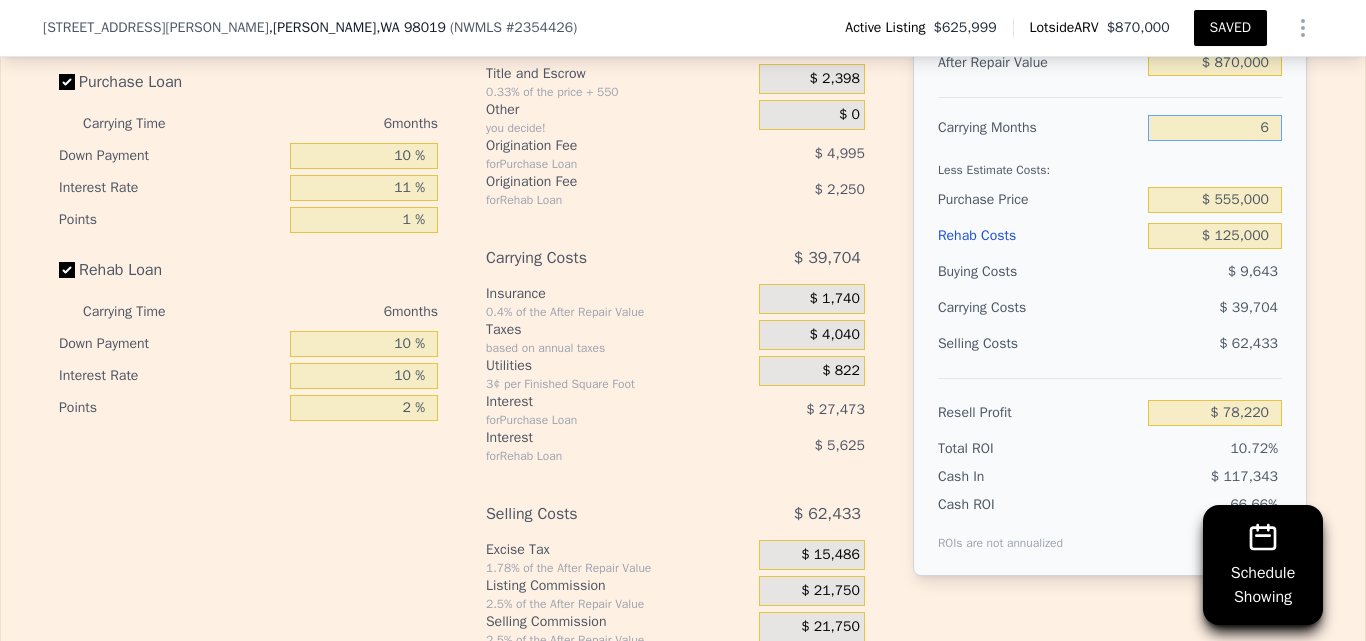 click on "6" at bounding box center [1215, 128] 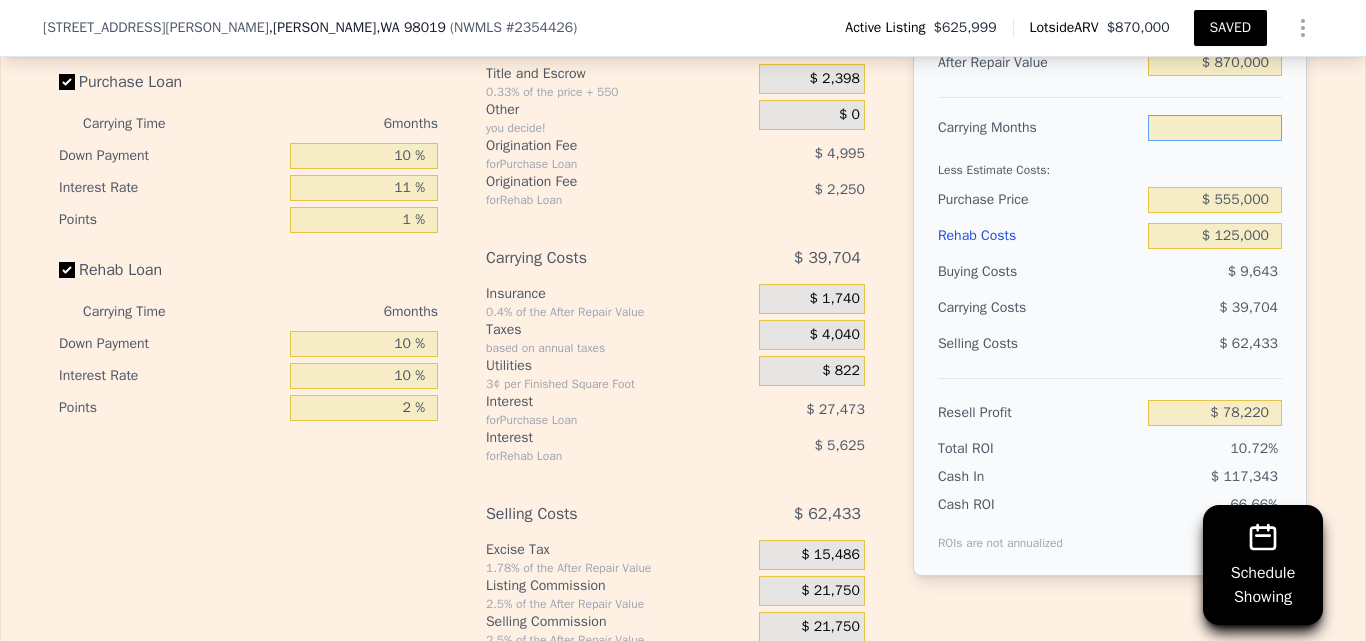 type on "4" 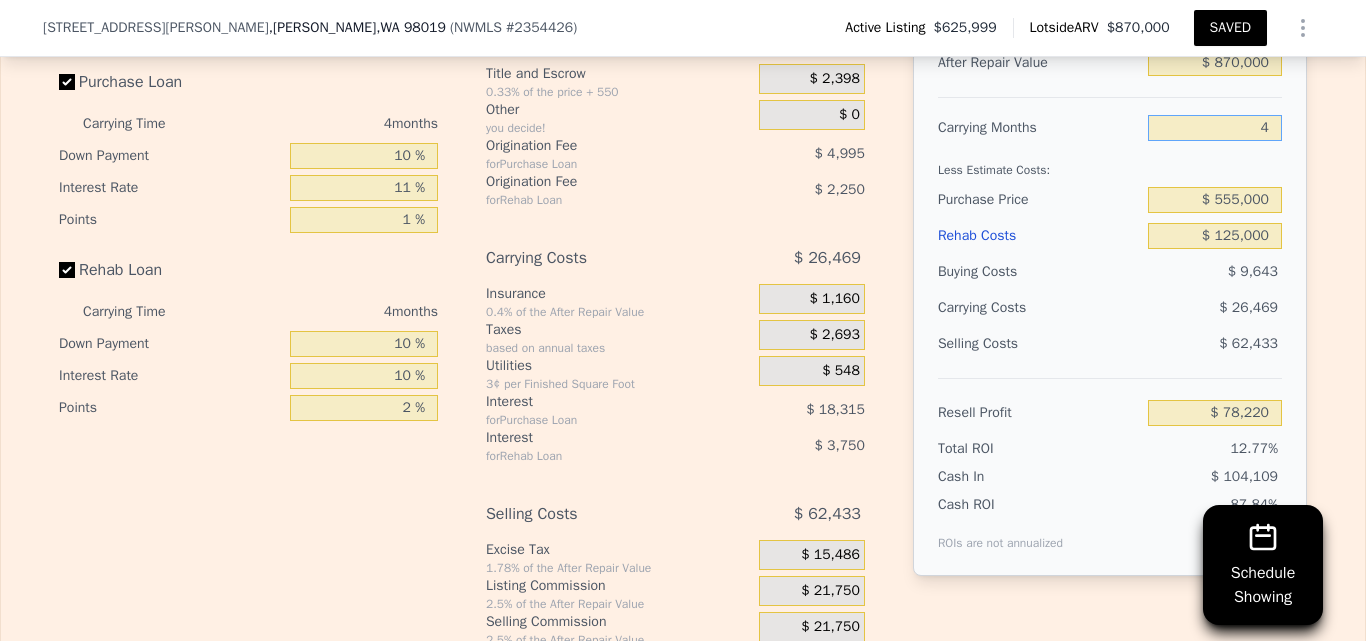 type on "$ 91,455" 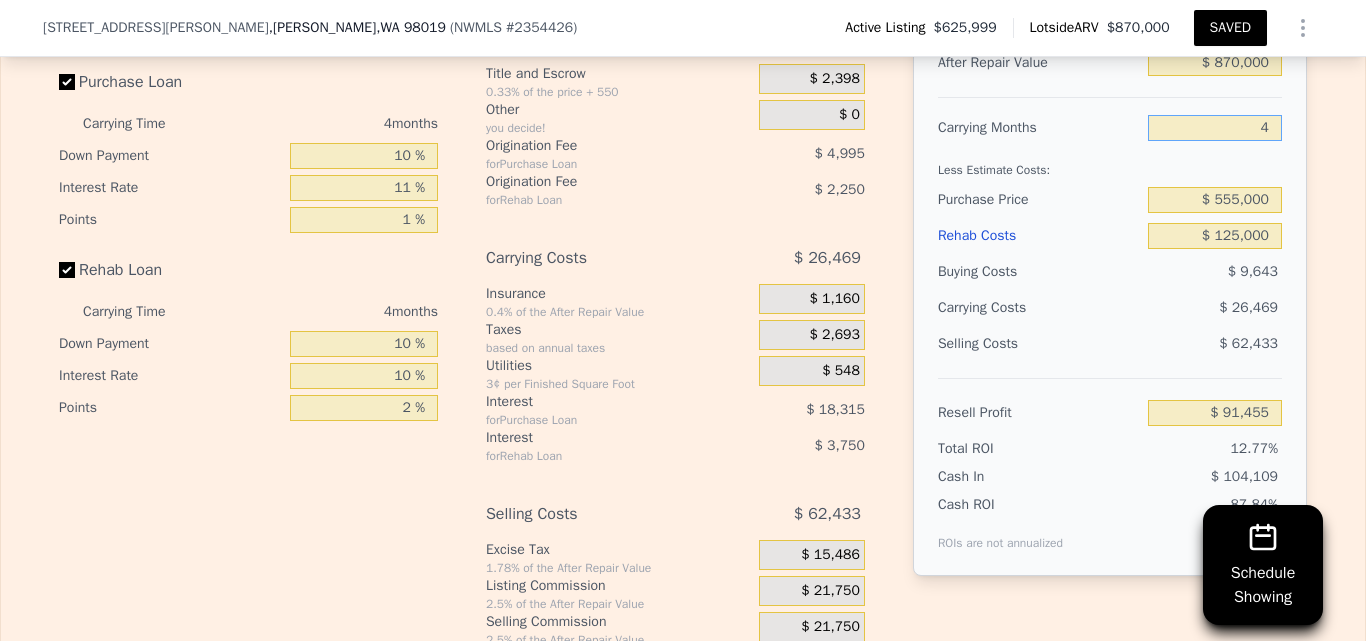type on "4" 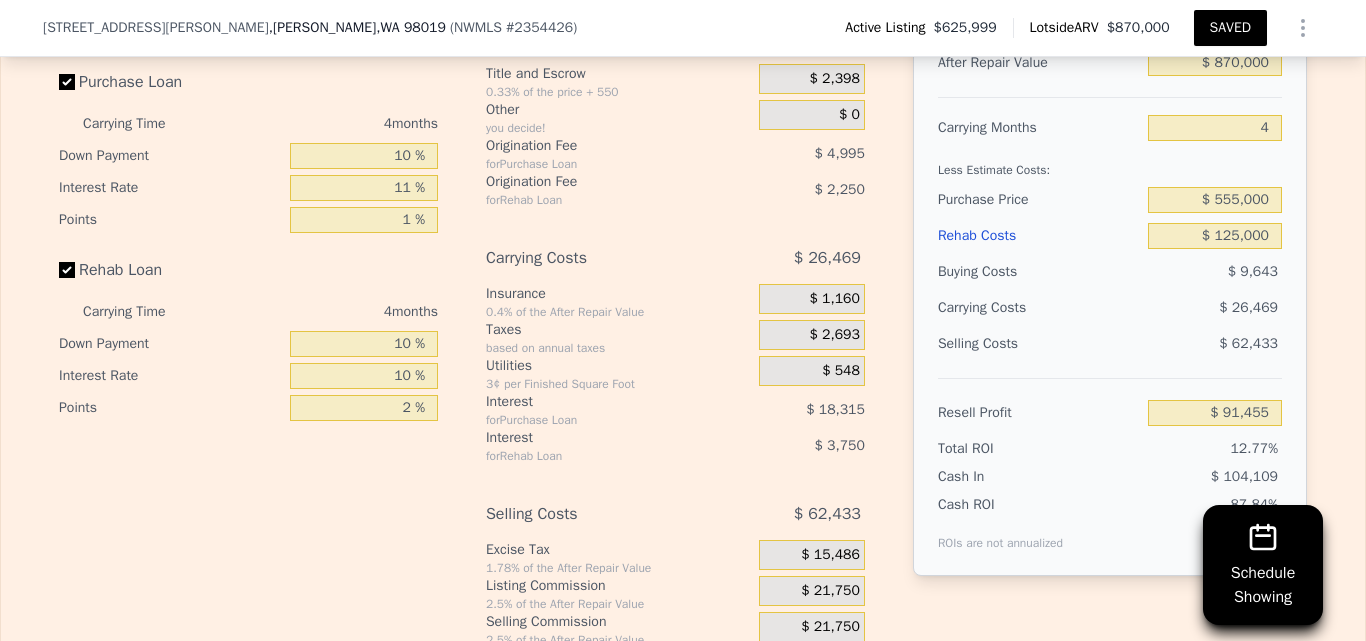 click on "SAVED" at bounding box center [1230, 28] 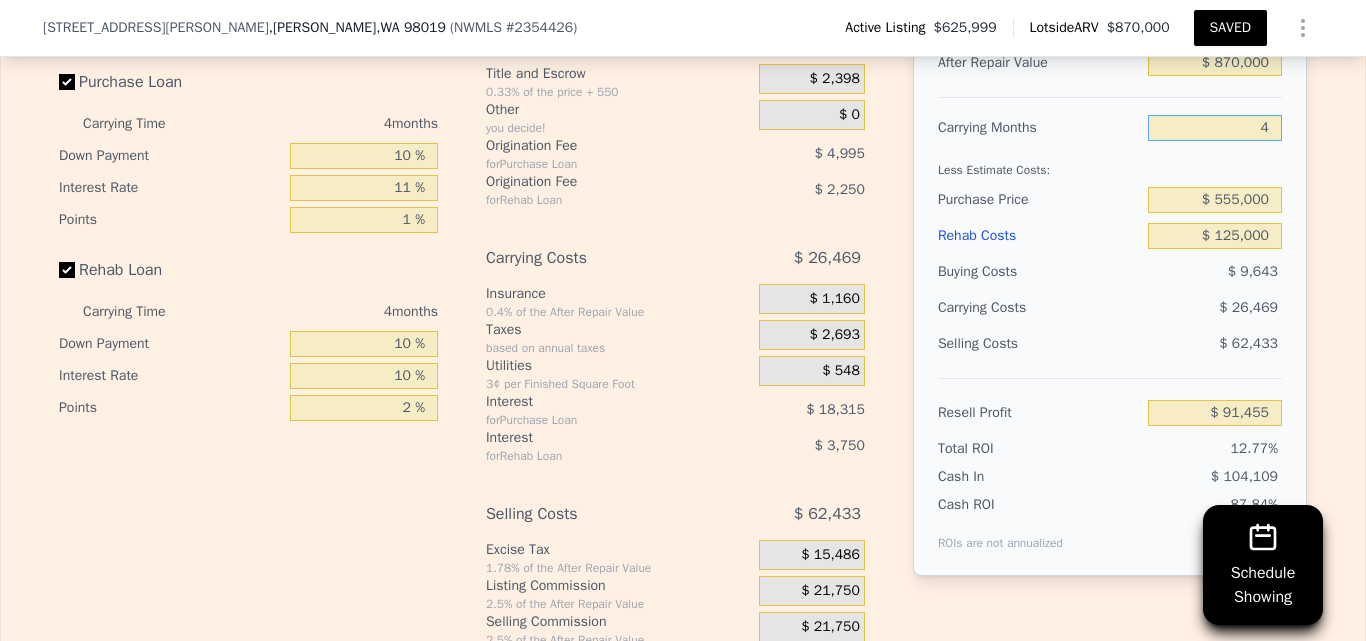 click on "4" at bounding box center (1215, 128) 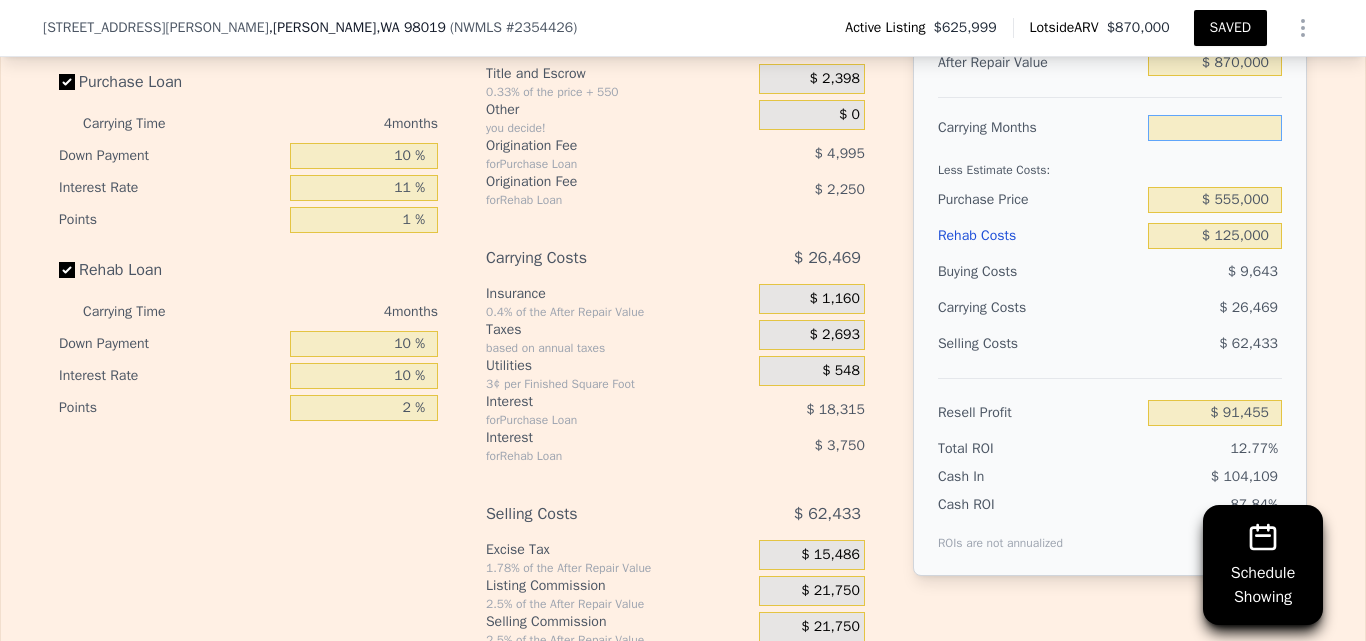 type on "5" 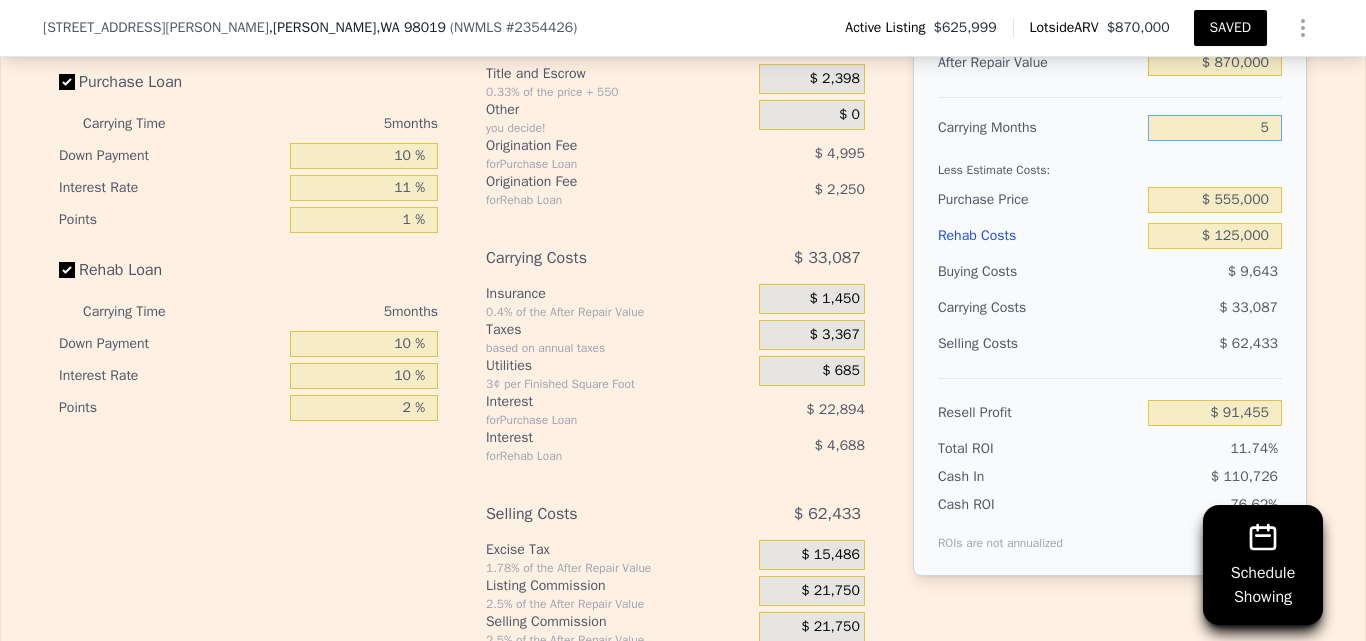 type on "$ 84,837" 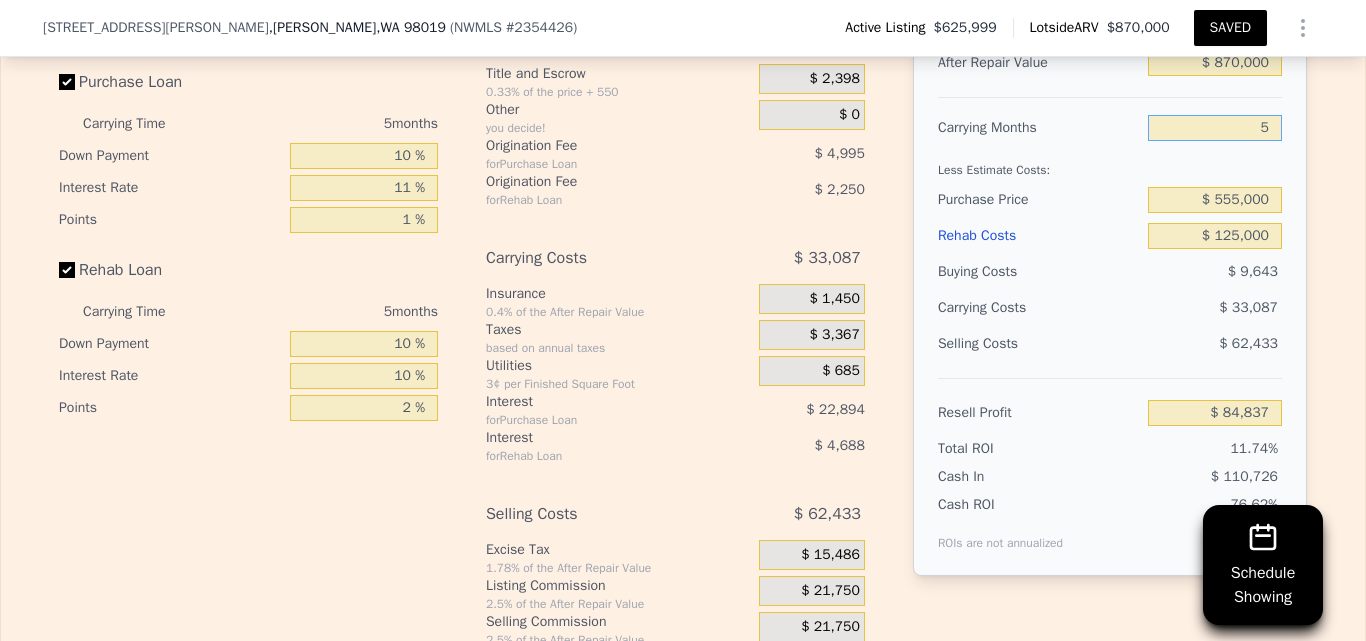 type on "5" 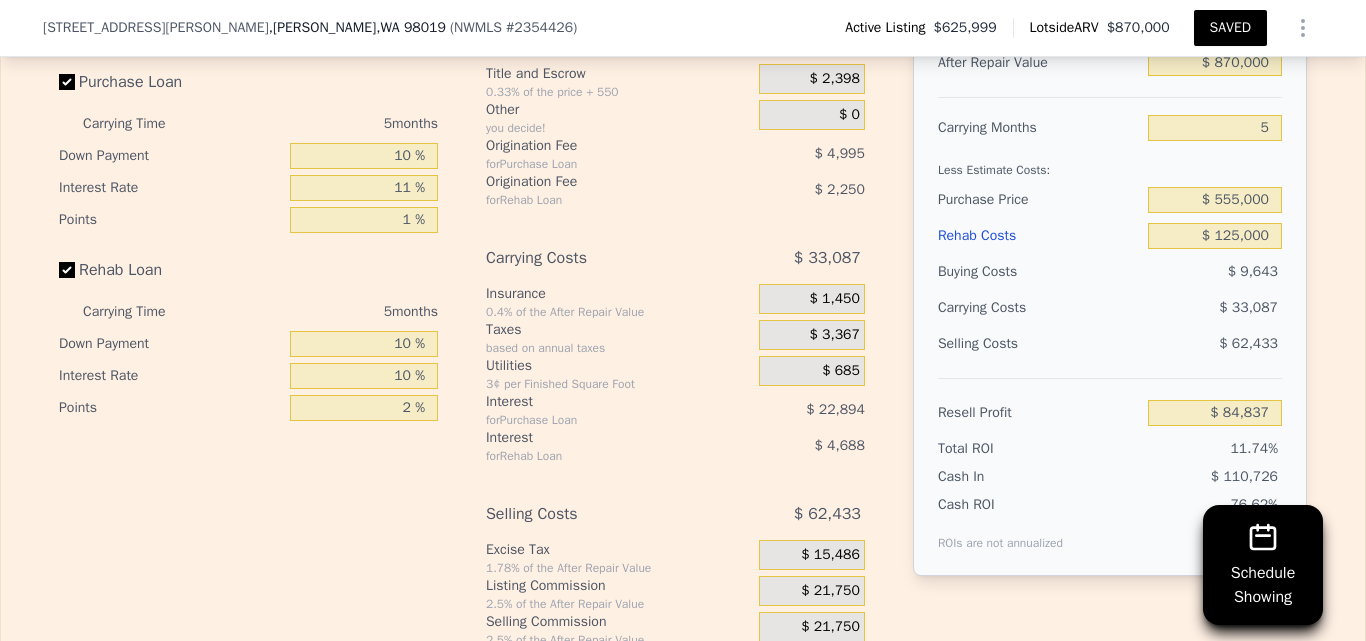 click on "Edit the assumptions in yellow boxes. Input profit to calculate an offer price. Pre-set assumptions are computer generated by  Lotside . Interest-Only Financing Purchase Loan Carrying Time 5  months Down Payment 10 % Interest Rate 11 % Points 1 % Rehab Loan Carrying Time 5  months Down Payment 10 % Interest Rate 10 % Points 2 % Buying Costs $ 9,643 Title and Escrow 0.33% of the price + 550 $ 2,398 Other you decide! $ 0 Origination Fee for  Purchase Loan $ 4,995 Origination Fee for  Rehab Loan $ 2,250 Carrying Costs $ 33,087 Insurance 0.4% of the After Repair Value $ 1,450 Taxes based on annual taxes $ 3,367 Utilities 3¢ per Finished Square Foot $ 685 Interest for  Purchase Loan $ 22,894 Interest for  Rehab Loan $ 4,688 Selling Costs $ 62,433 Excise Tax 1.78% of the After Repair Value $ 15,486 Listing Commission 2.5% of the After Repair Value $ 21,750 Selling Commission 2.5% of the After Repair Value $ 21,750 Title and Escrow 0.33% of the After Repair Value $ 3,447 After Repair Value $ 870,000 Carrying Months" at bounding box center [683, 312] 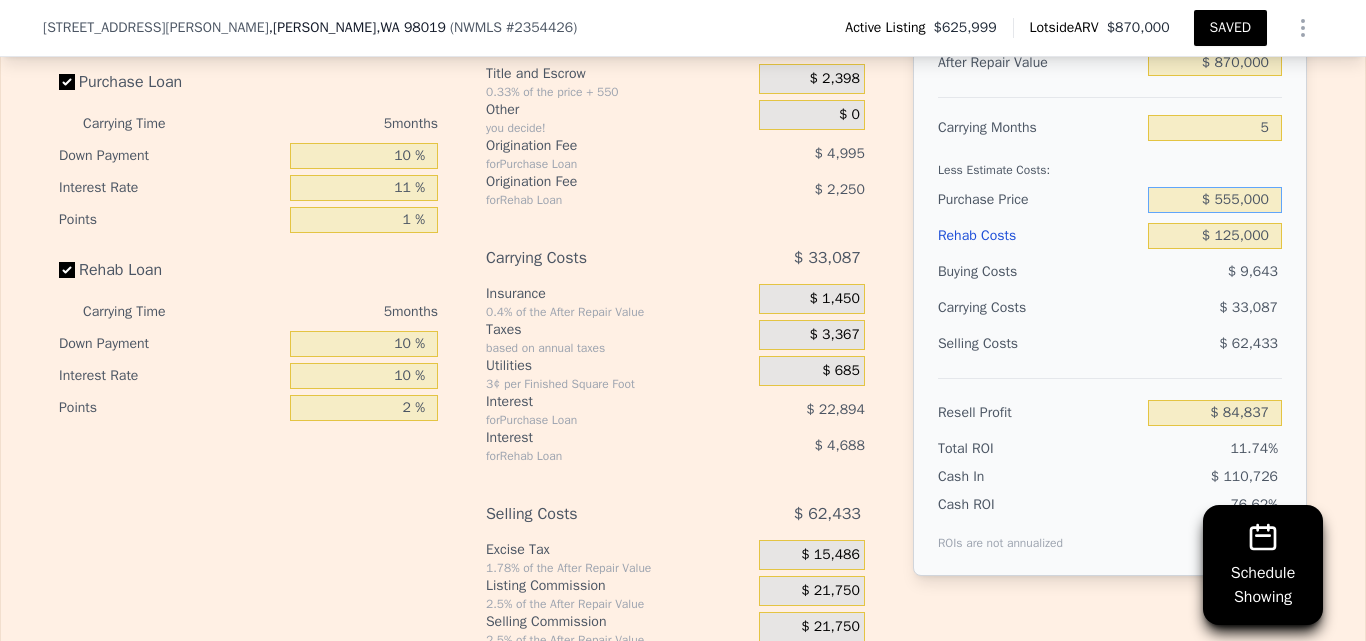 click on "$ 555,000" at bounding box center (1215, 200) 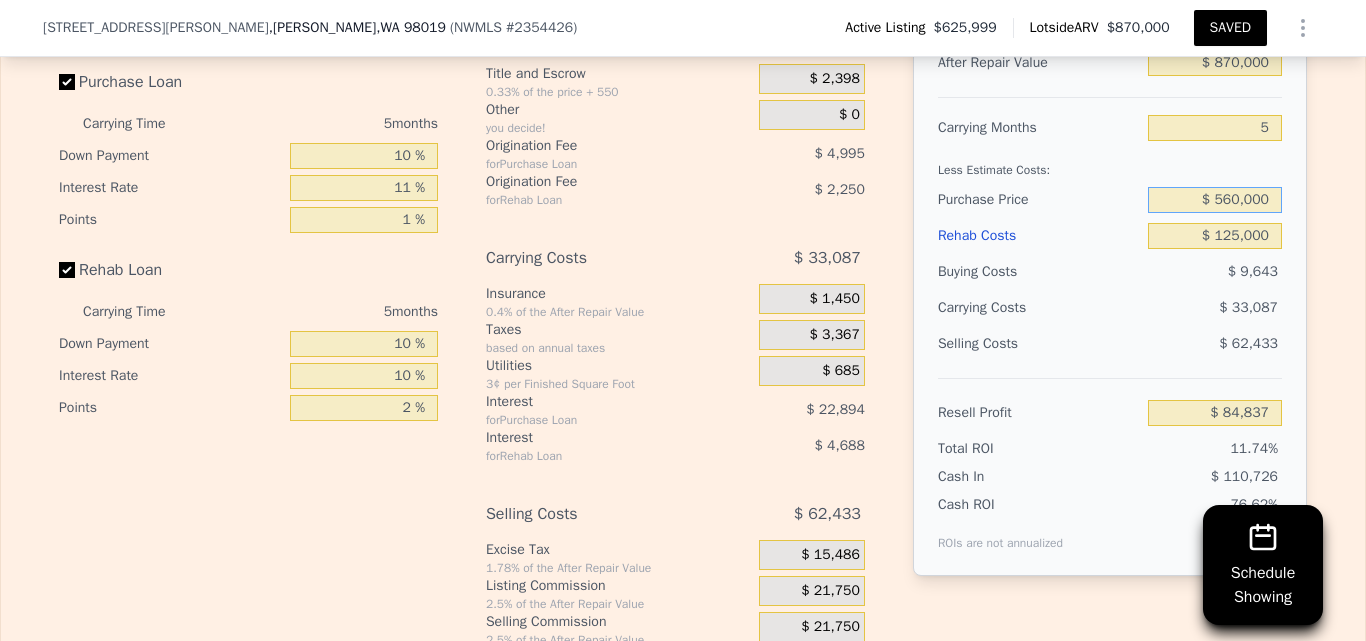 type on "$ 560,000" 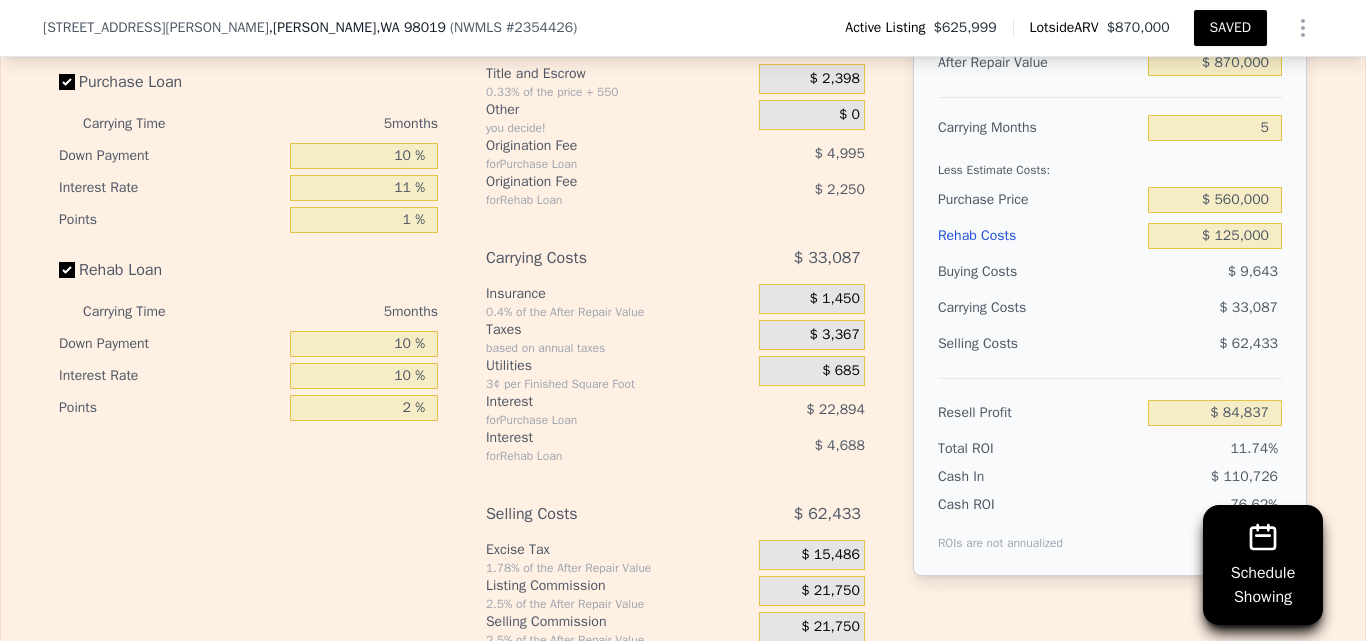 click on "Edit the assumptions in yellow boxes. Input profit to calculate an offer price. Pre-set assumptions are computer generated by  Lotside . Interest-Only Financing Purchase Loan Carrying Time 5  months Down Payment 10 % Interest Rate 11 % Points 1 % Rehab Loan Carrying Time 5  months Down Payment 10 % Interest Rate 10 % Points 2 % Buying Costs $ 9,643 Title and Escrow 0.33% of the price + 550 $ 2,398 Other you decide! $ 0 Origination Fee for  Purchase Loan $ 4,995 Origination Fee for  Rehab Loan $ 2,250 Carrying Costs $ 33,087 Insurance 0.4% of the After Repair Value $ 1,450 Taxes based on annual taxes $ 3,367 Utilities 3¢ per Finished Square Foot $ 685 Interest for  Purchase Loan $ 22,894 Interest for  Rehab Loan $ 4,688 Selling Costs $ 62,433 Excise Tax 1.78% of the After Repair Value $ 15,486 Listing Commission 2.5% of the After Repair Value $ 21,750 Selling Commission 2.5% of the After Repair Value $ 21,750 Title and Escrow 0.33% of the After Repair Value $ 3,447 After Repair Value $ 870,000 Carrying Months" at bounding box center (683, 312) 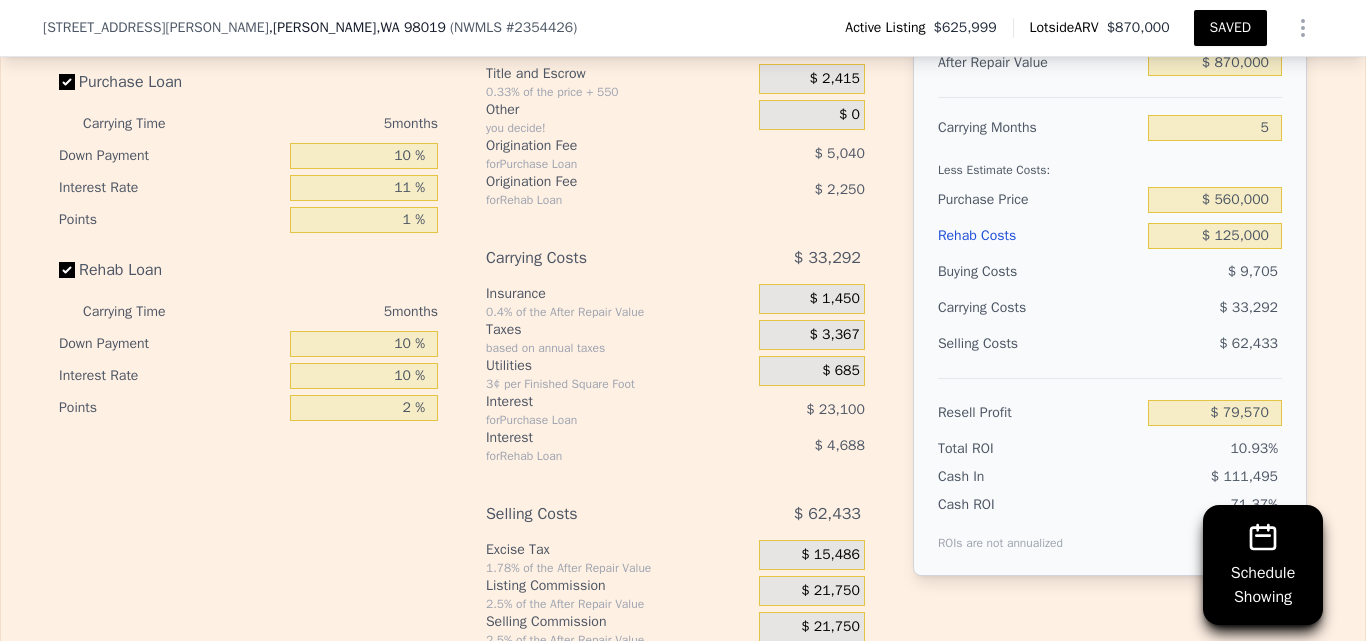 click on "SAVED" at bounding box center [1230, 28] 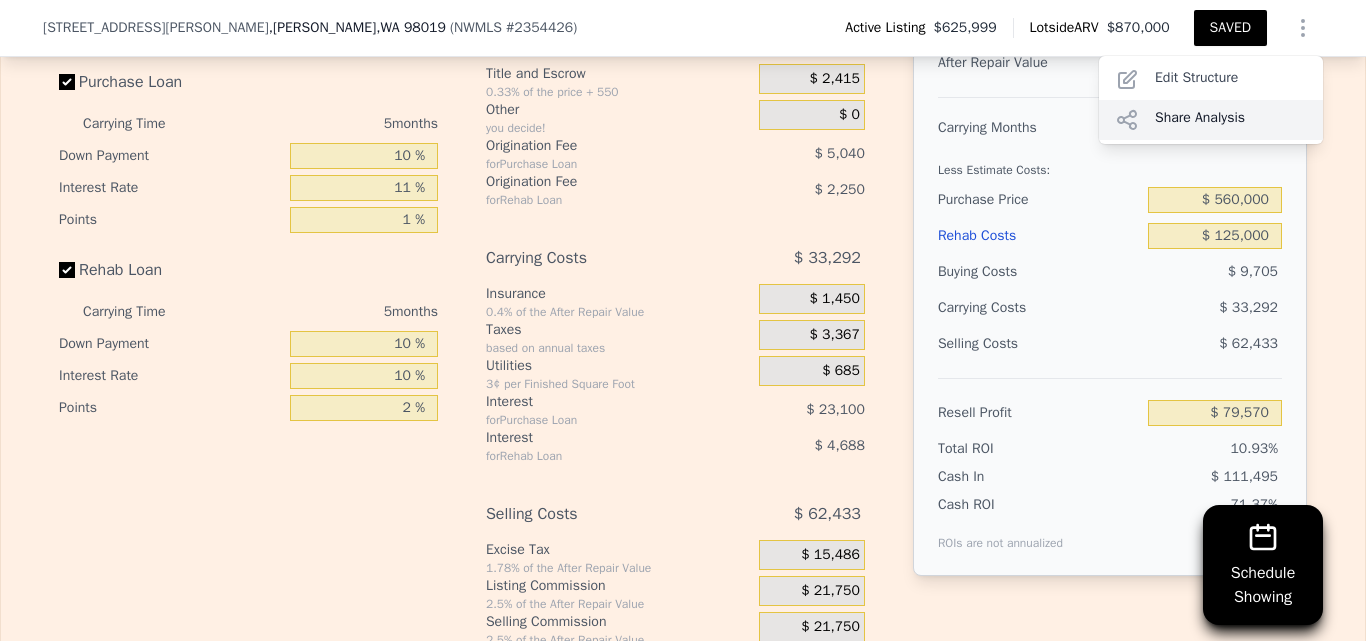 click on "Share Analysis" at bounding box center (1211, 120) 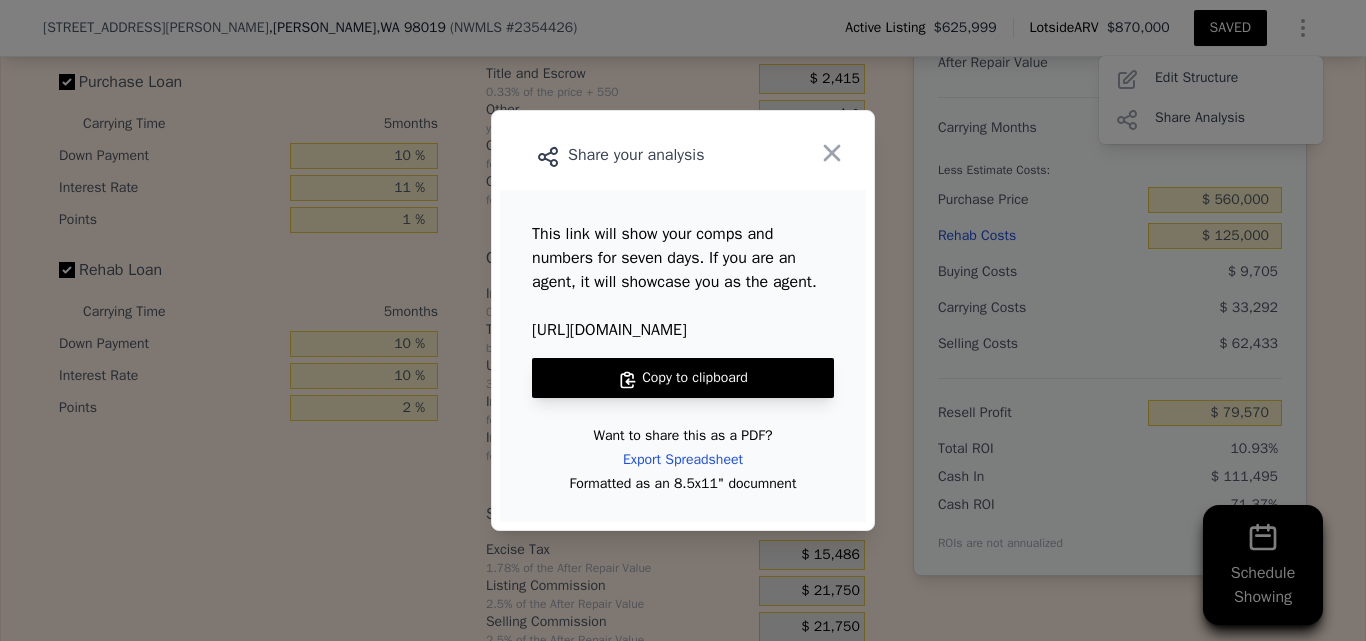 click on "Copy to clipboard" at bounding box center [683, 378] 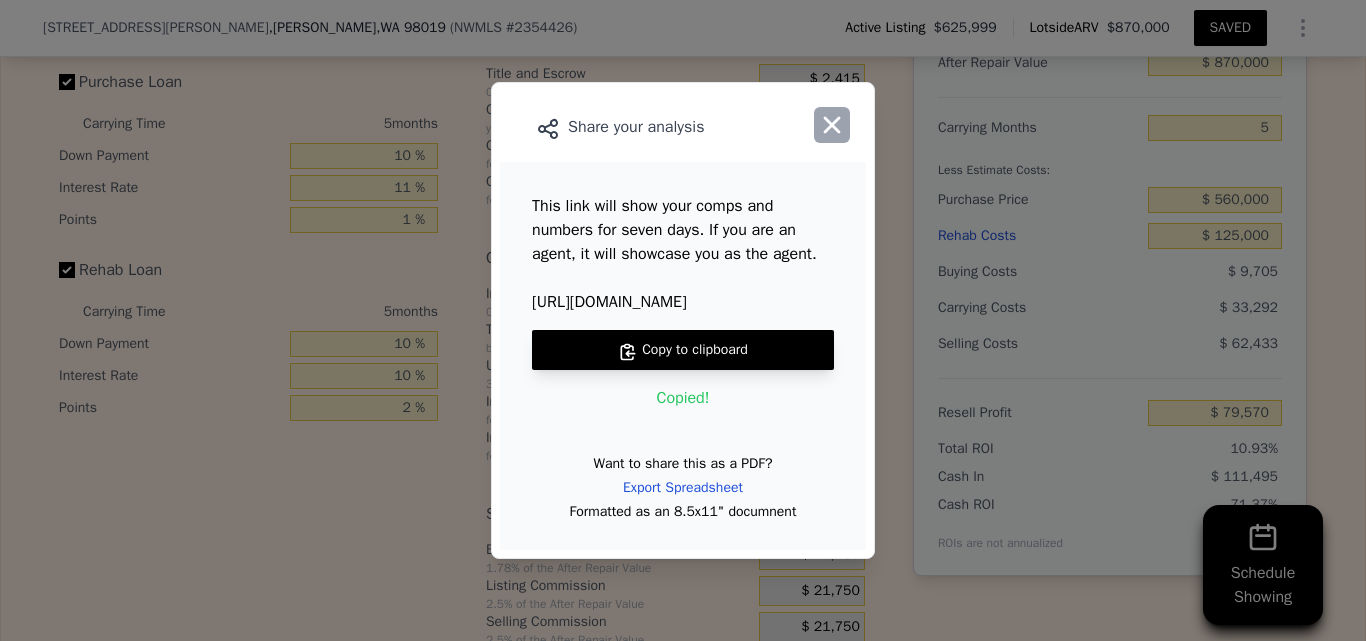 click 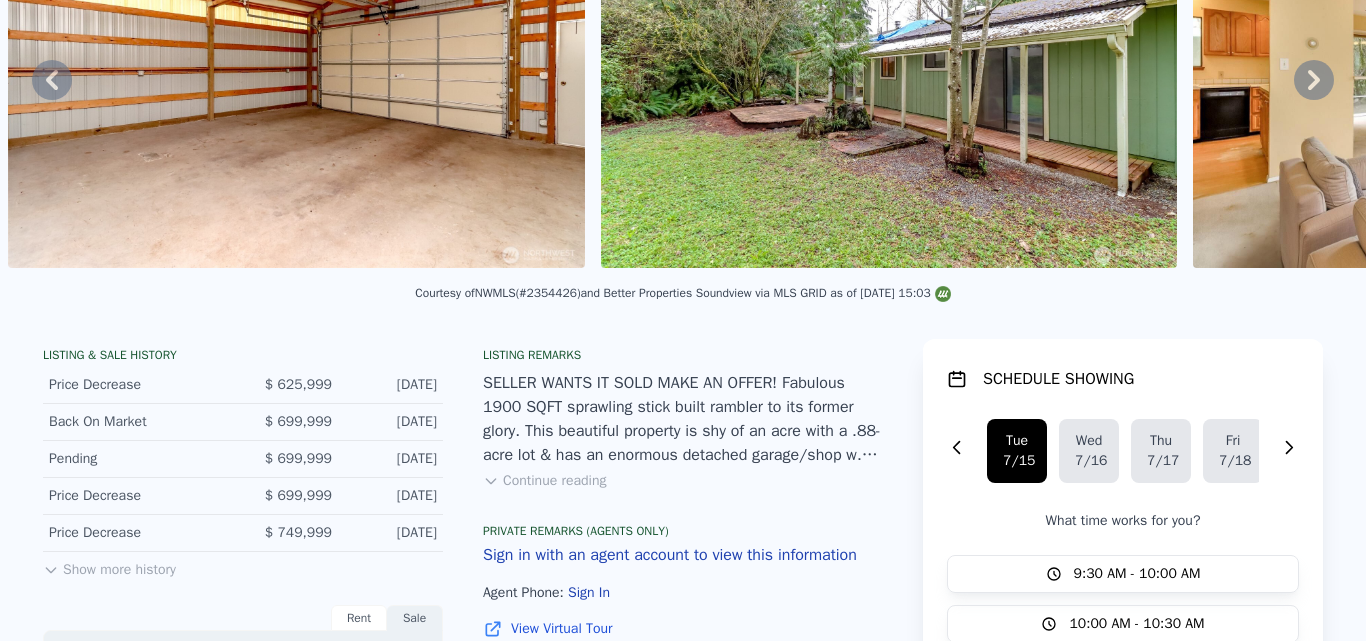 scroll, scrollTop: 0, scrollLeft: 0, axis: both 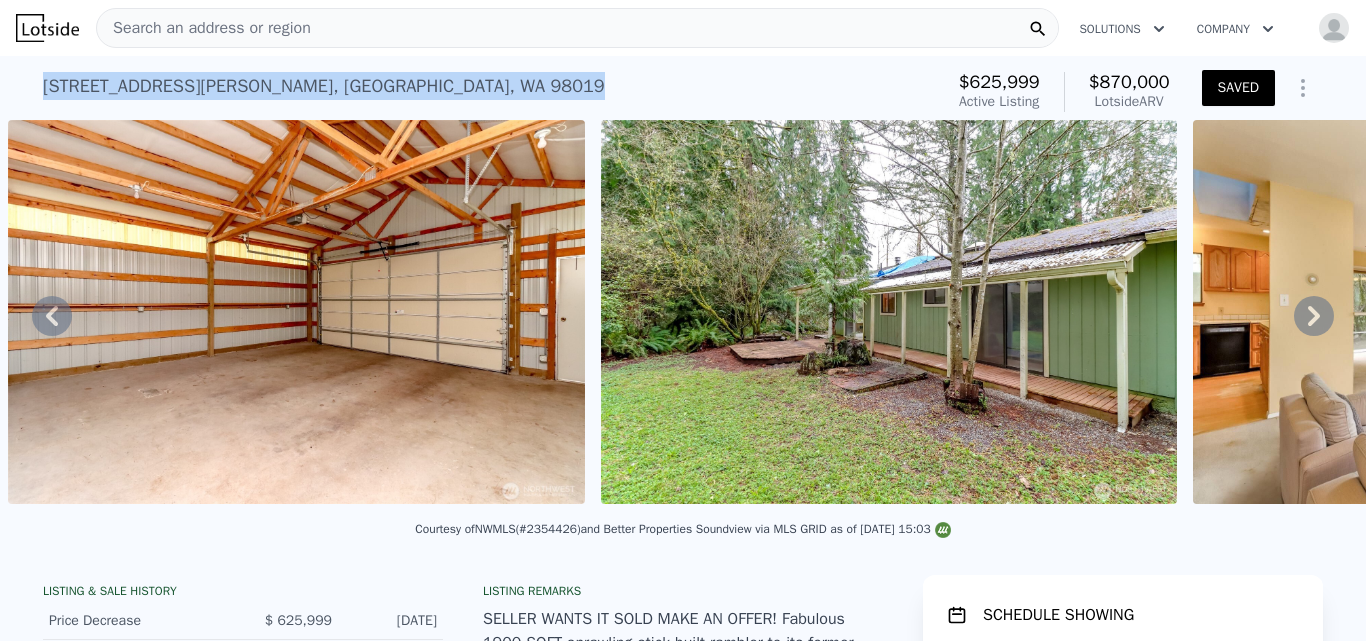 drag, startPoint x: 37, startPoint y: 80, endPoint x: 442, endPoint y: 84, distance: 405.01974 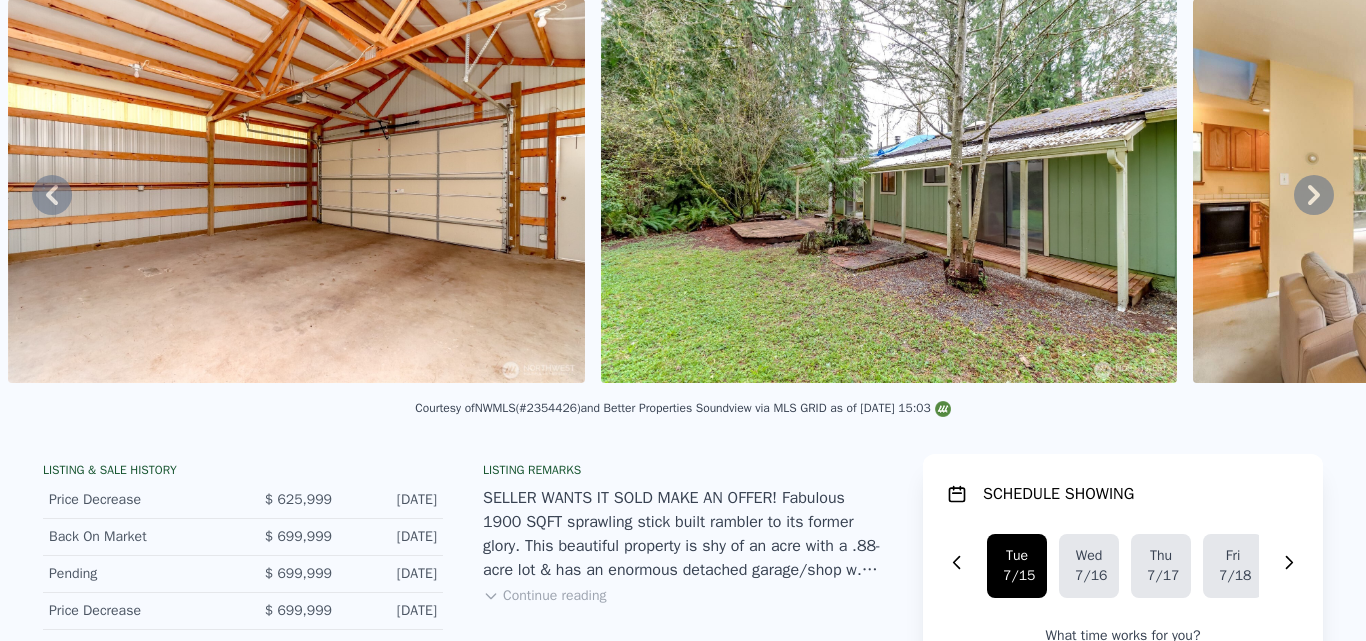 scroll, scrollTop: 7, scrollLeft: 0, axis: vertical 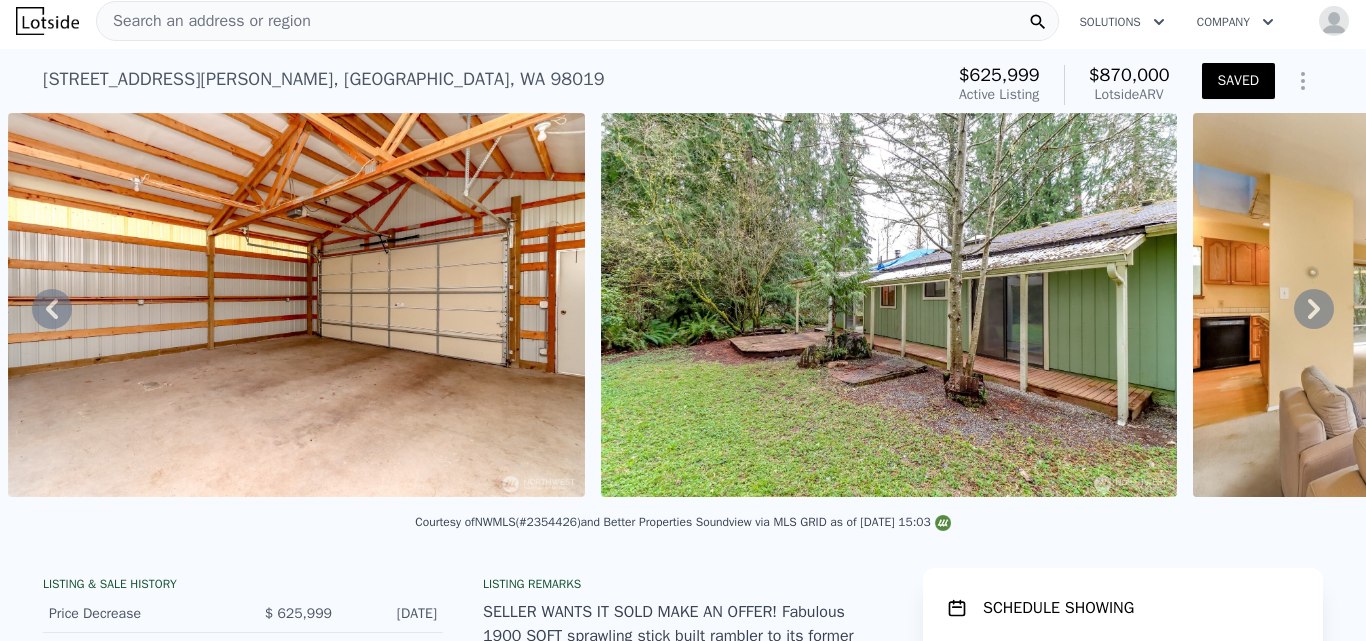 click on "Search an address or region" at bounding box center [577, 21] 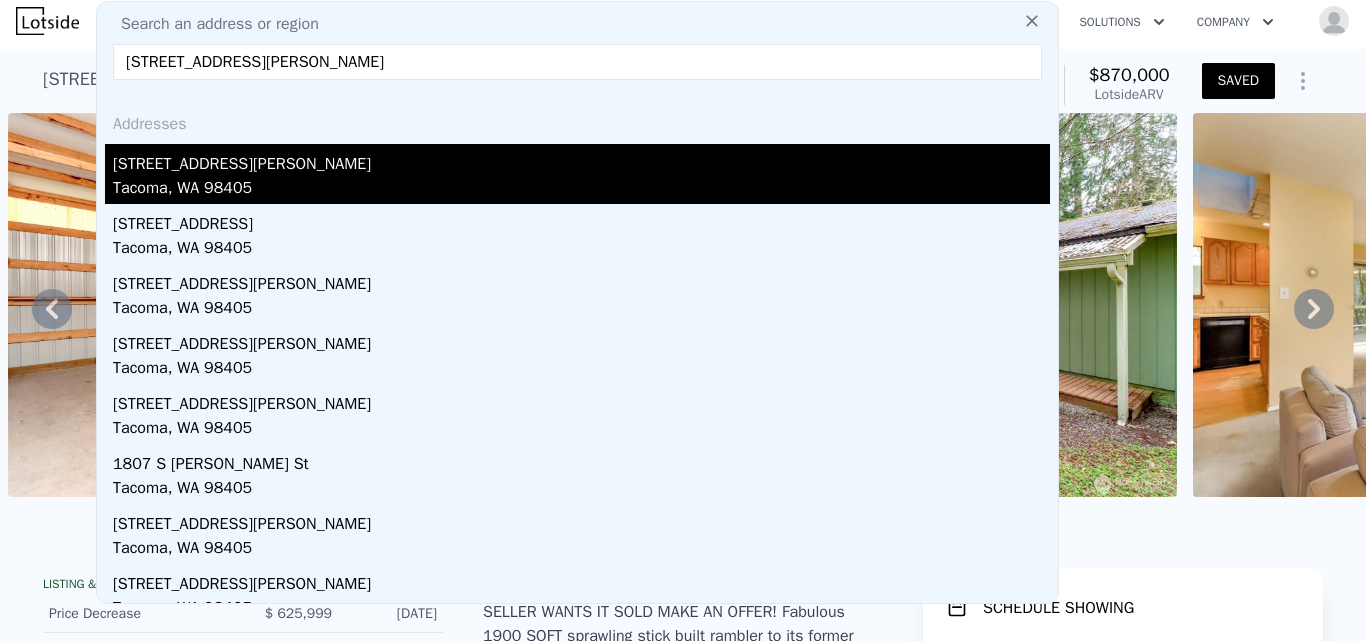 type on "1404 S Adams St, Tacoma, WA 98405" 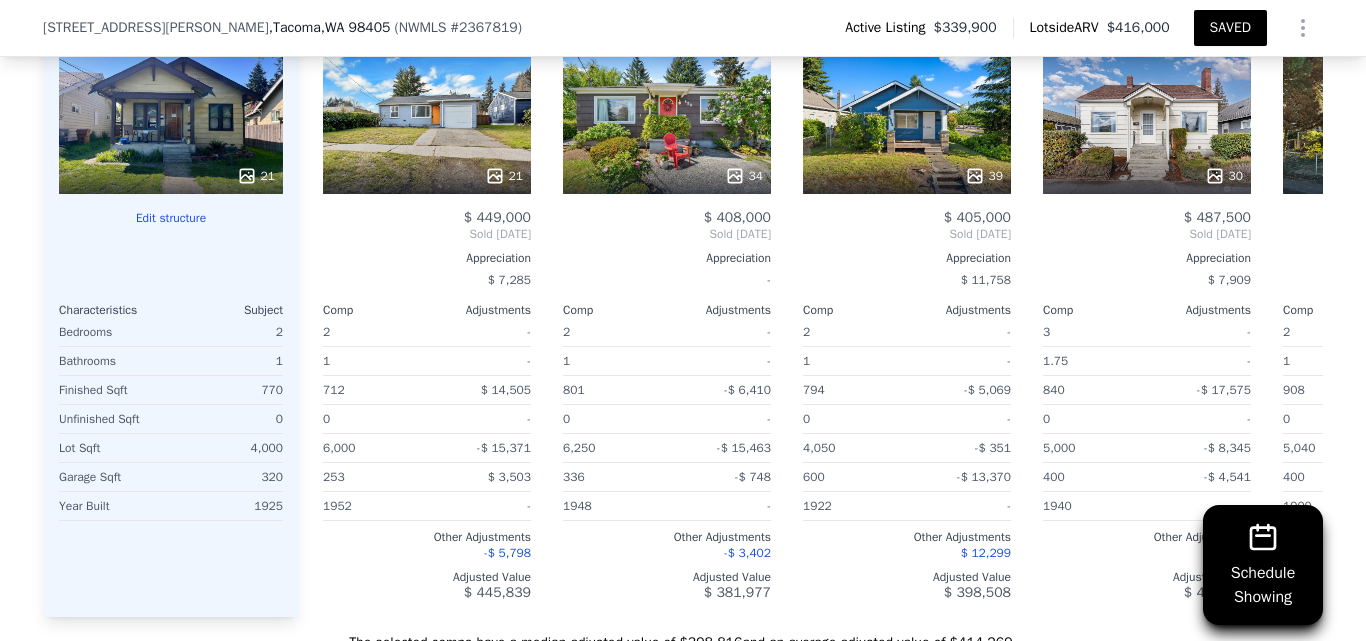scroll, scrollTop: 2391, scrollLeft: 0, axis: vertical 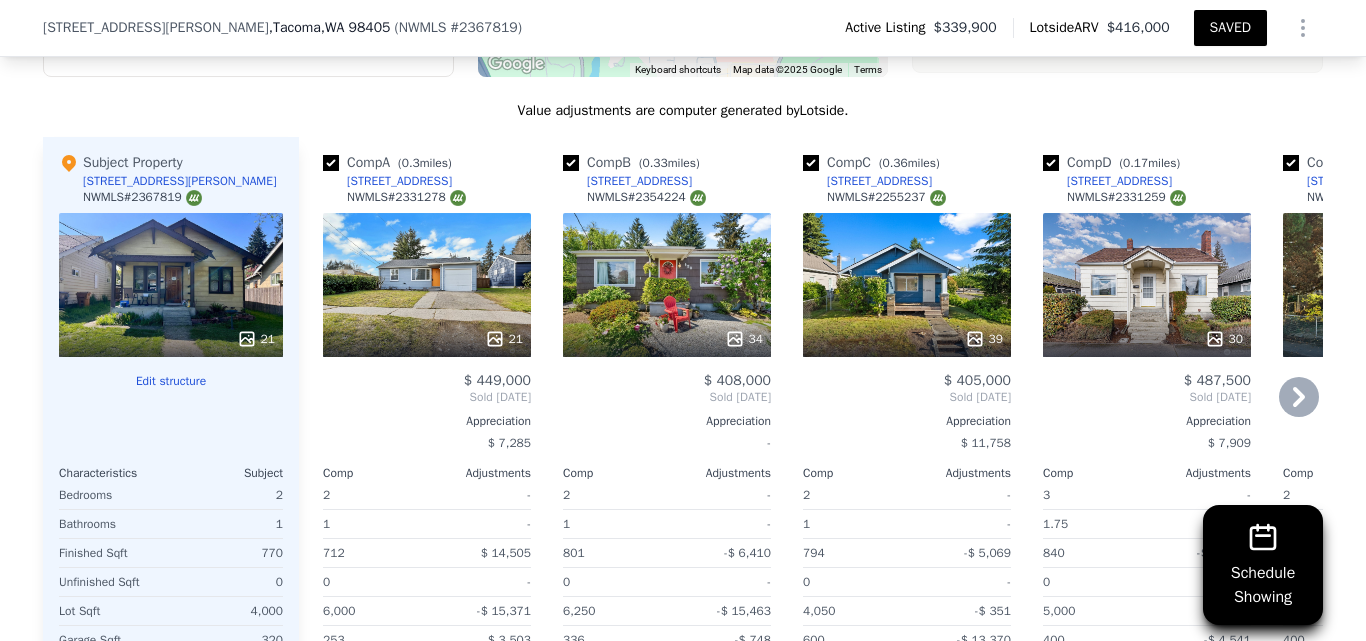 click on "$ 449,000" at bounding box center [497, 380] 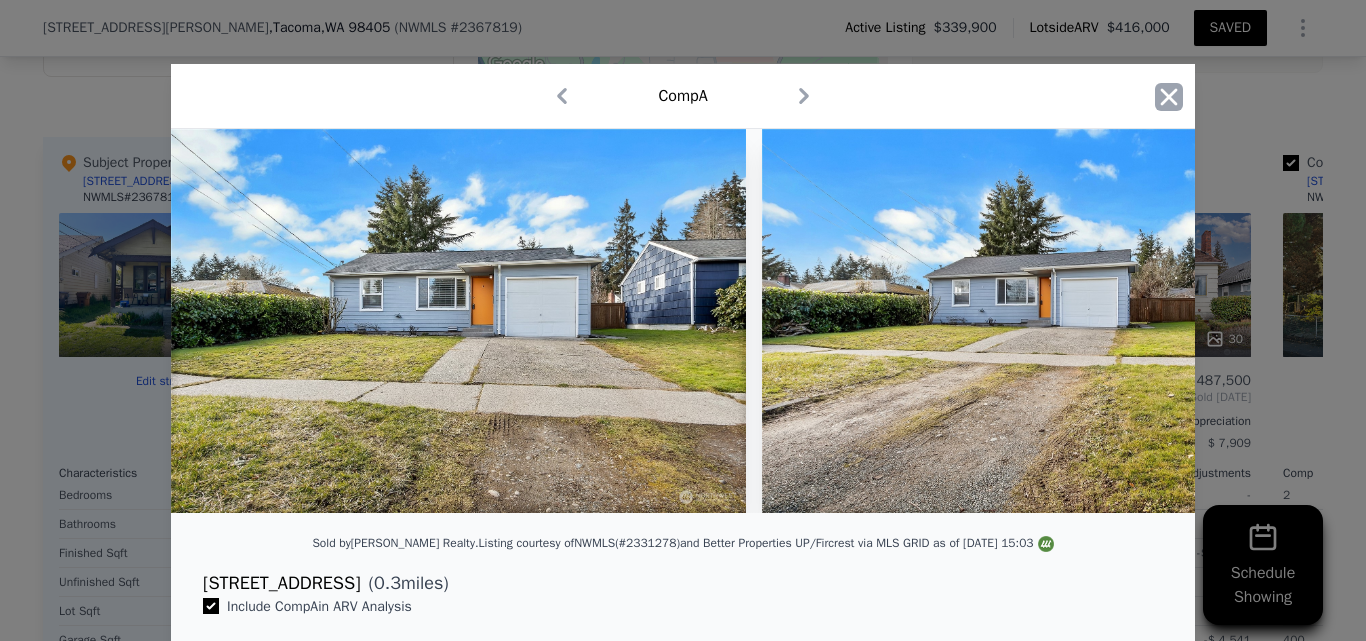 click 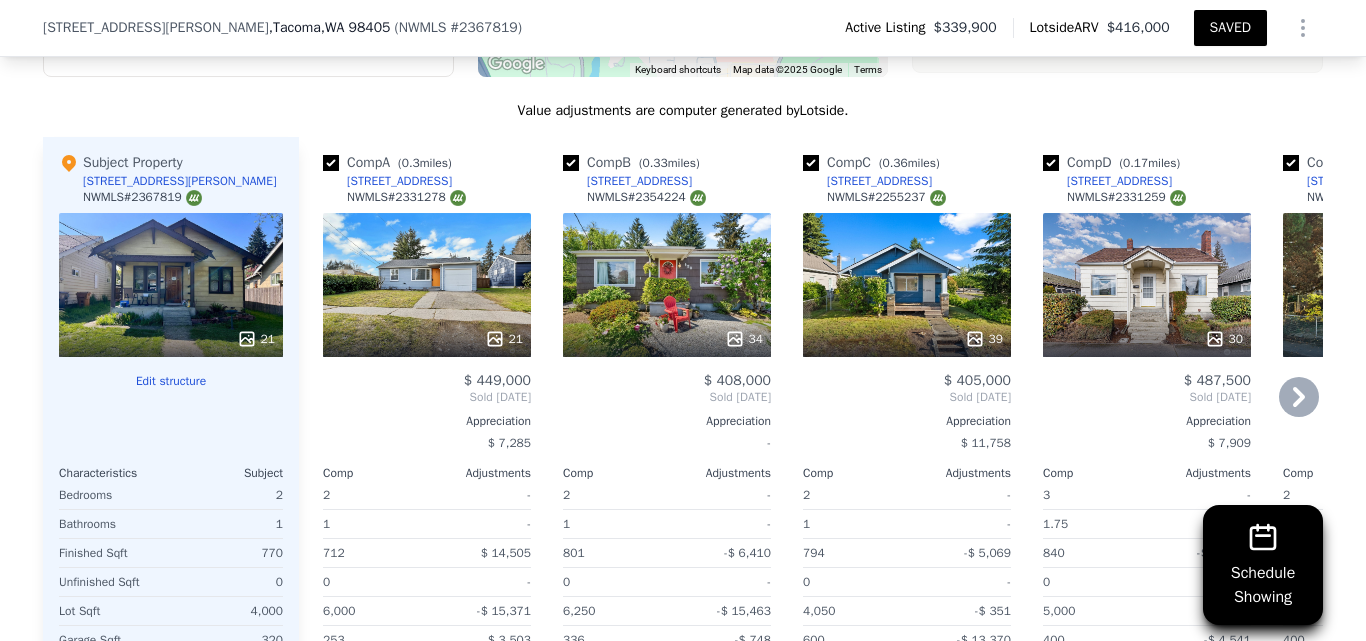 click on "[STREET_ADDRESS]" at bounding box center (399, 181) 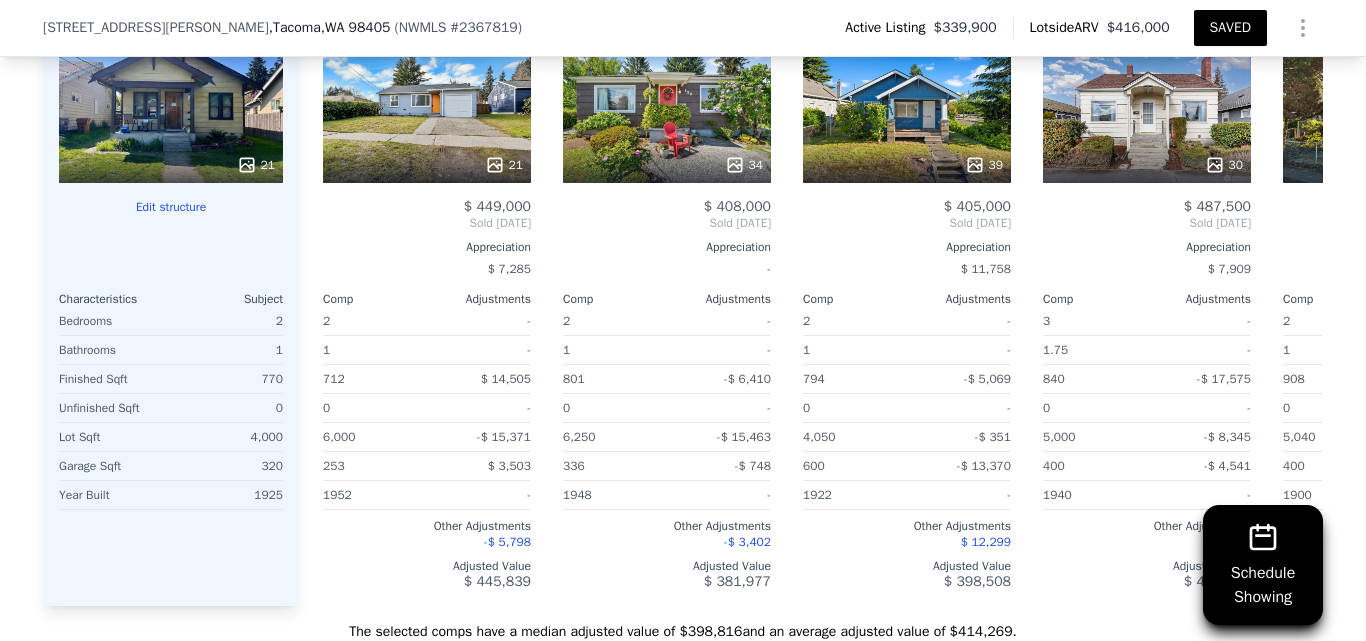 scroll, scrollTop: 2600, scrollLeft: 0, axis: vertical 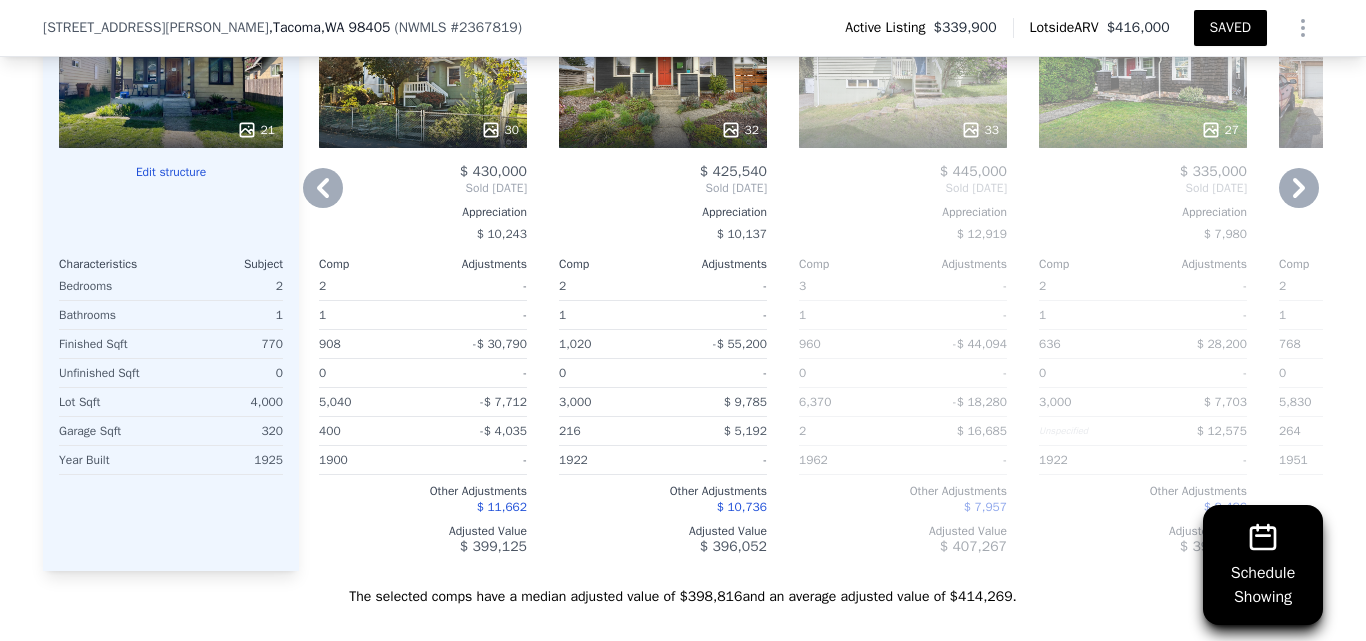 click on "32" at bounding box center [663, 76] 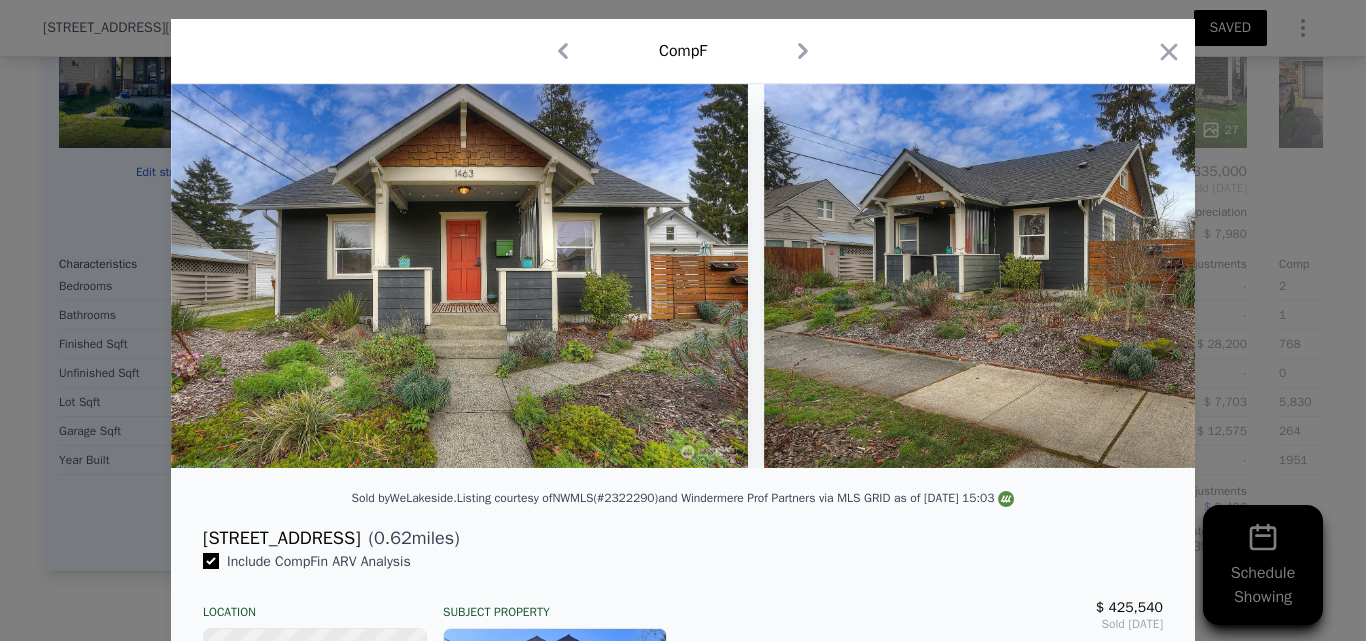 scroll, scrollTop: 0, scrollLeft: 0, axis: both 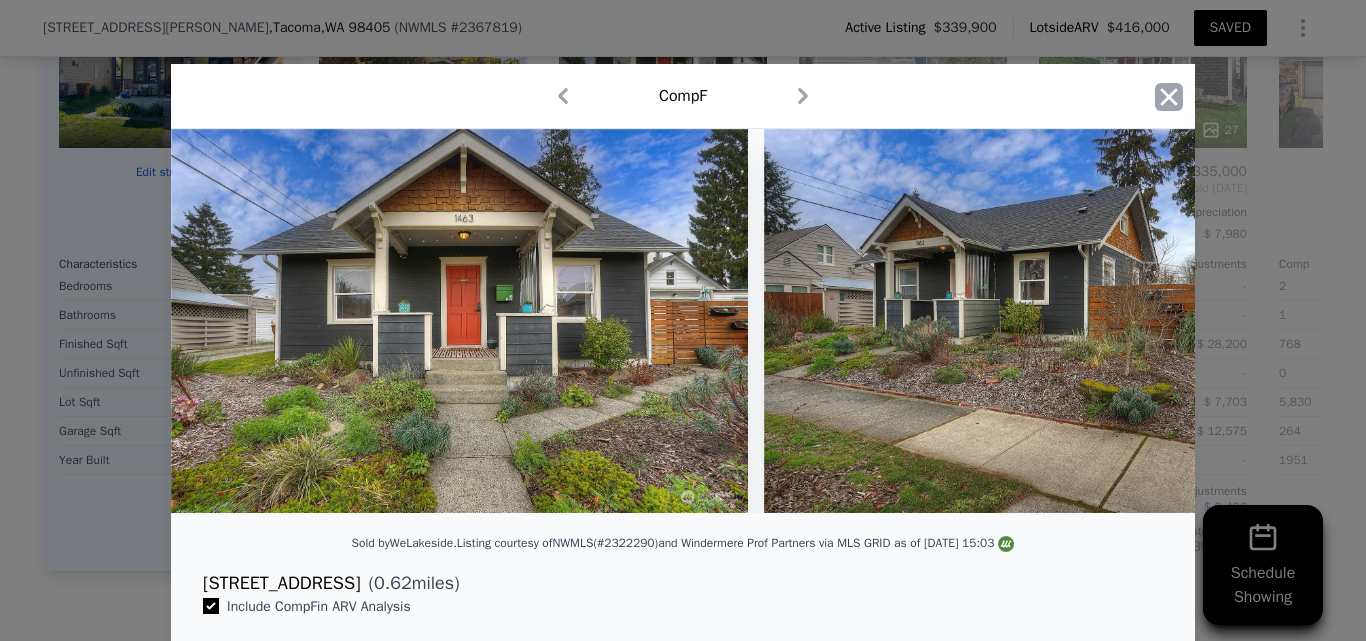 click 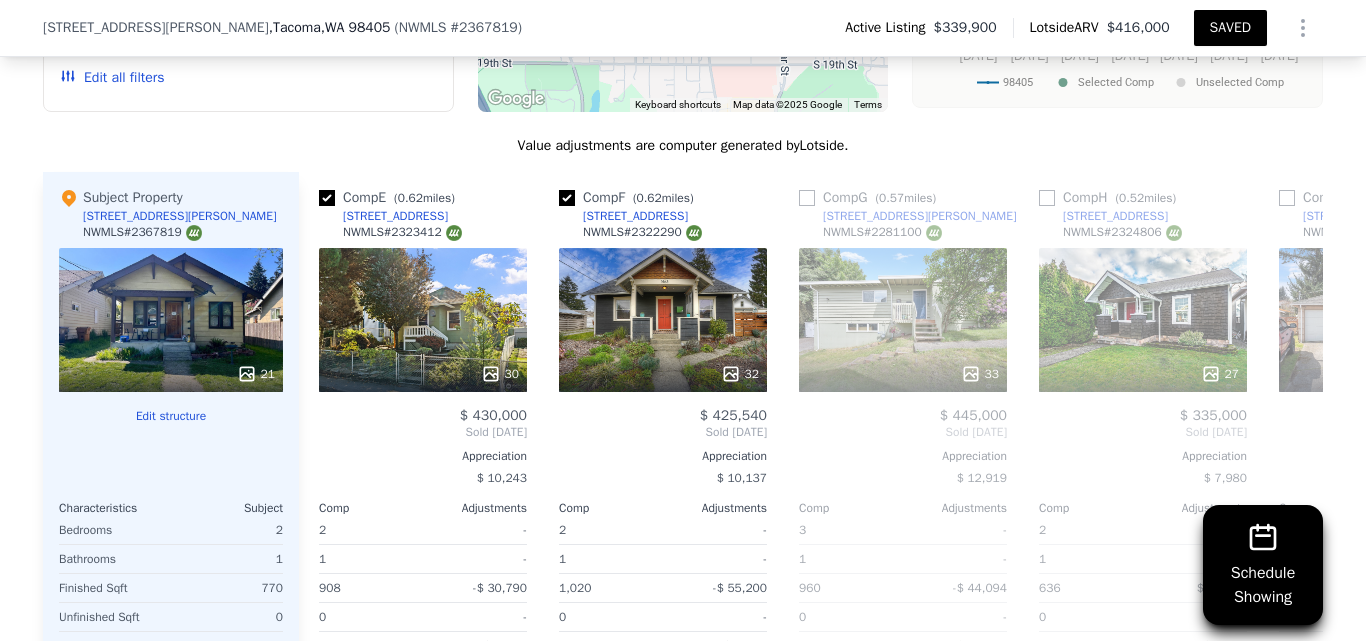 scroll, scrollTop: 2344, scrollLeft: 0, axis: vertical 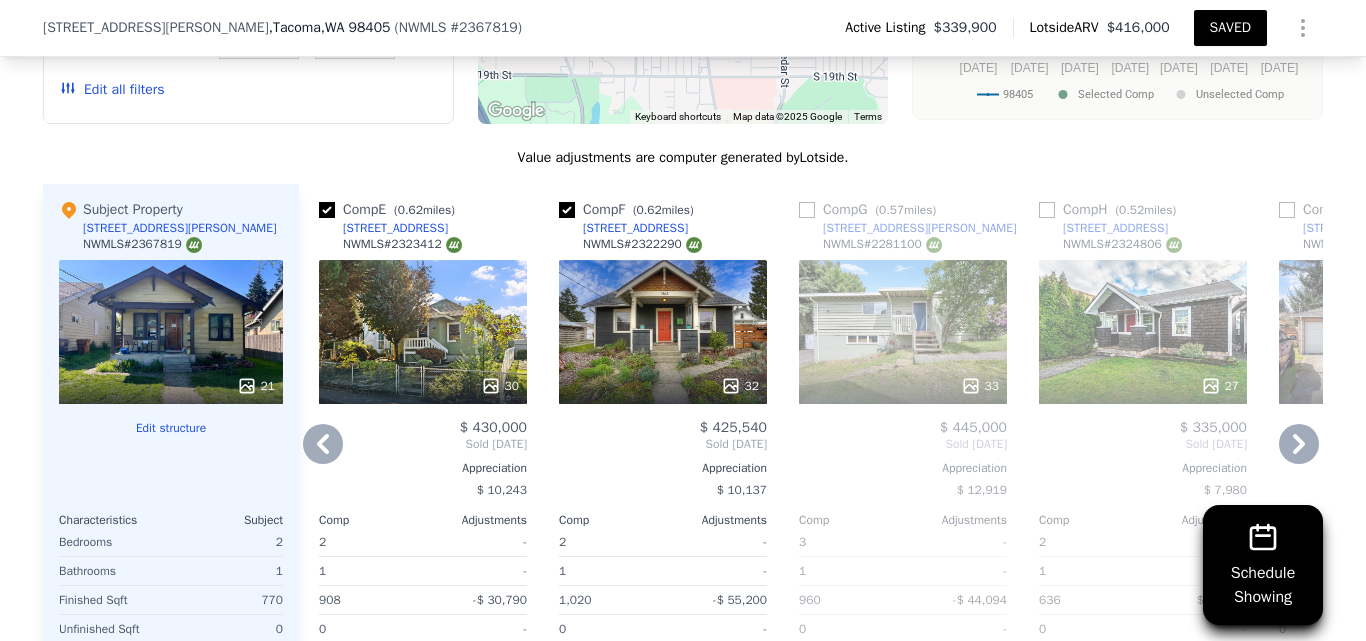 click on "1463 S Pine St" at bounding box center [635, 228] 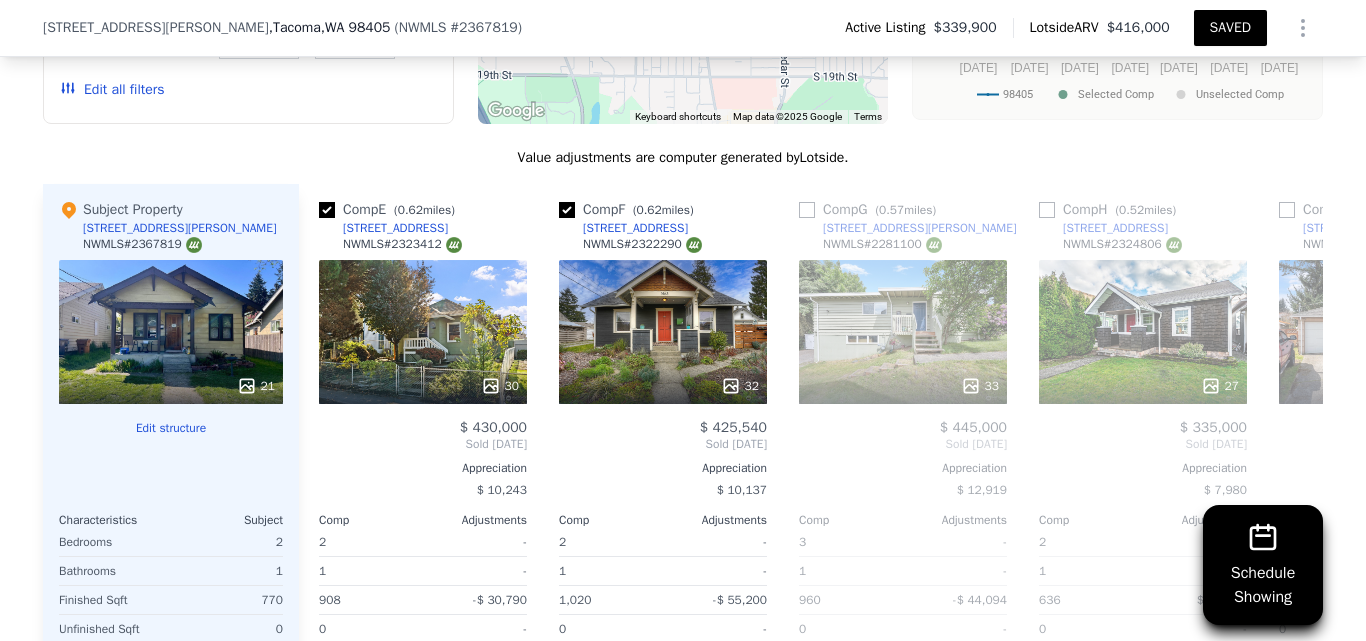 scroll, scrollTop: 2507, scrollLeft: 0, axis: vertical 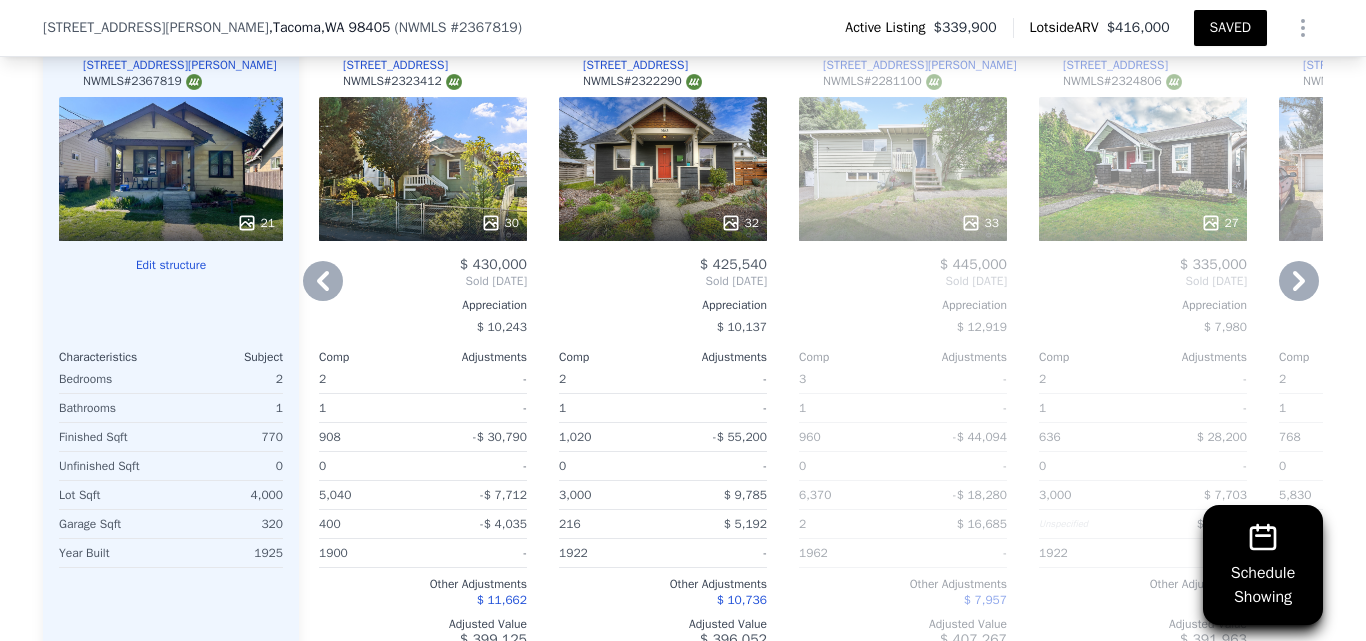 click on "27" at bounding box center (1143, 169) 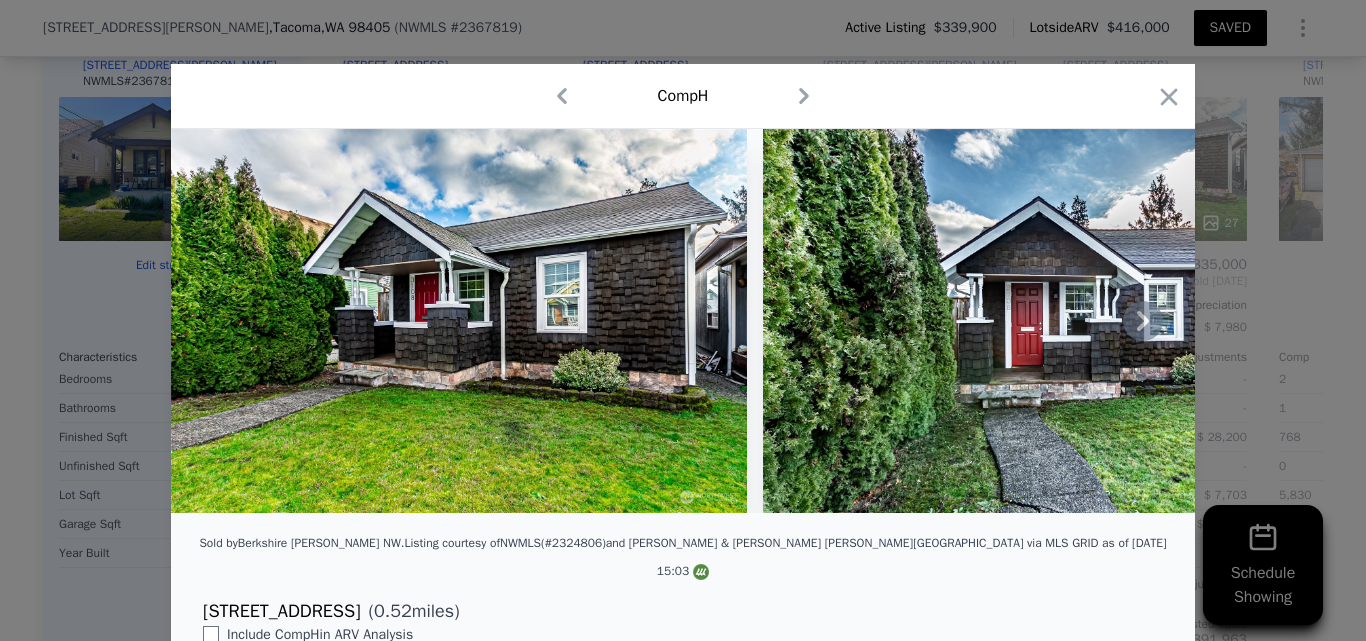 click 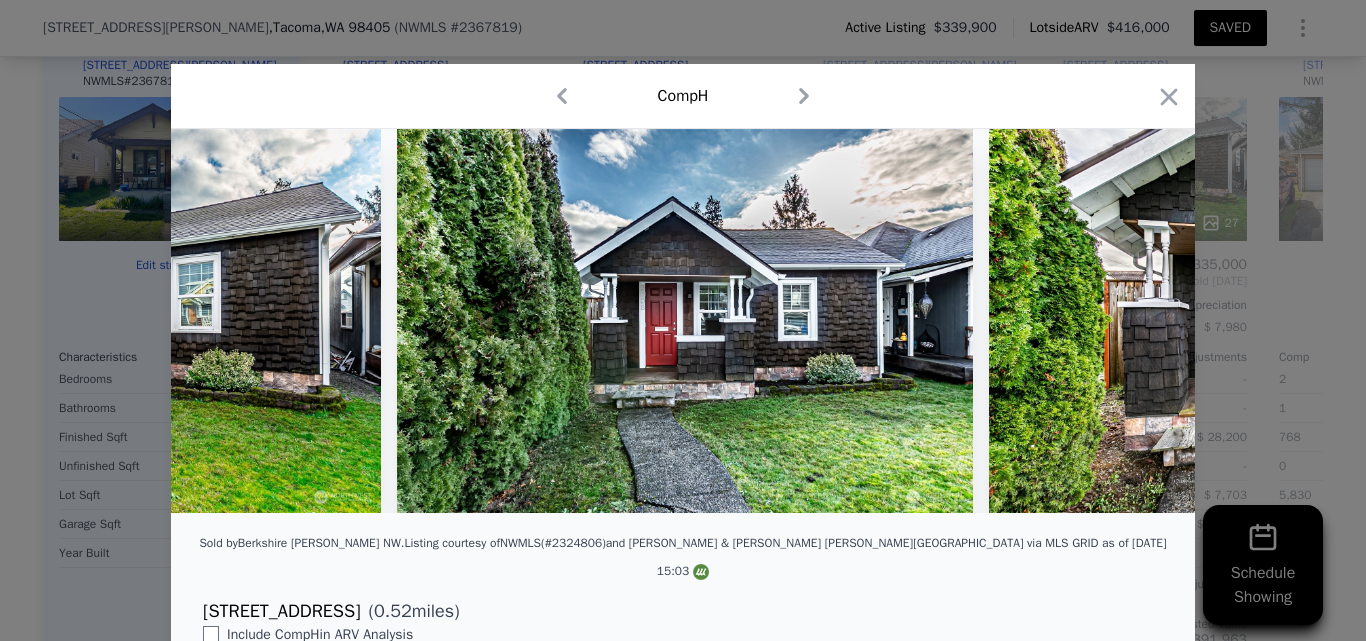 scroll, scrollTop: 0, scrollLeft: 480, axis: horizontal 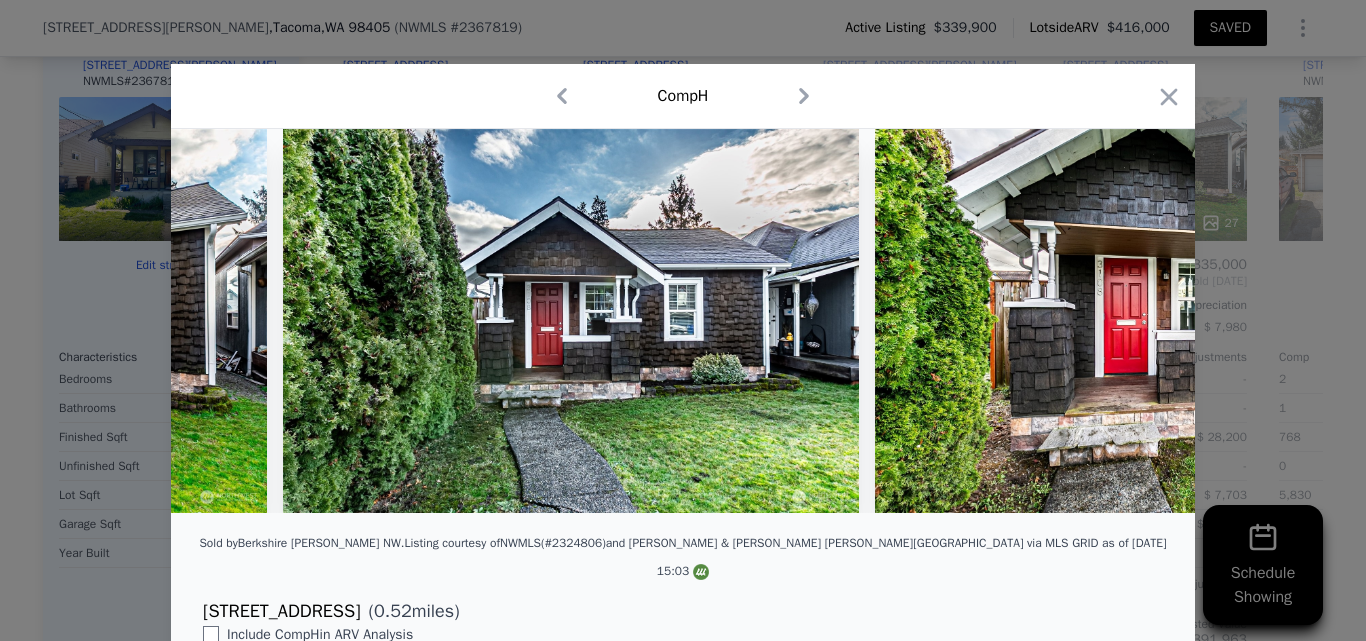 click at bounding box center (683, 321) 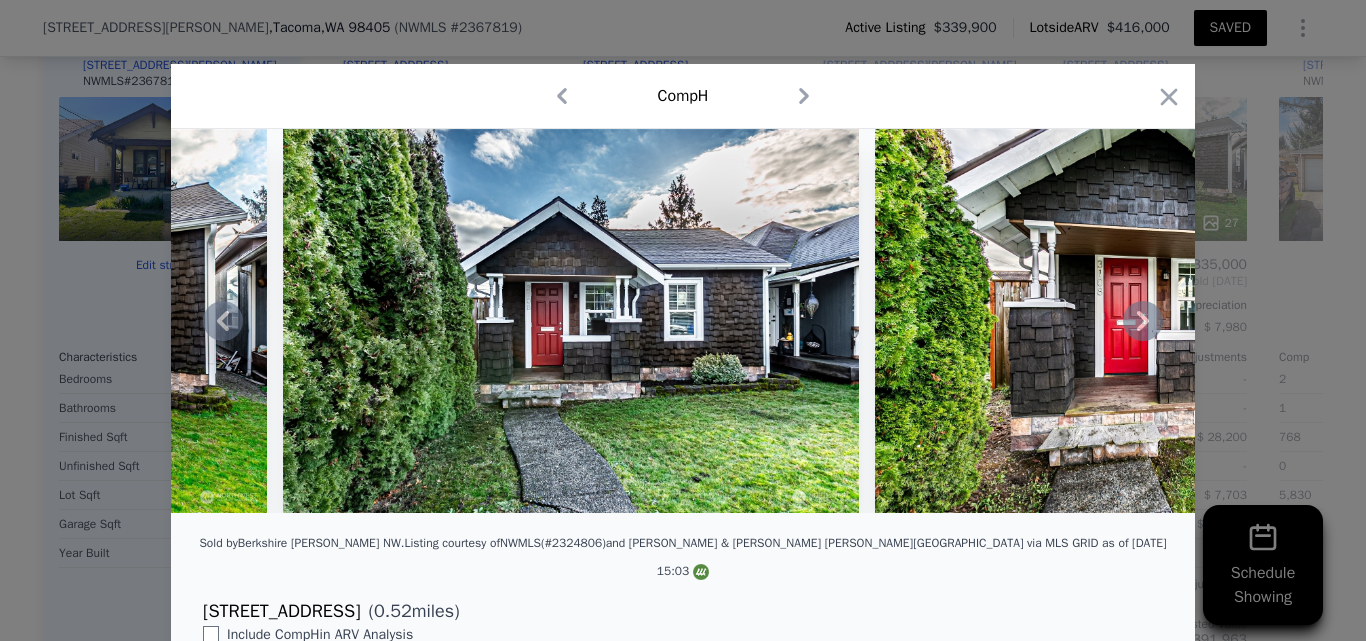 click 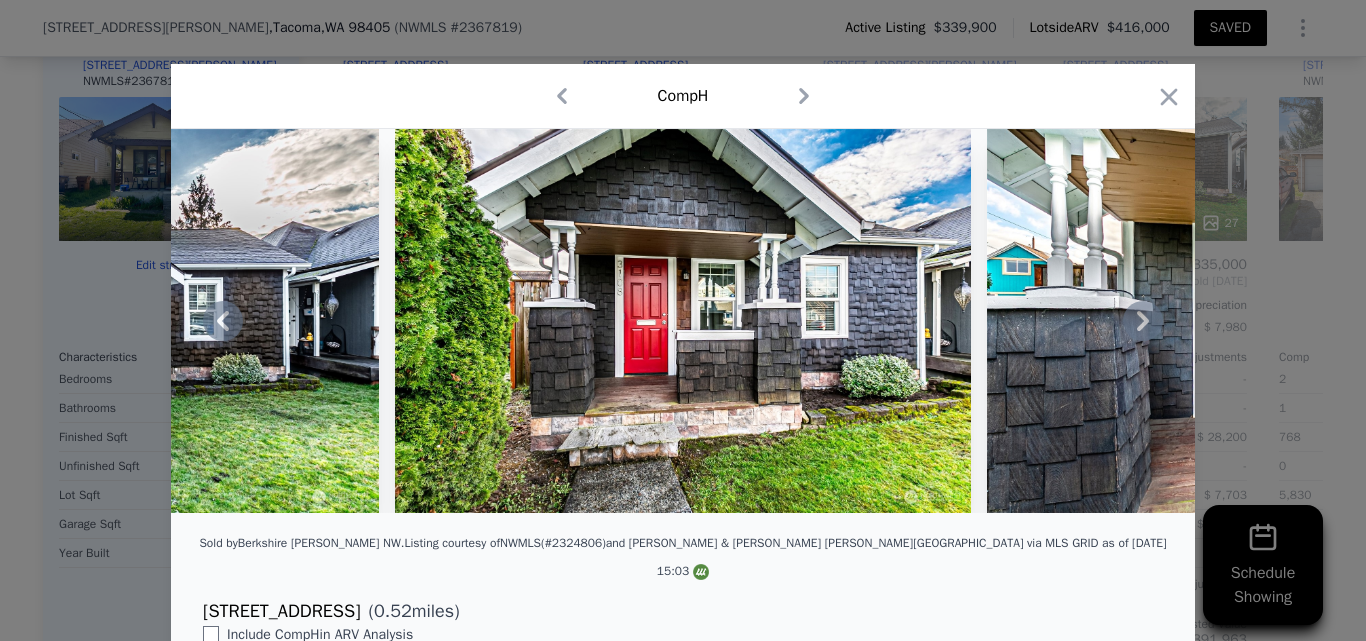 click 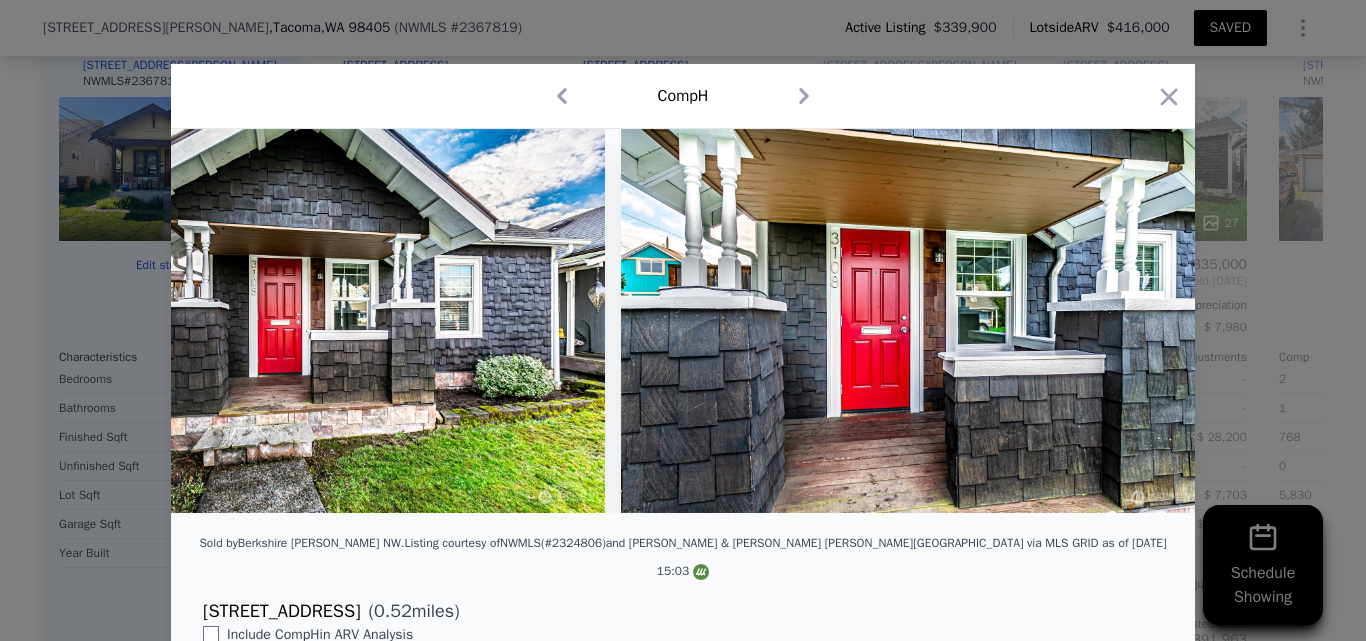 scroll, scrollTop: 0, scrollLeft: 1440, axis: horizontal 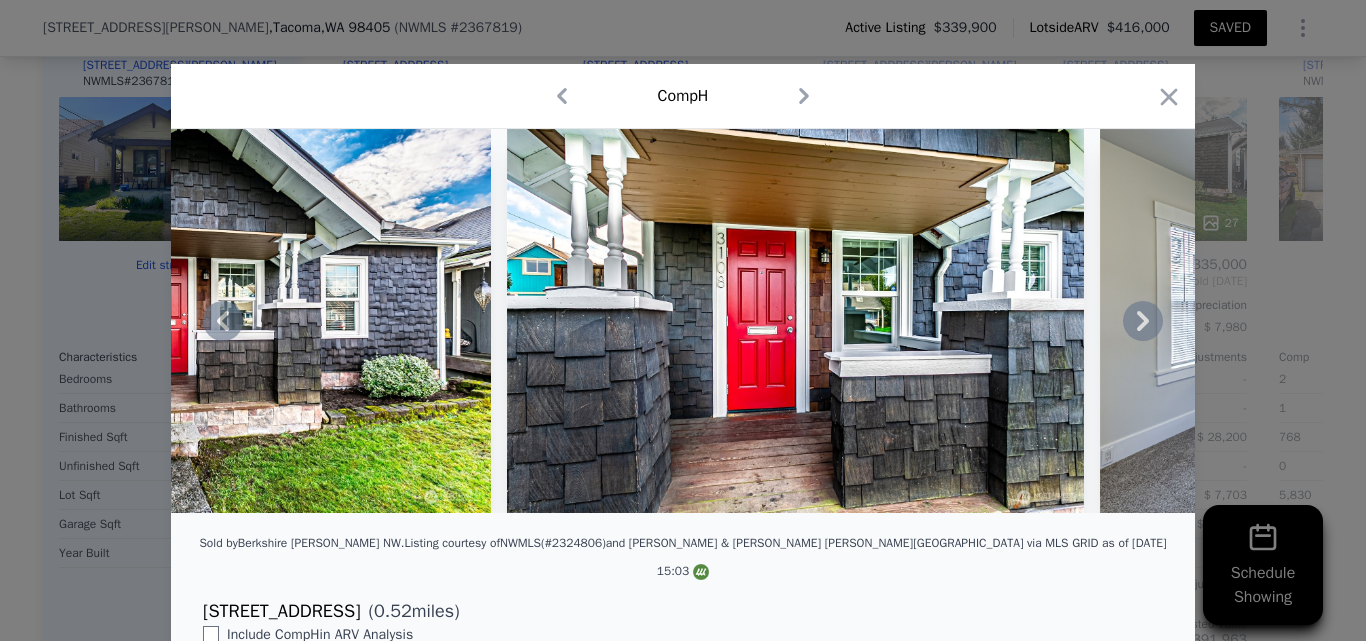 click at bounding box center [683, 321] 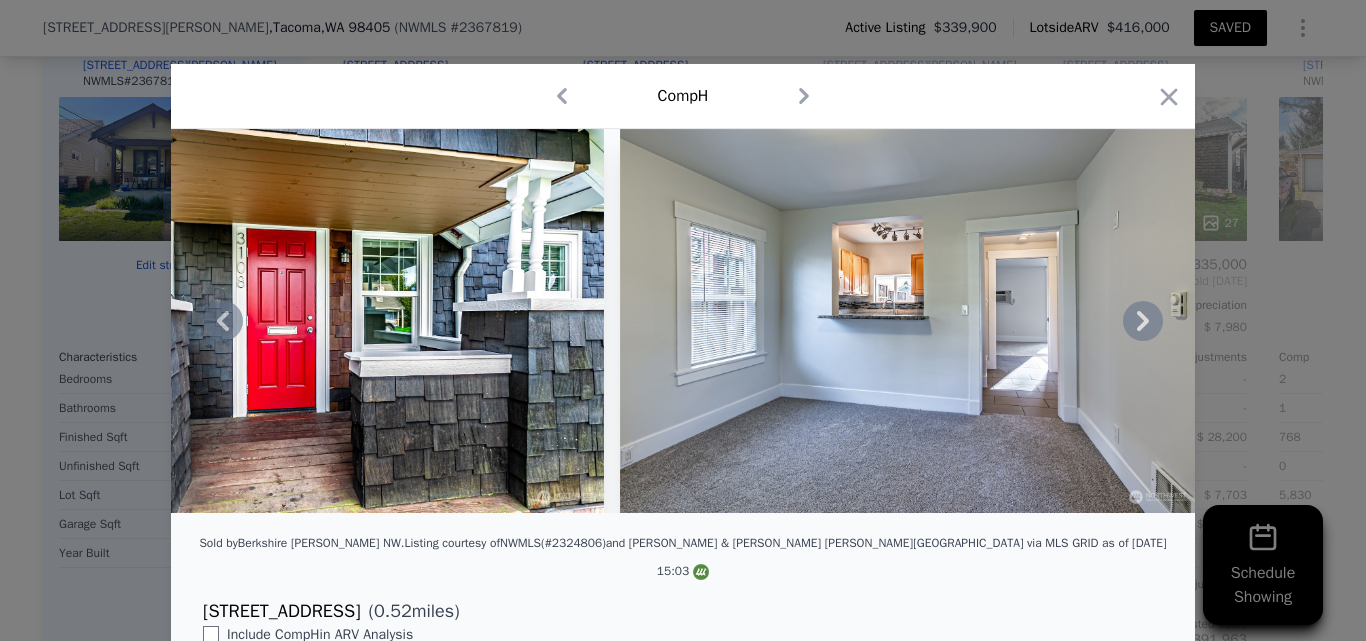 click 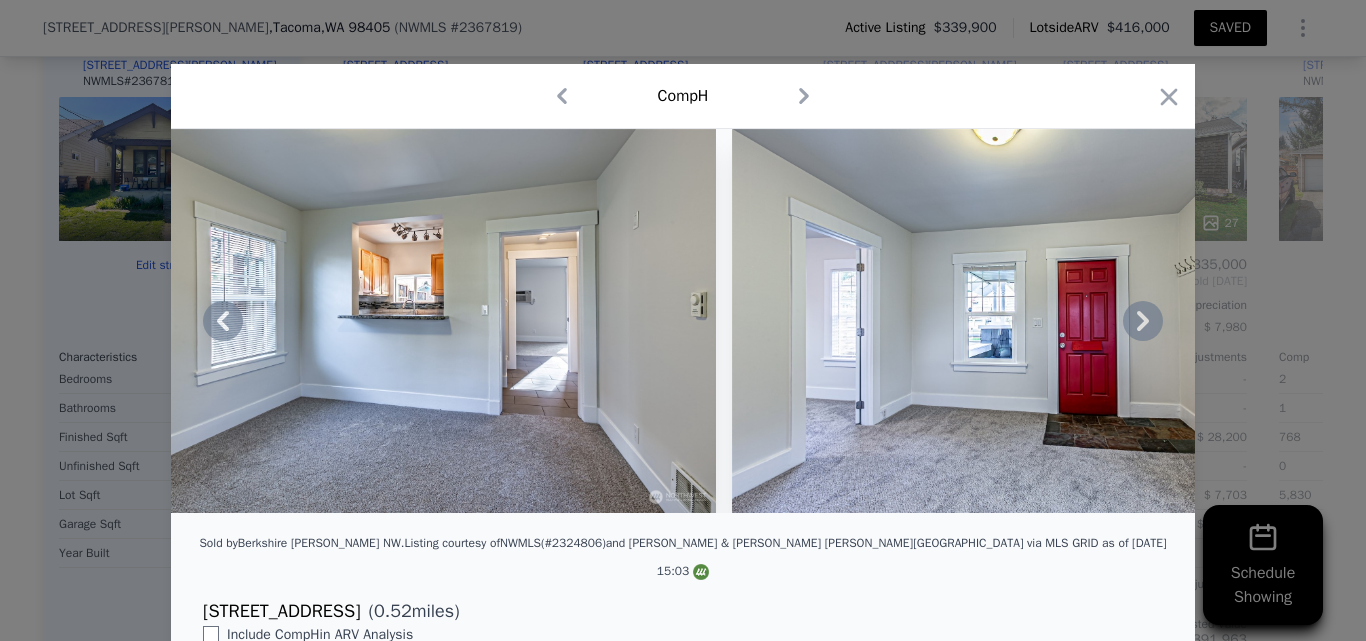 click 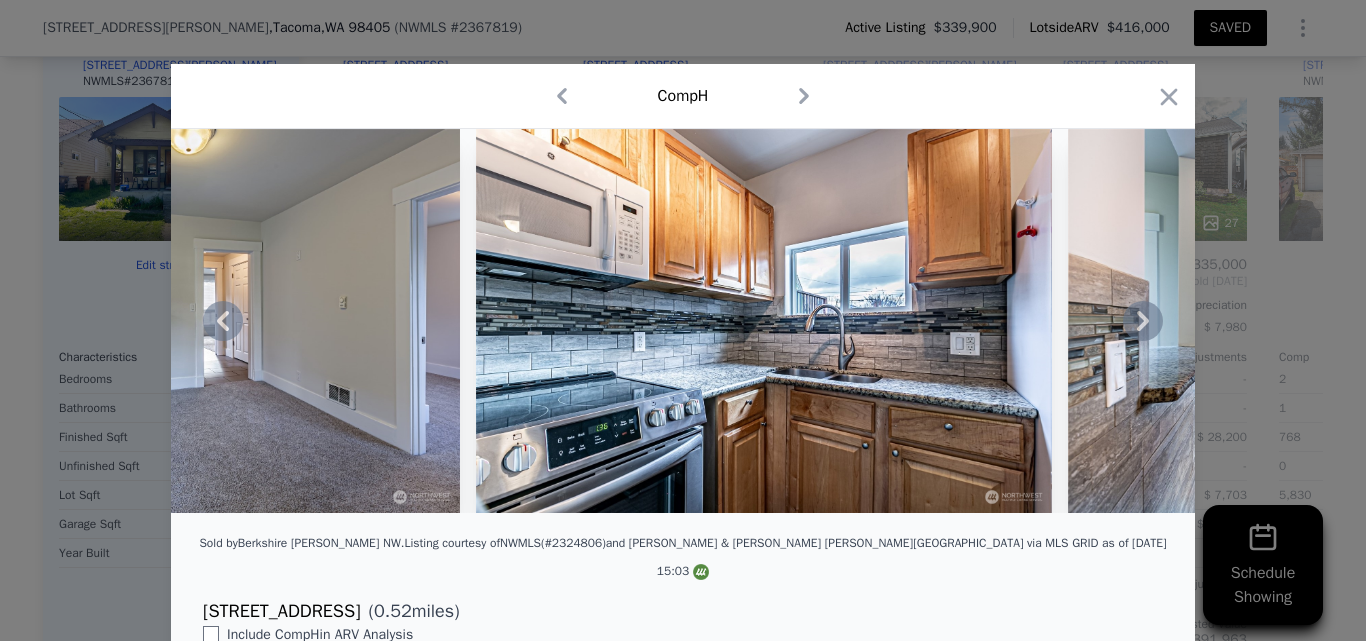 click 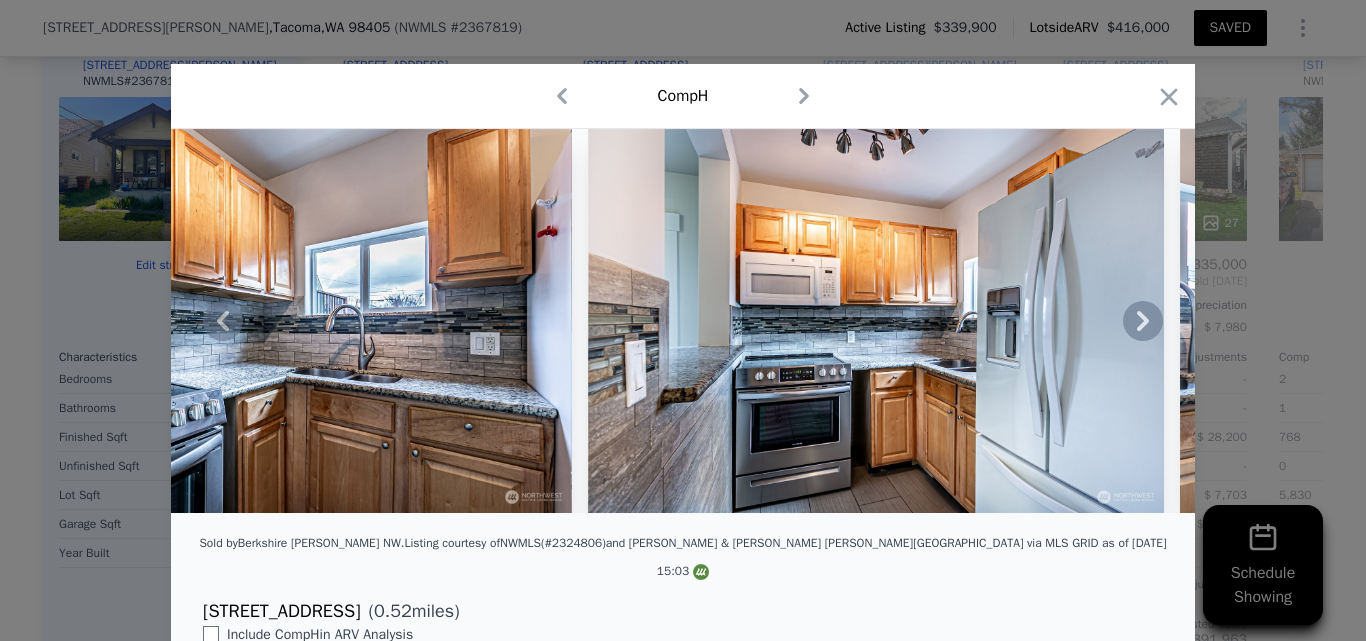 click 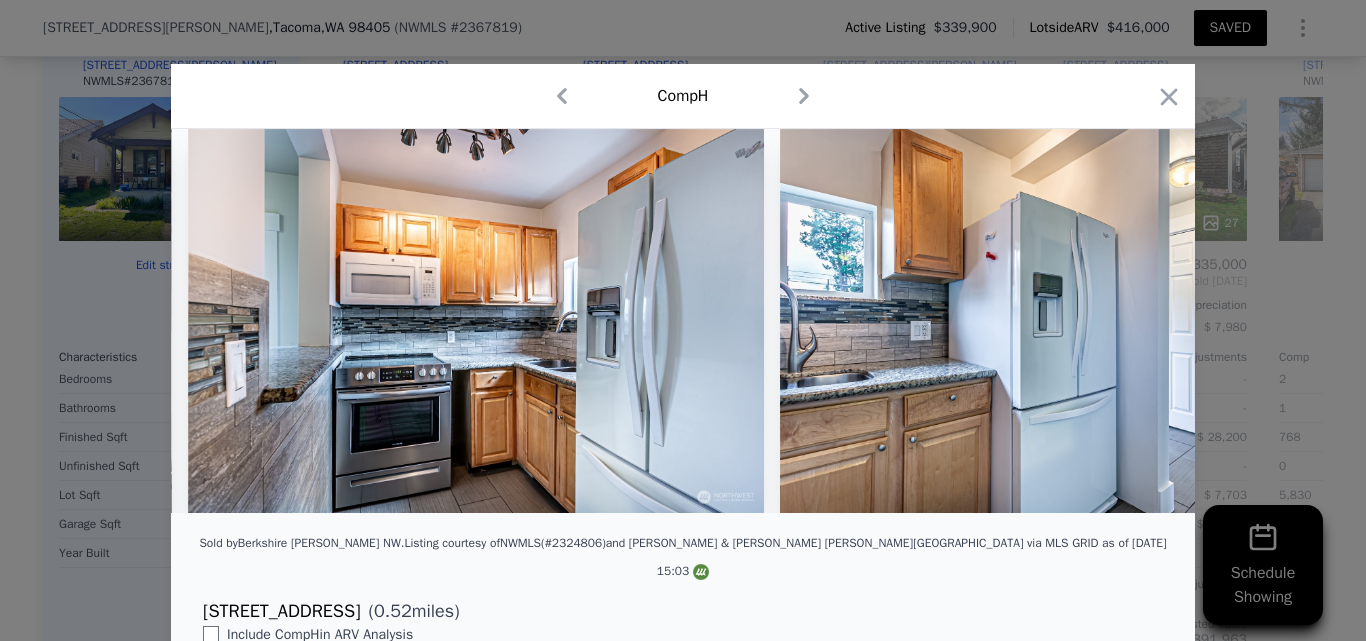 scroll, scrollTop: 0, scrollLeft: 4800, axis: horizontal 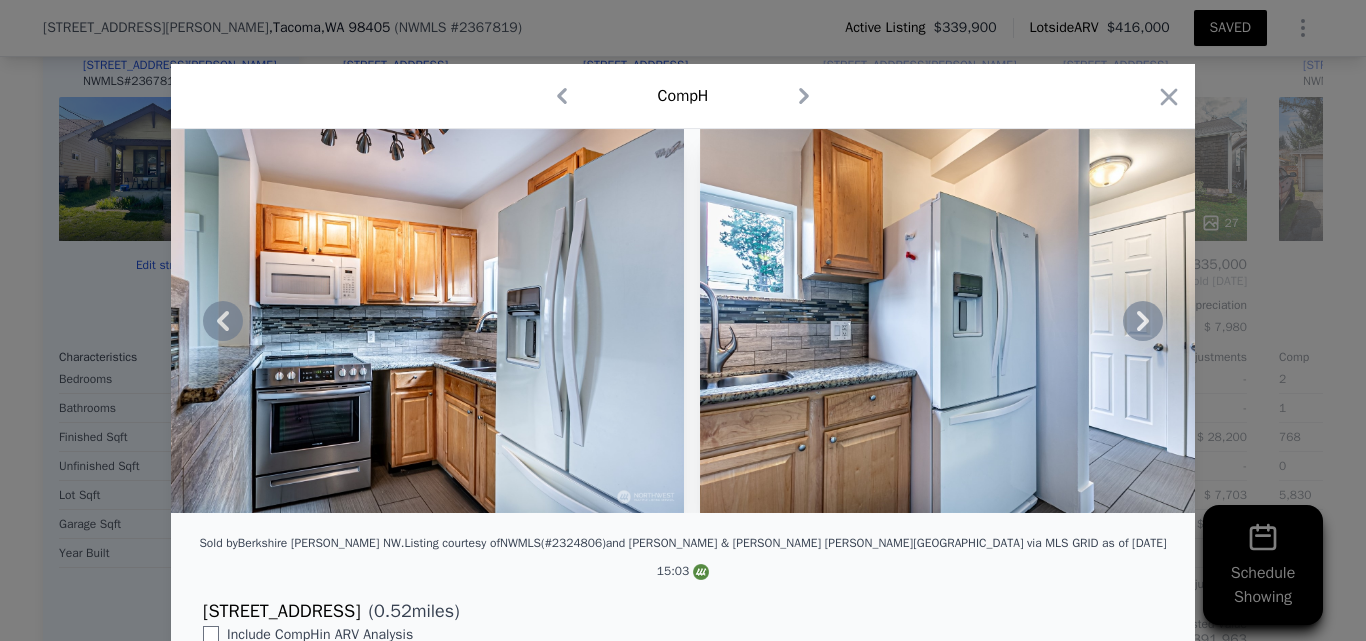 click at bounding box center (683, 321) 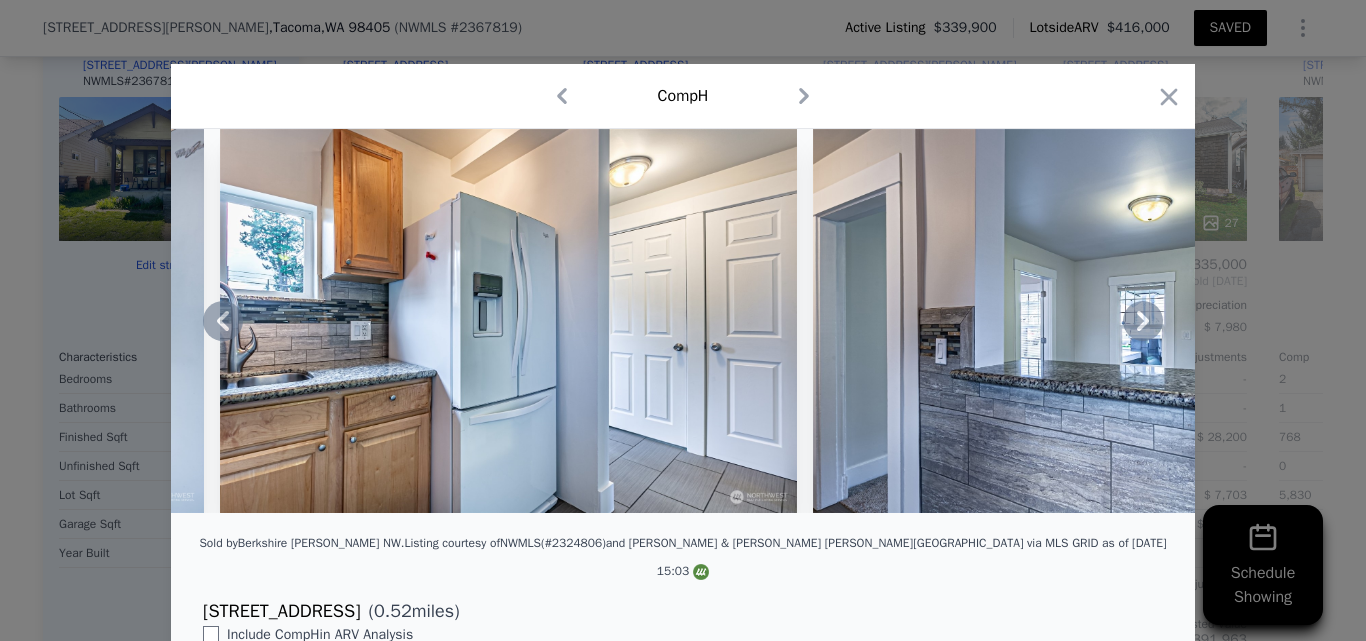 click 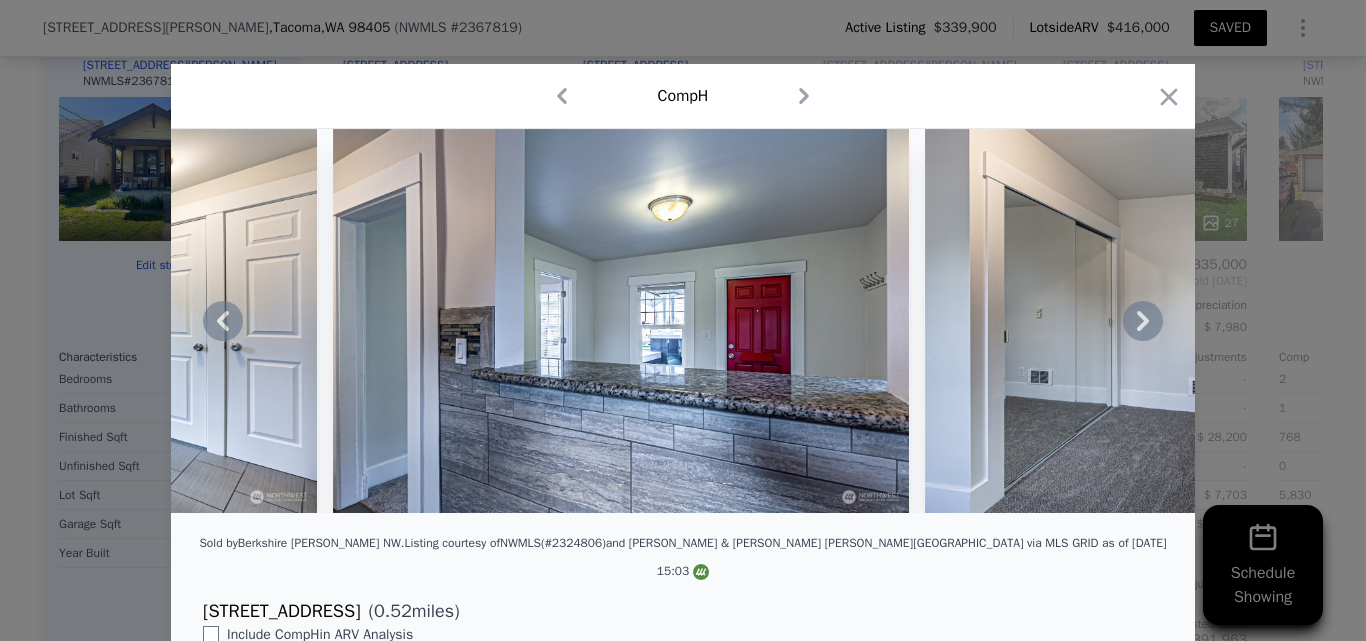 click 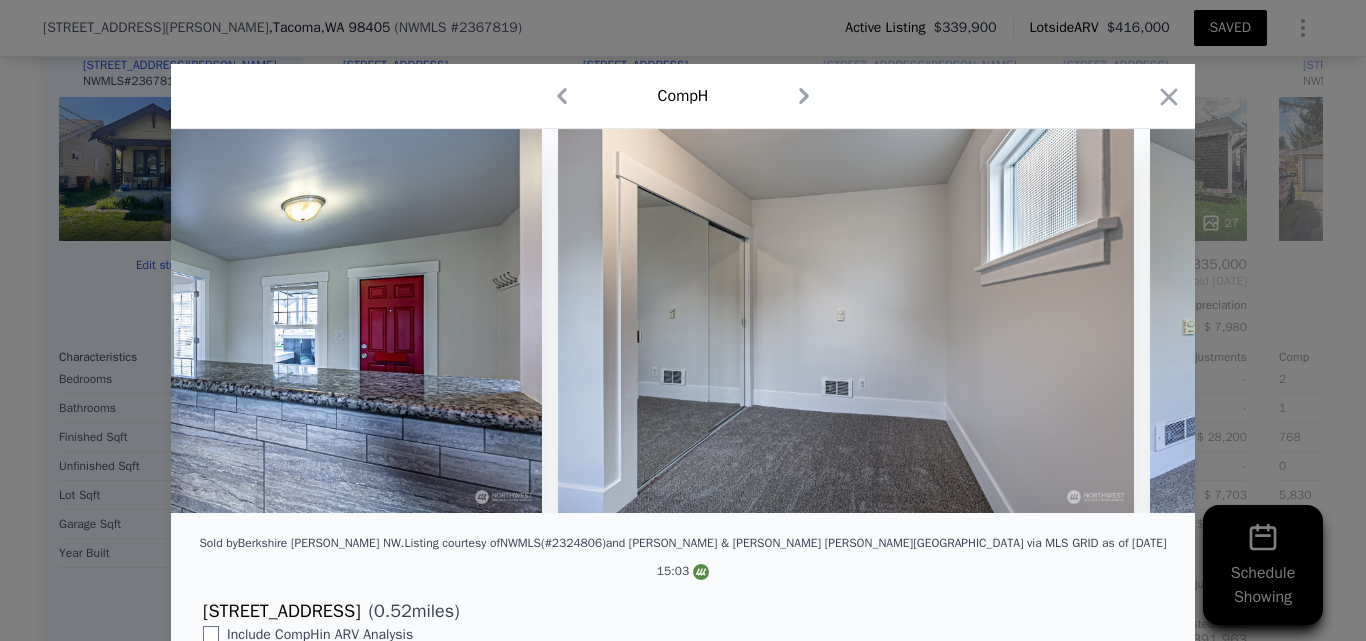 scroll, scrollTop: 0, scrollLeft: 6240, axis: horizontal 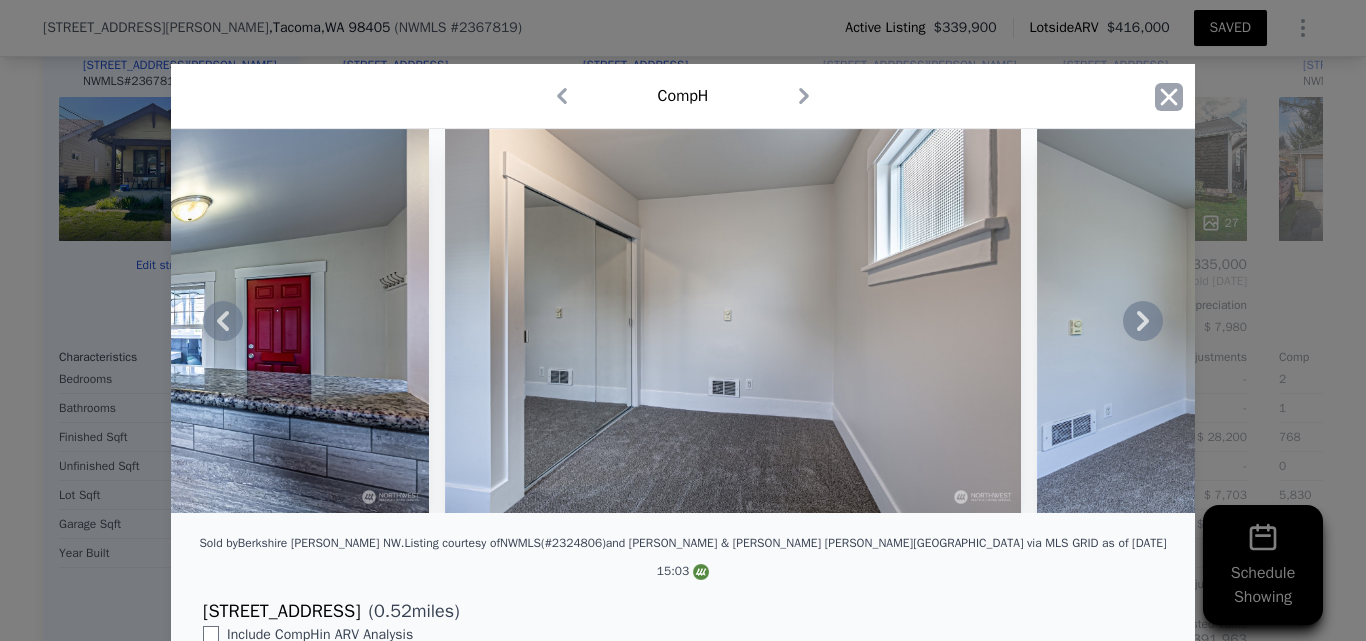 click 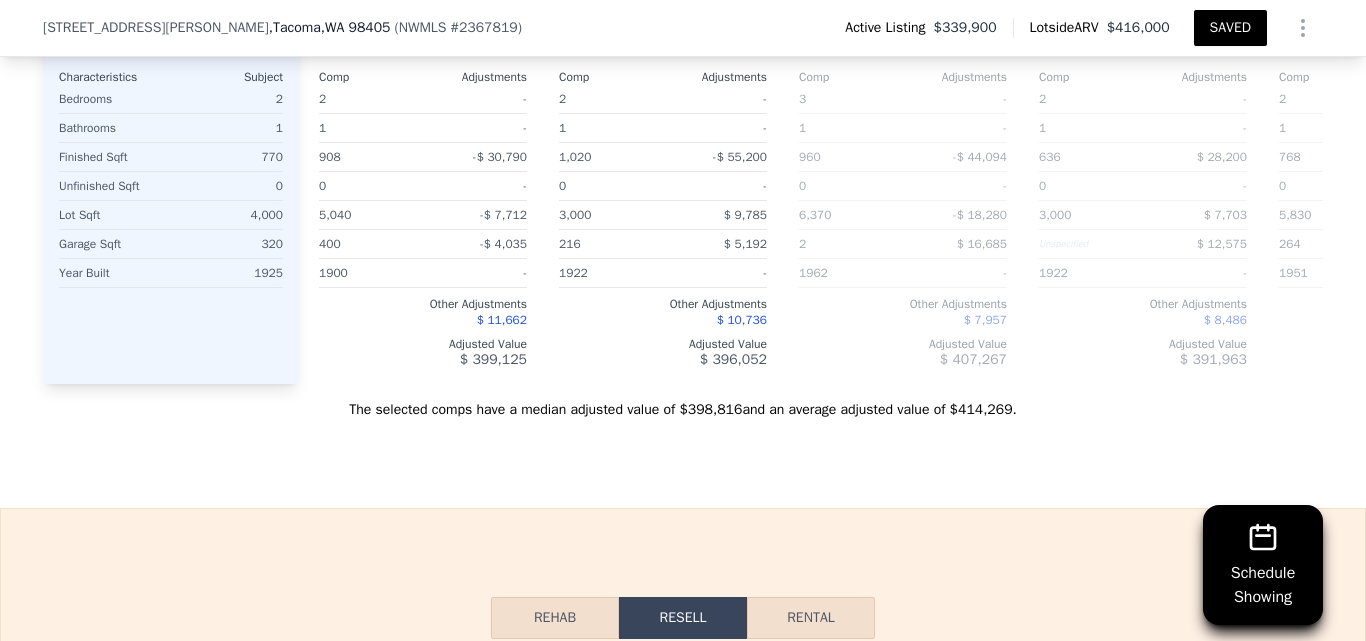 scroll, scrollTop: 2647, scrollLeft: 0, axis: vertical 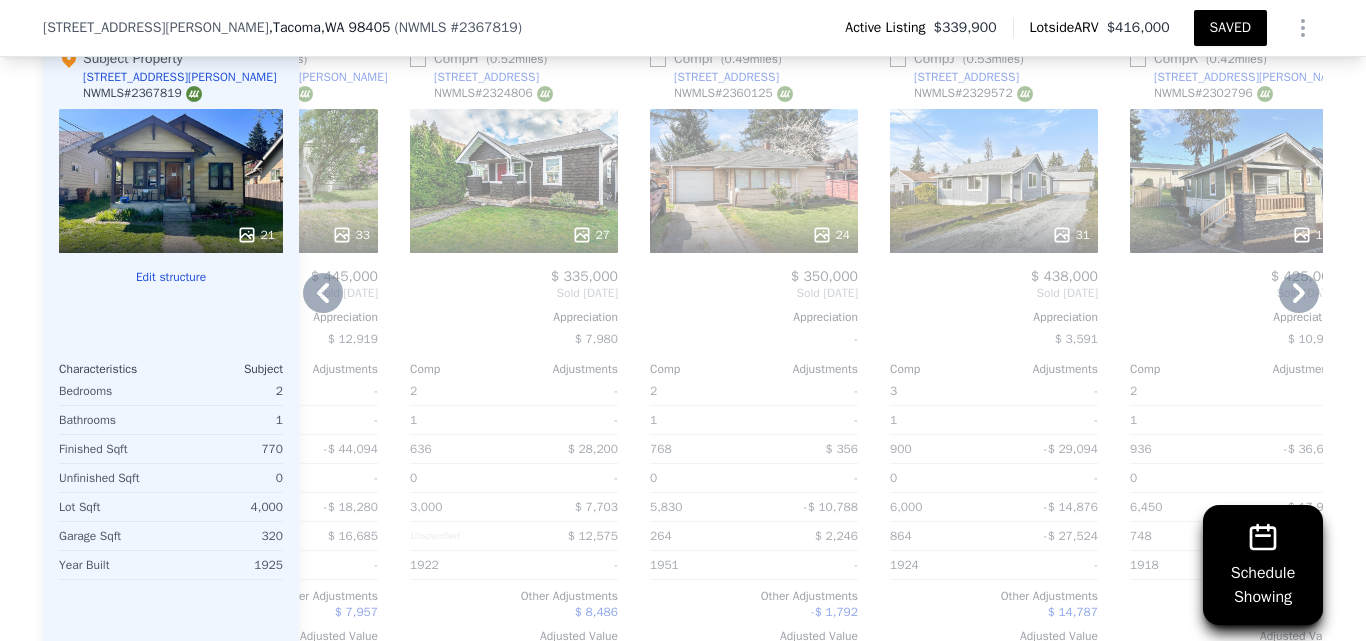 click on "15" at bounding box center [1234, 181] 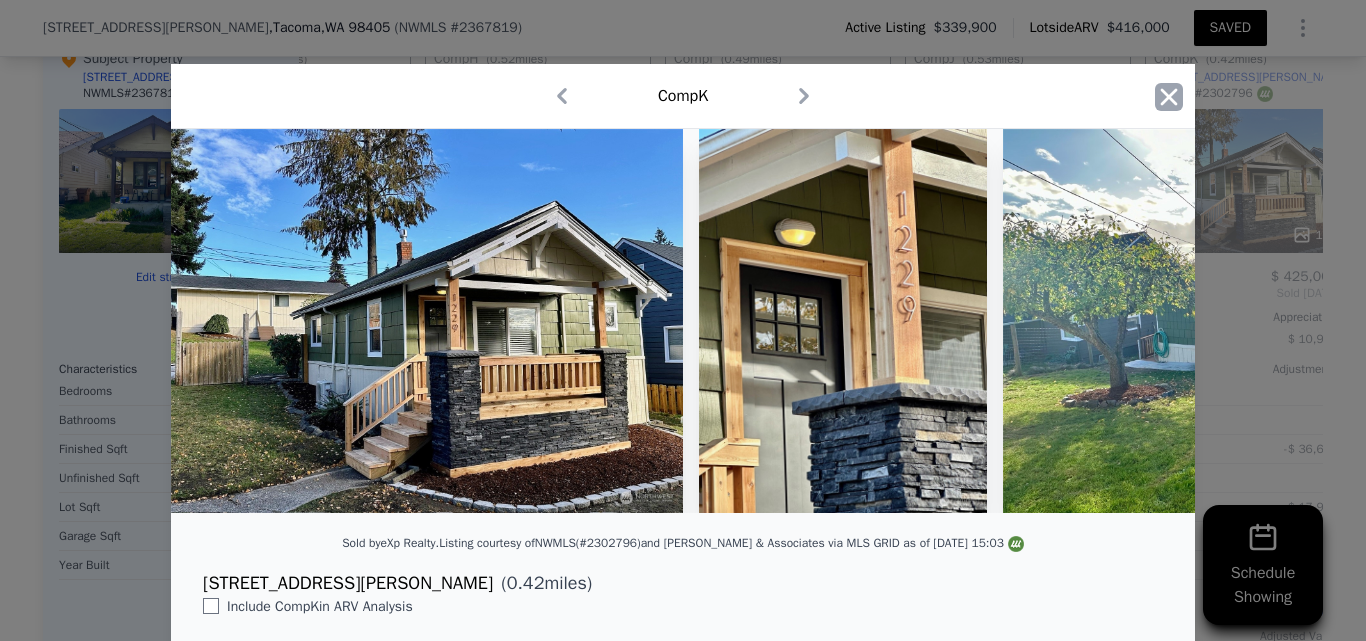 click 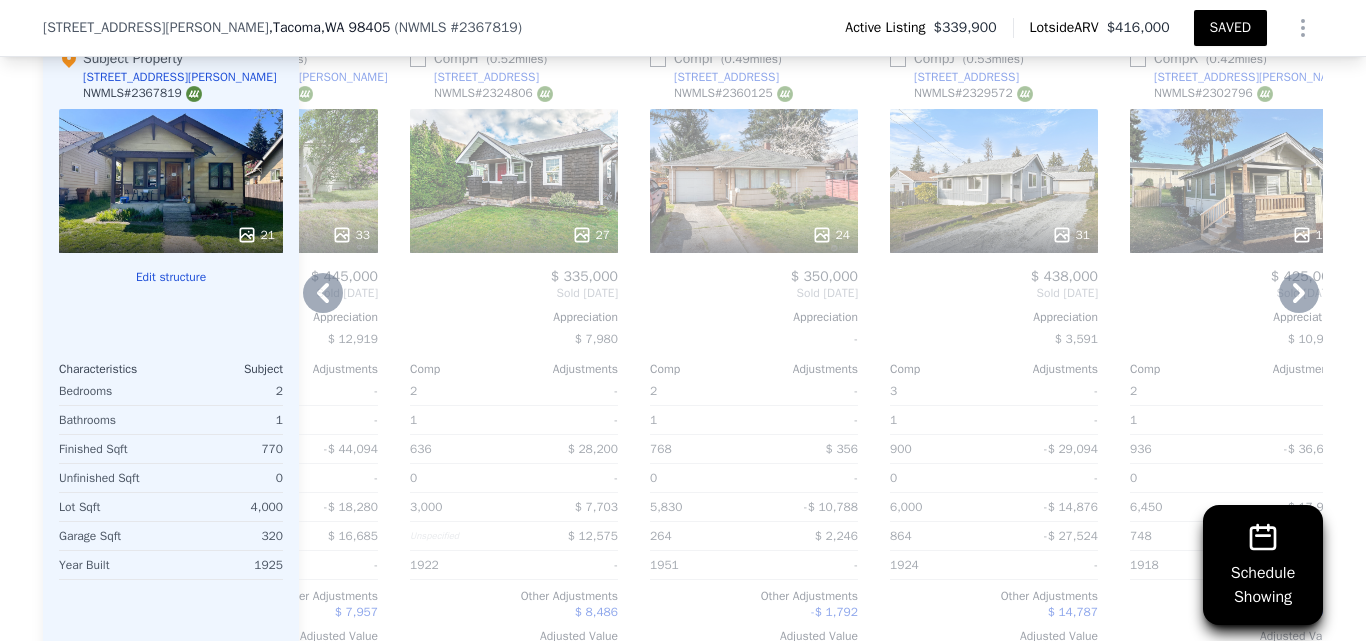 click on "[STREET_ADDRESS][PERSON_NAME]" at bounding box center [1251, 77] 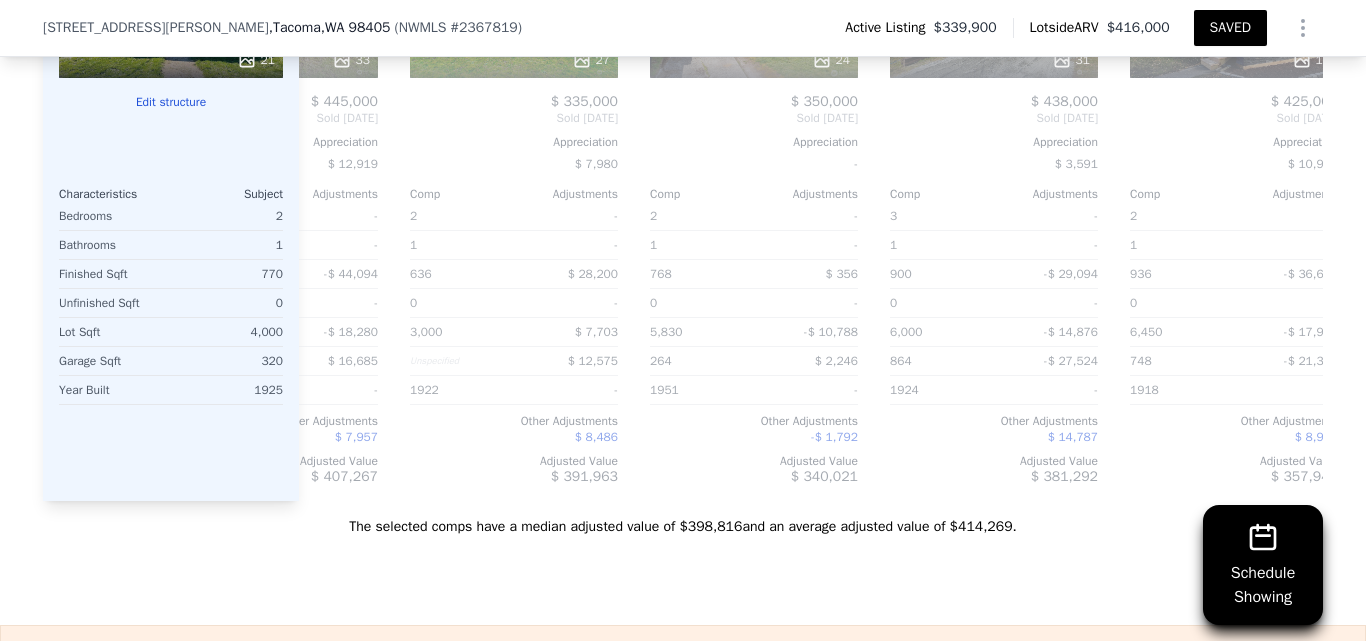 scroll, scrollTop: 2600, scrollLeft: 0, axis: vertical 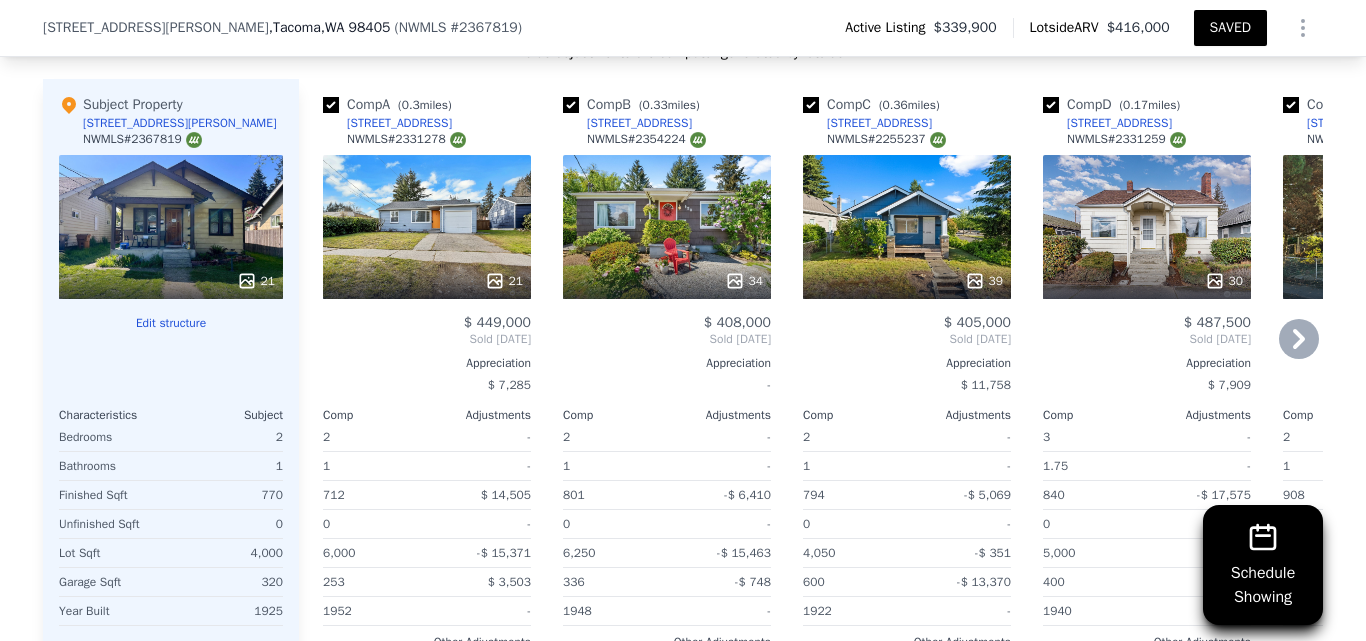 click on "[STREET_ADDRESS]" at bounding box center [399, 123] 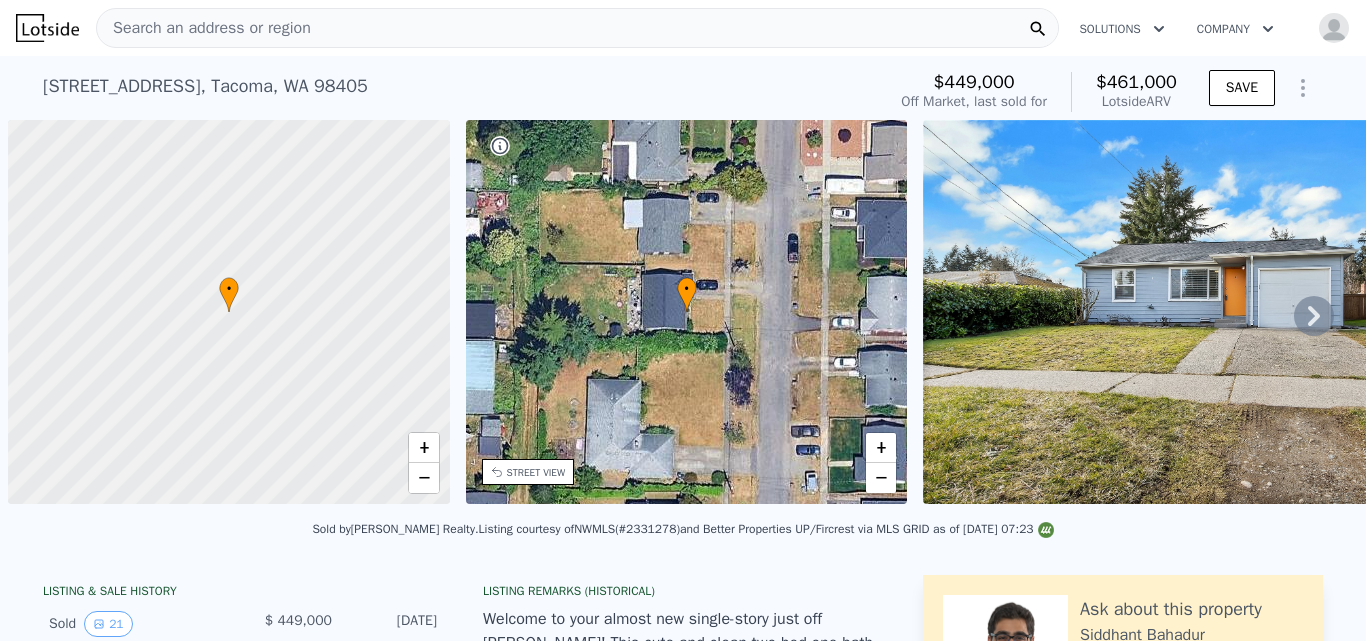 scroll, scrollTop: 0, scrollLeft: 0, axis: both 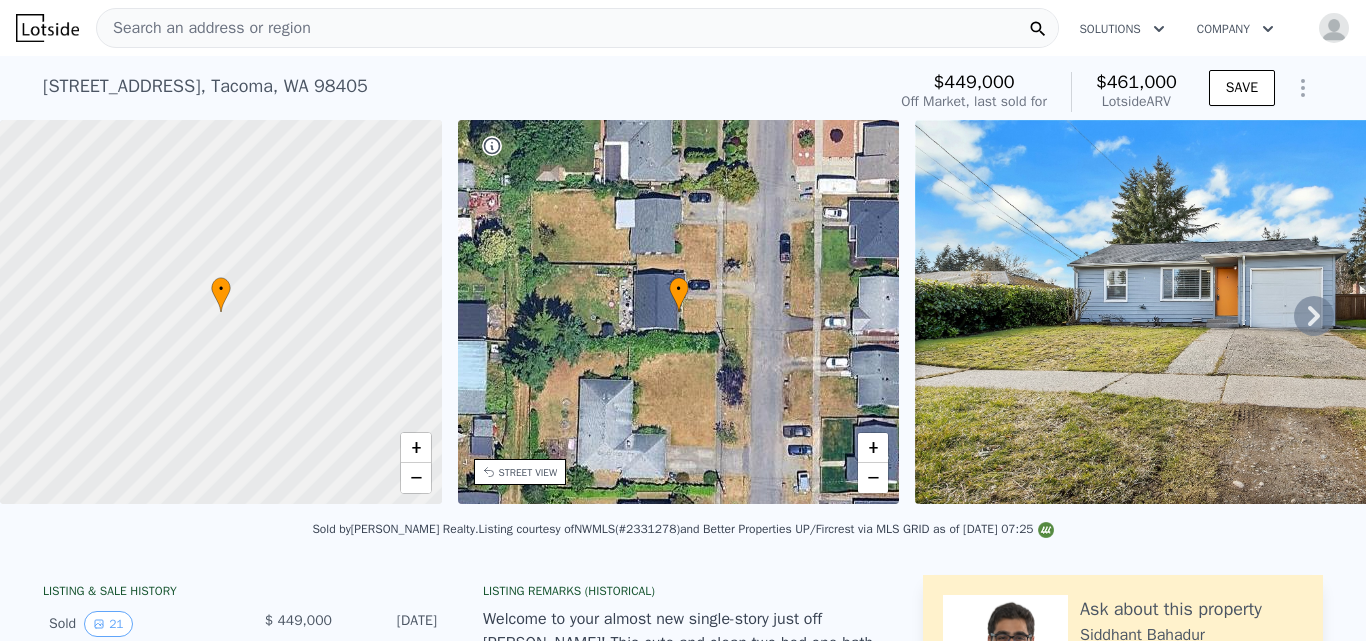 click at bounding box center [1202, 312] 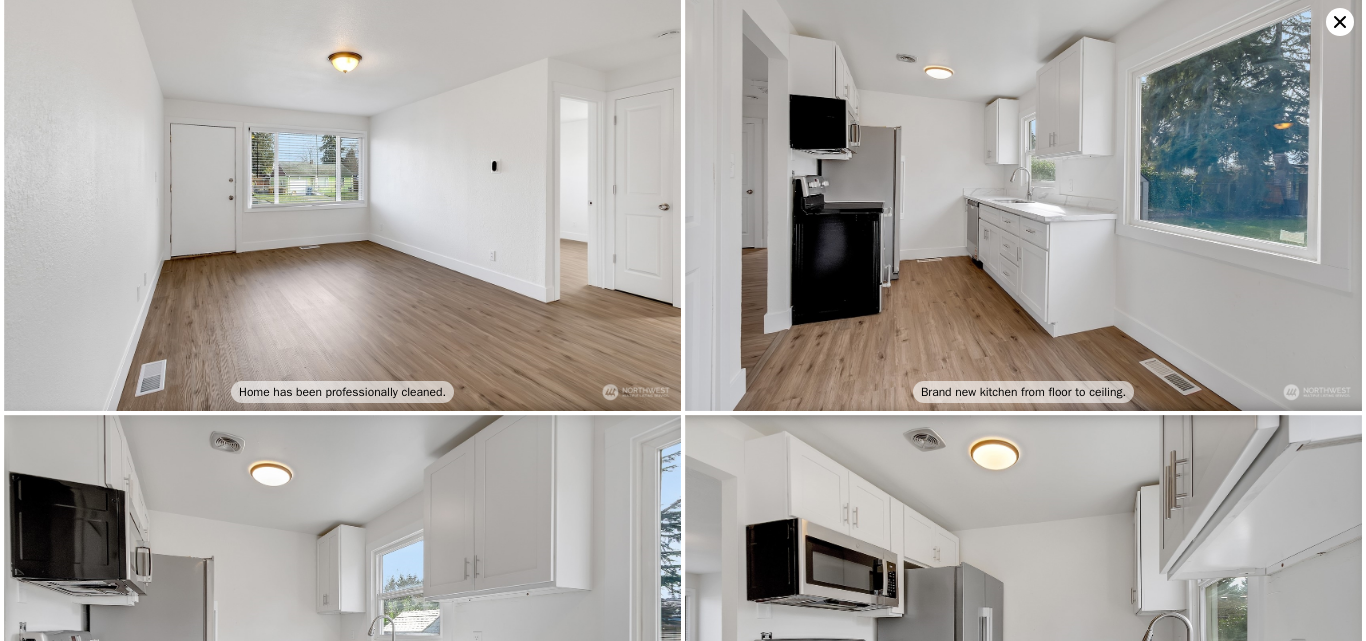 scroll, scrollTop: 1464, scrollLeft: 0, axis: vertical 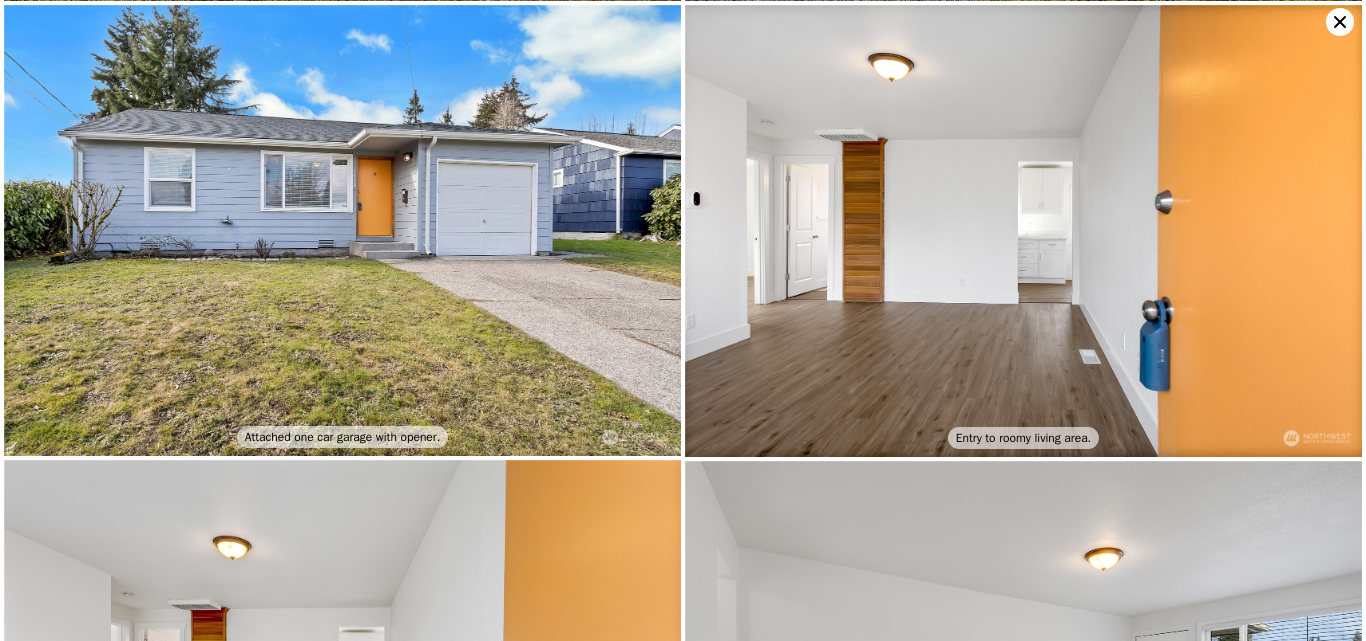 click 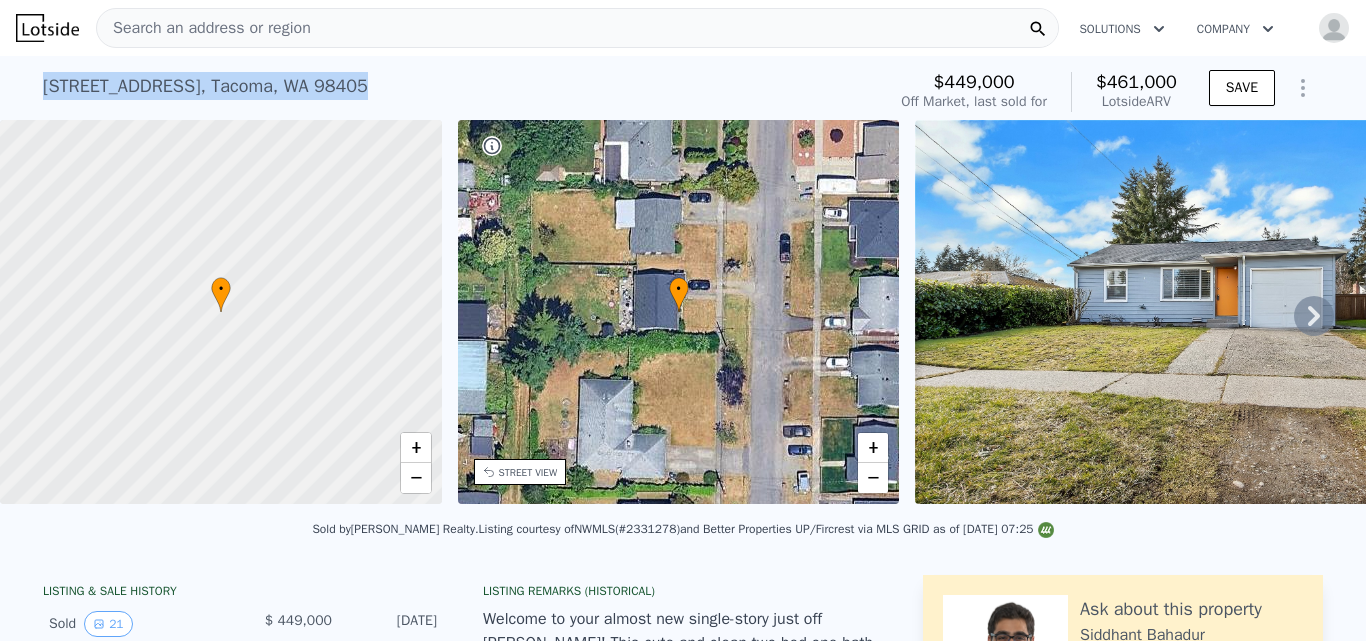drag, startPoint x: 39, startPoint y: 81, endPoint x: 398, endPoint y: 85, distance: 359.02228 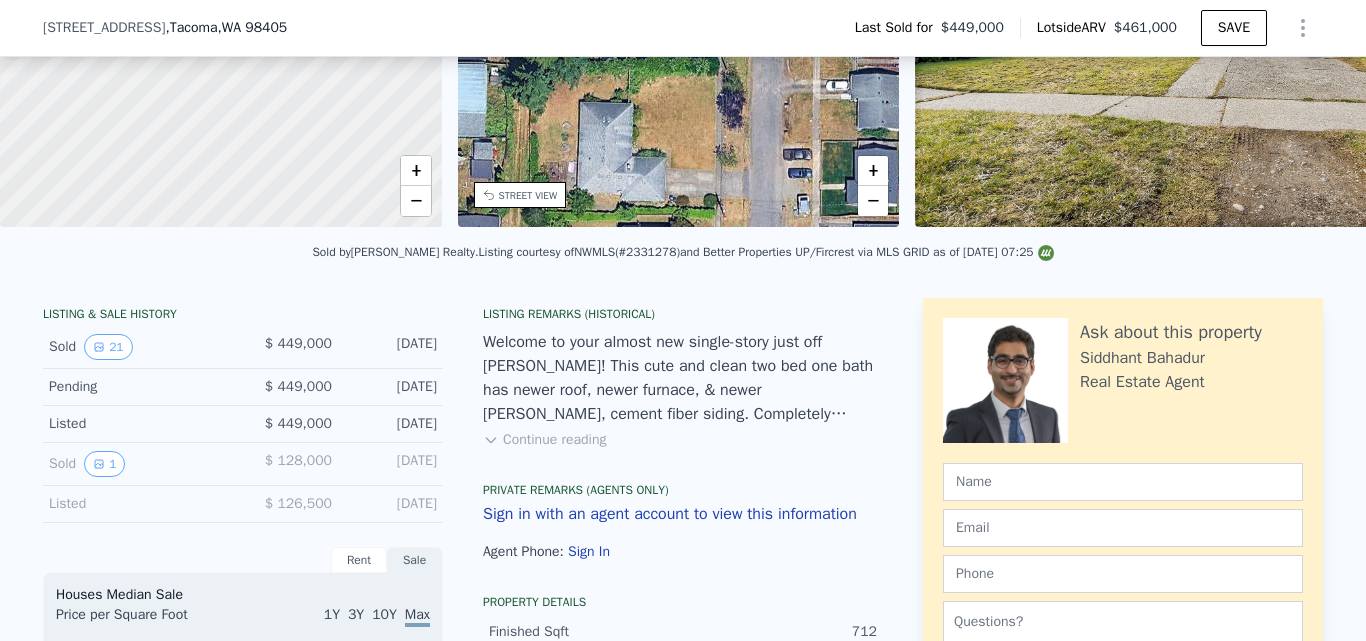 scroll, scrollTop: 293, scrollLeft: 0, axis: vertical 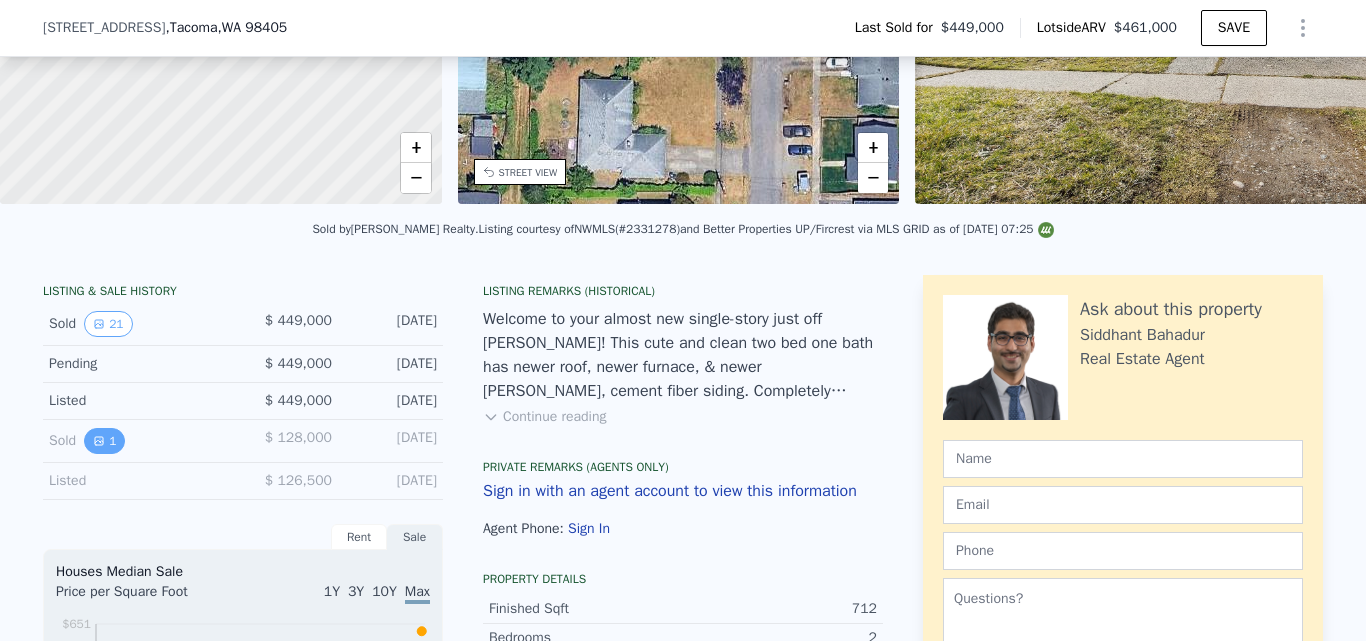 click 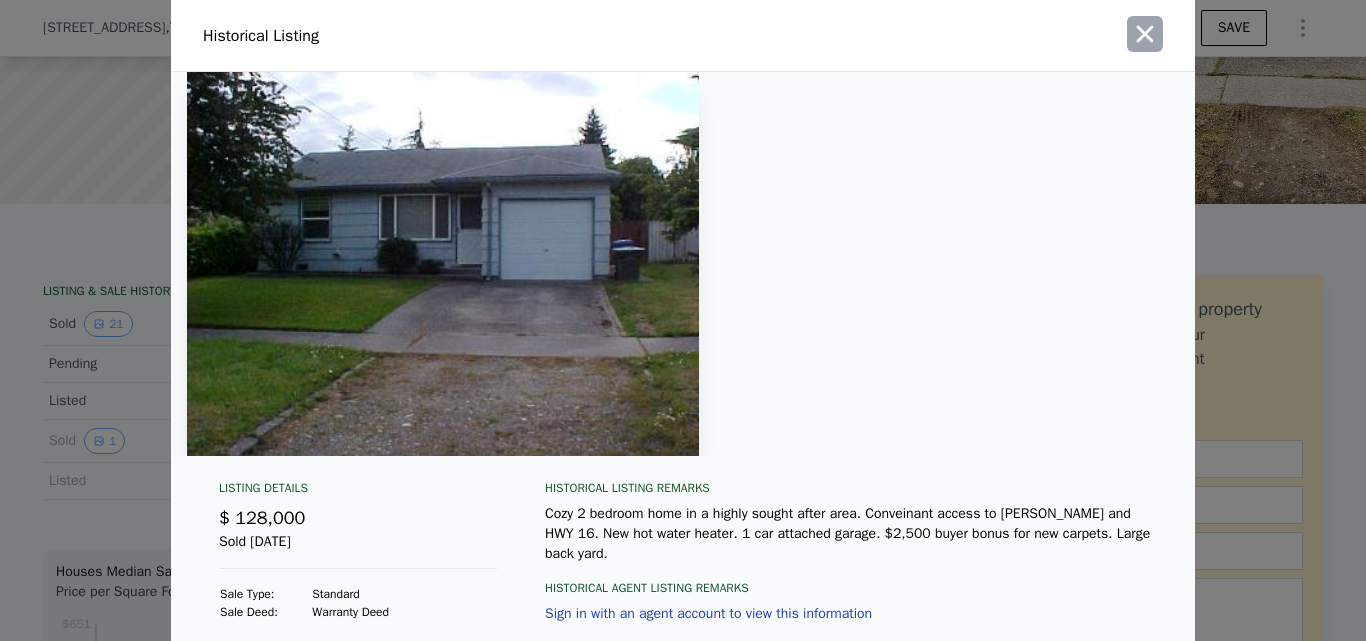 click 